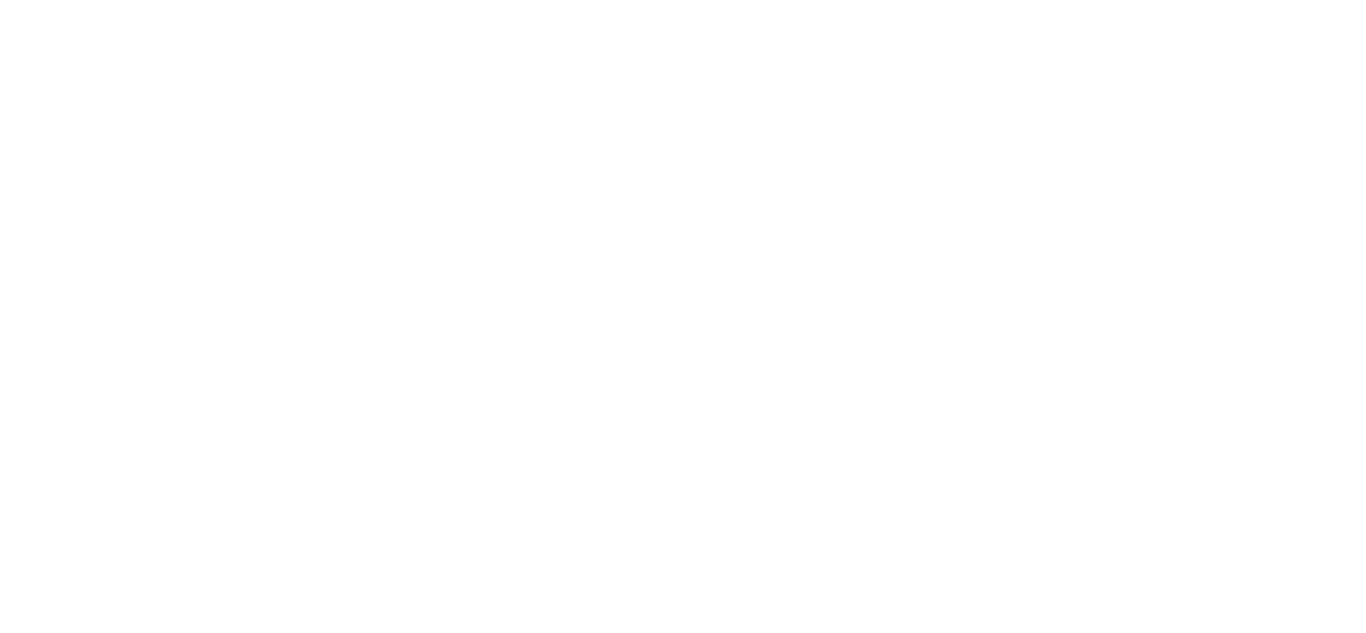scroll, scrollTop: 0, scrollLeft: 0, axis: both 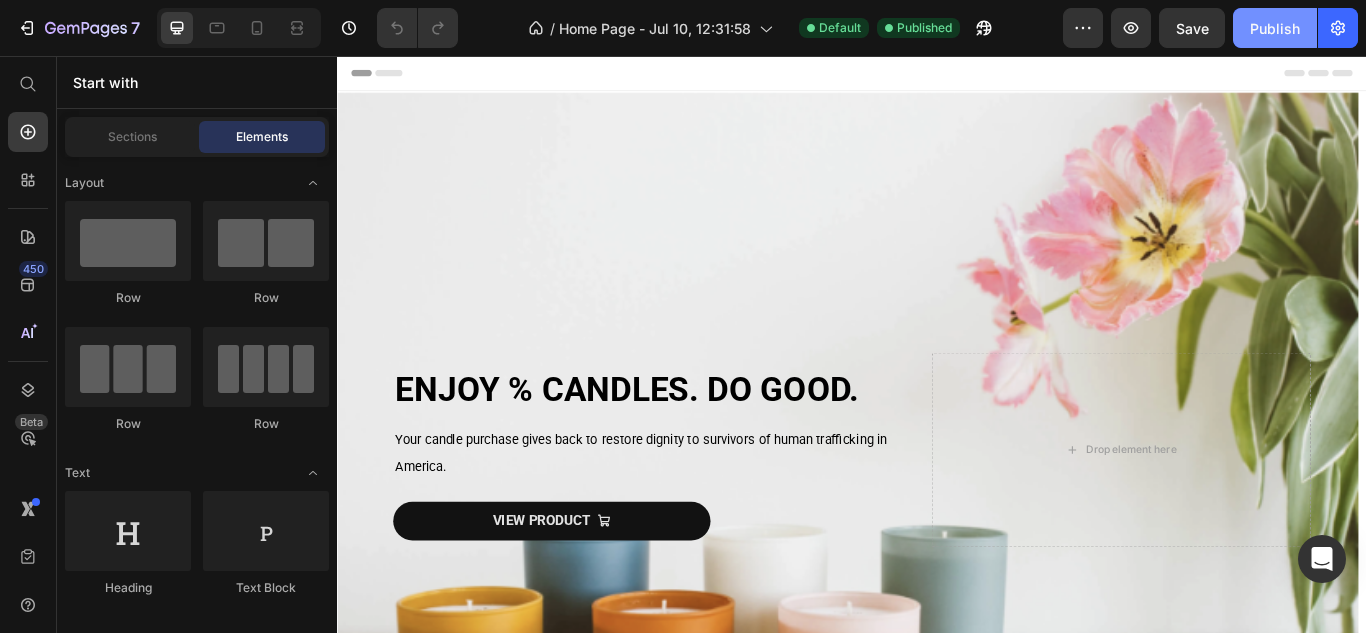 click on "Publish" 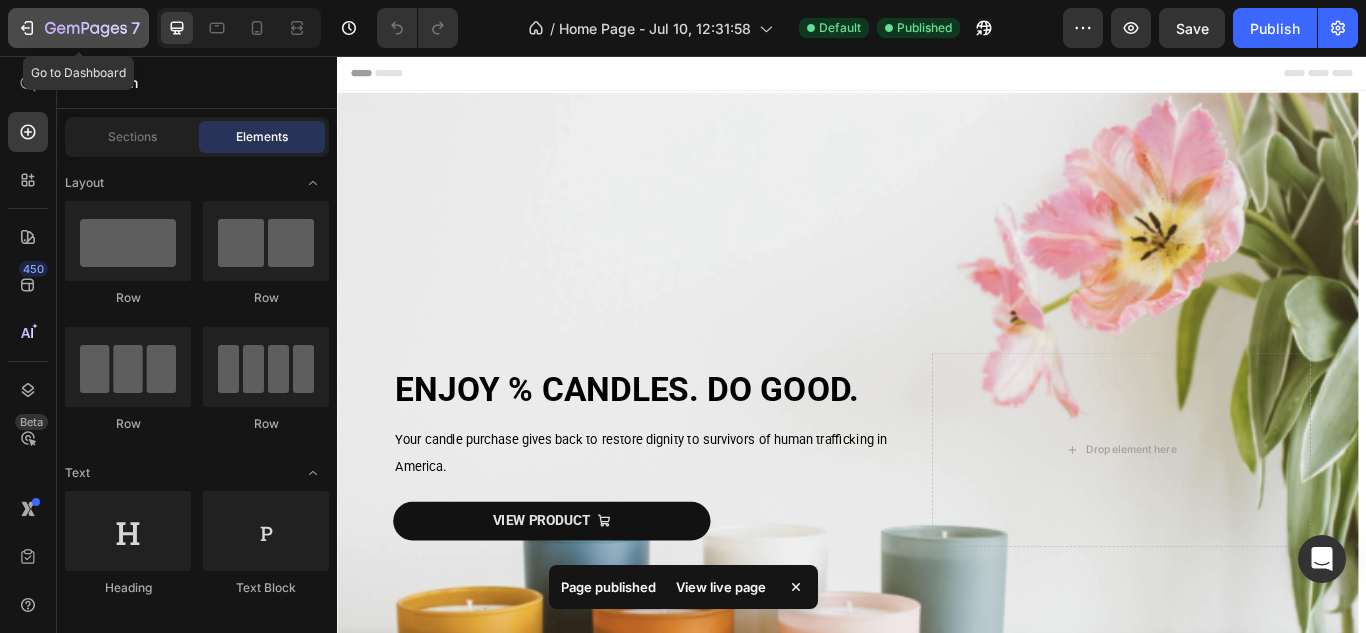 click 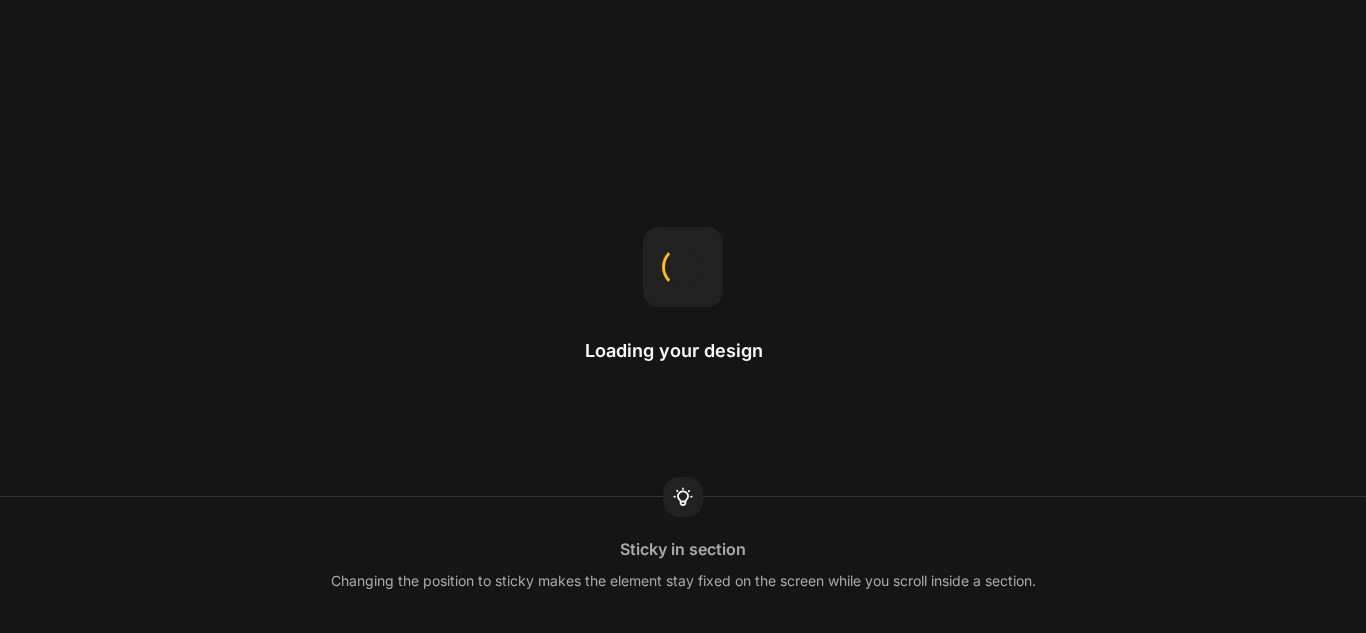 scroll, scrollTop: 0, scrollLeft: 0, axis: both 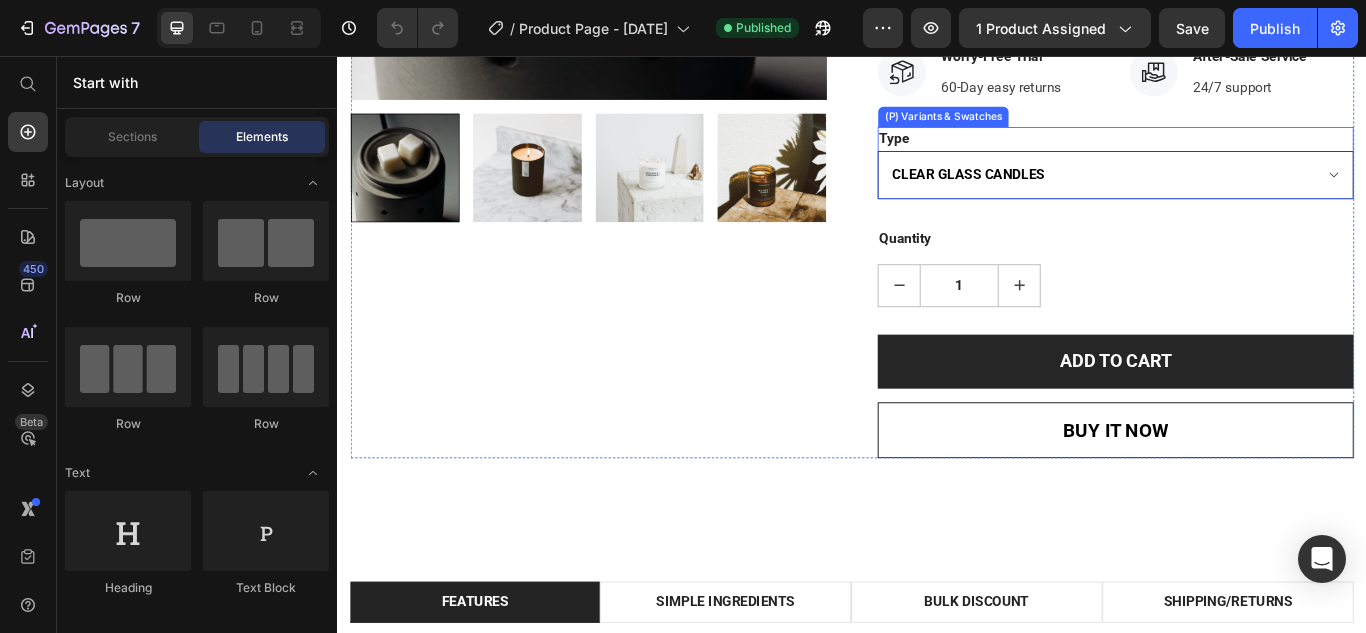 click on "CLEAR GLASS CANDLES BLACK CANDLES AMBER JAR CANDLES" at bounding box center (1244, 195) 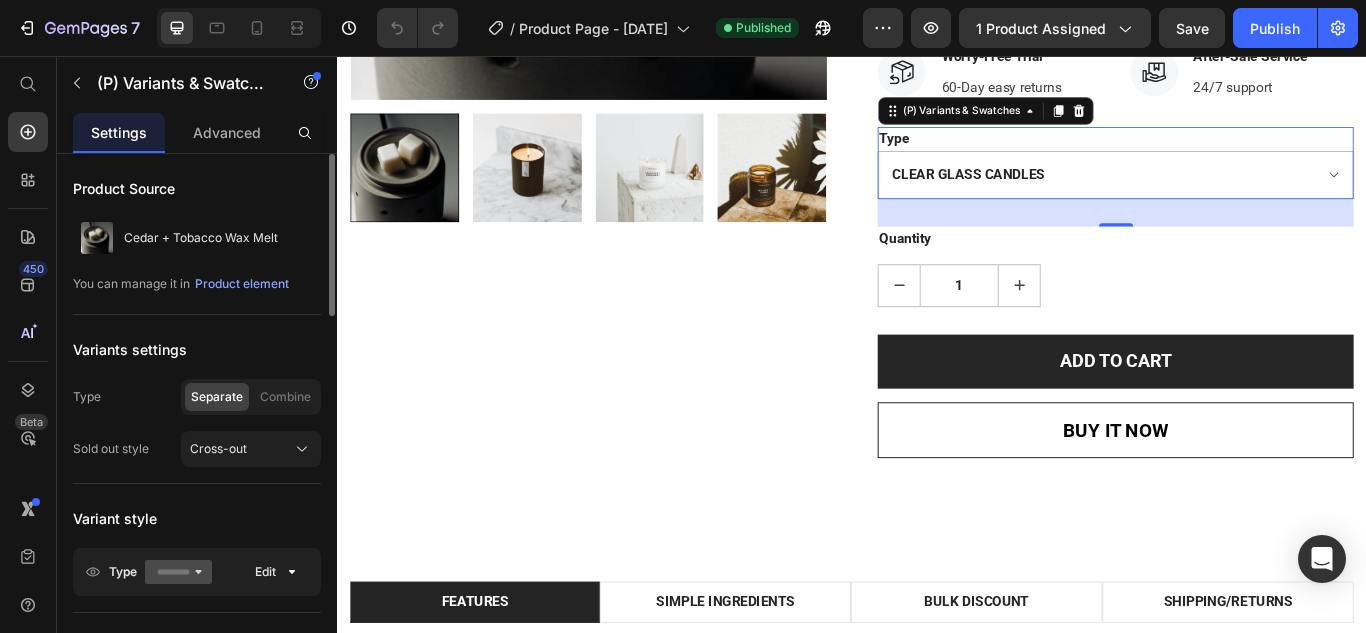 click on "Separate Combine" 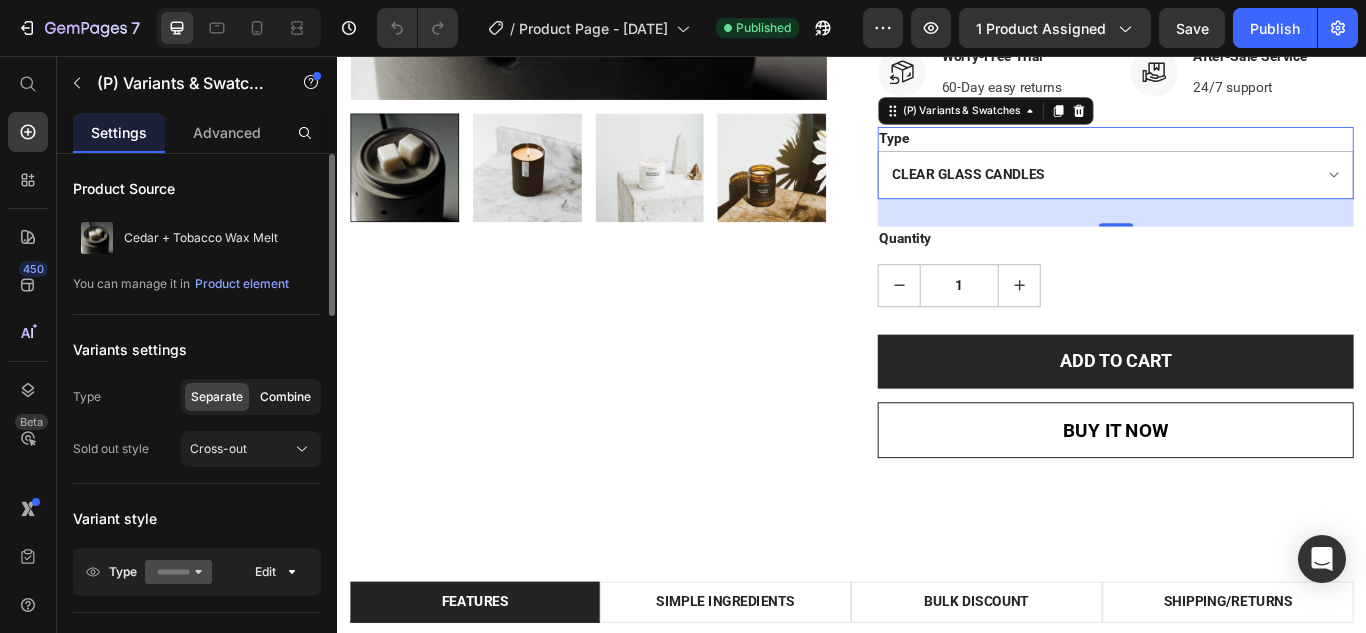 click on "Combine" 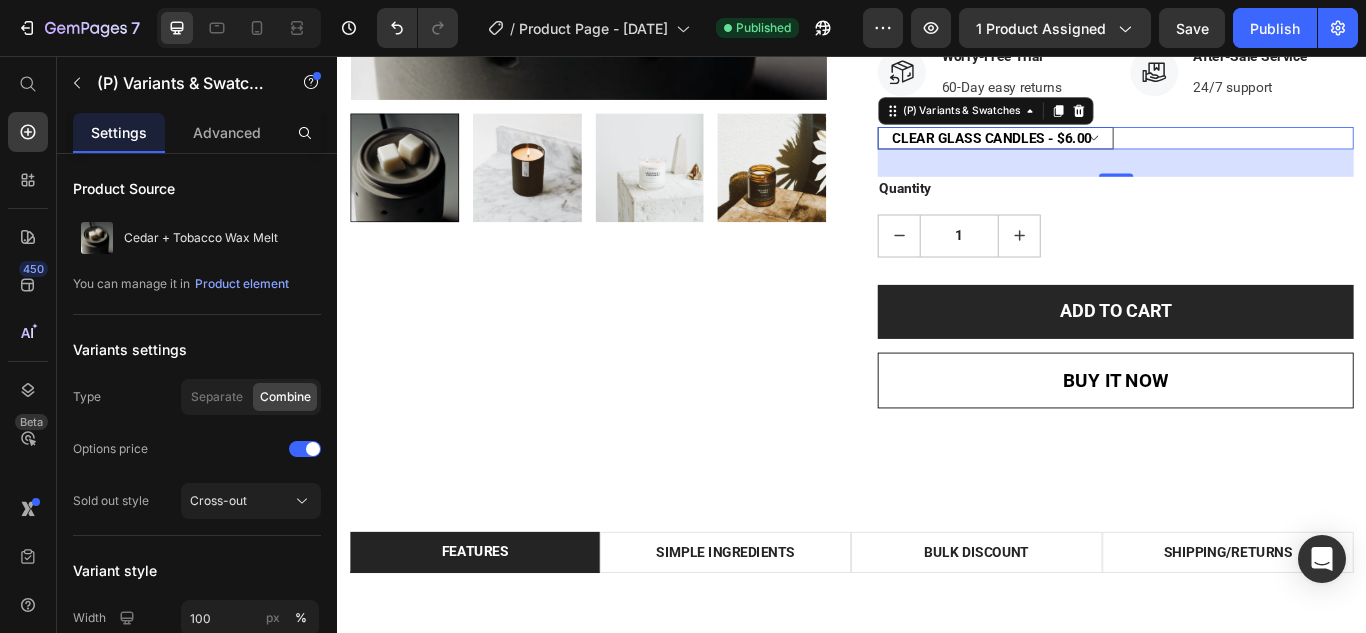click on "CLEAR GLASS CANDLES - $6.00  BLACK CANDLES - $6.00  AMBER JAR CANDLES - $6.00" at bounding box center (1104, 152) 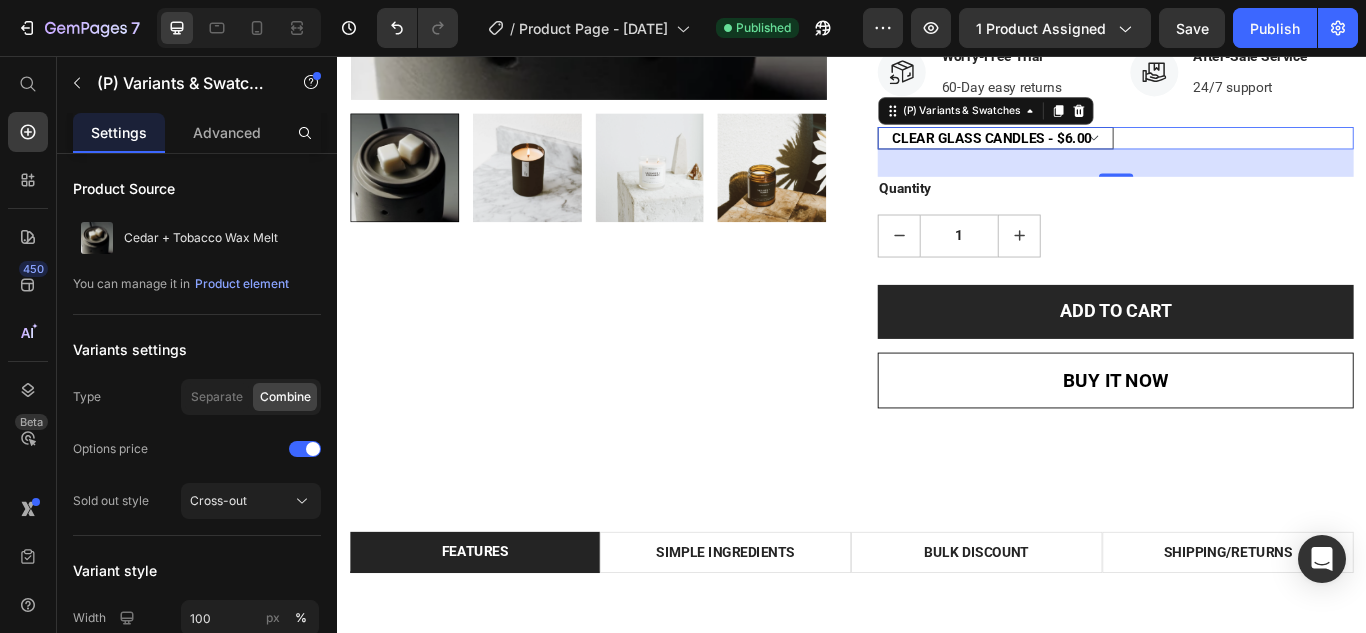 click on "CLEAR GLASS CANDLES - $6.00  BLACK CANDLES - $6.00  AMBER JAR CANDLES - $6.00" at bounding box center (1104, 152) 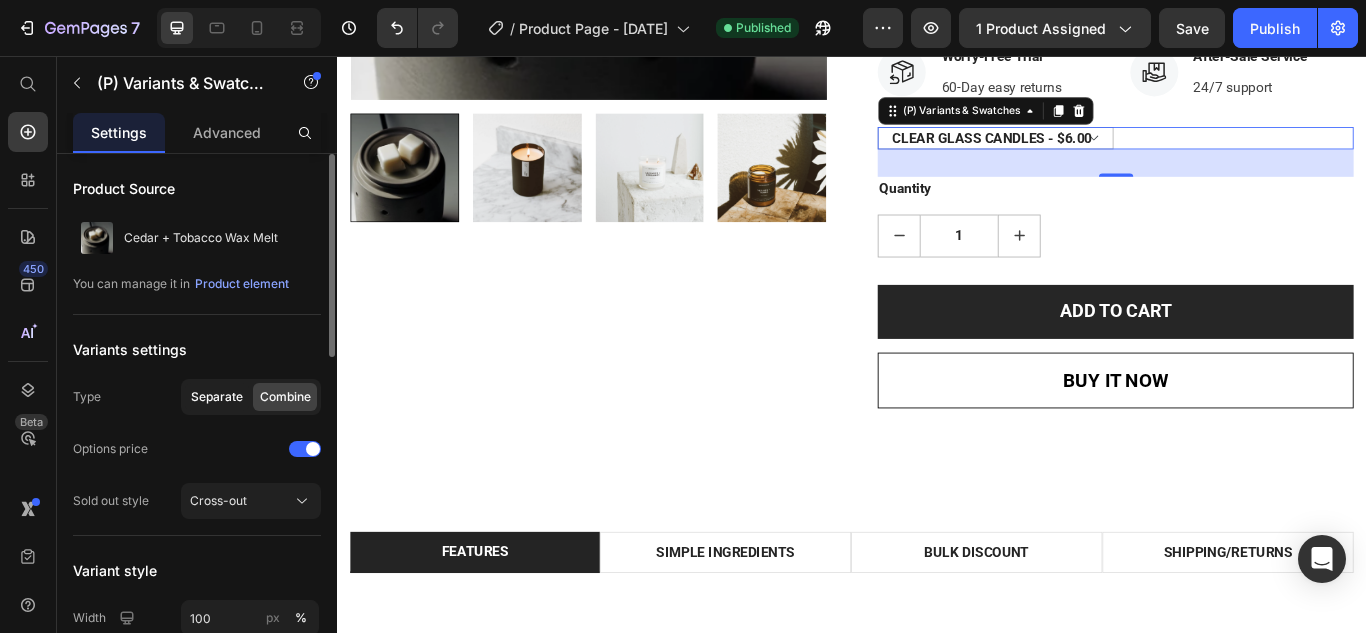 click on "Separate" 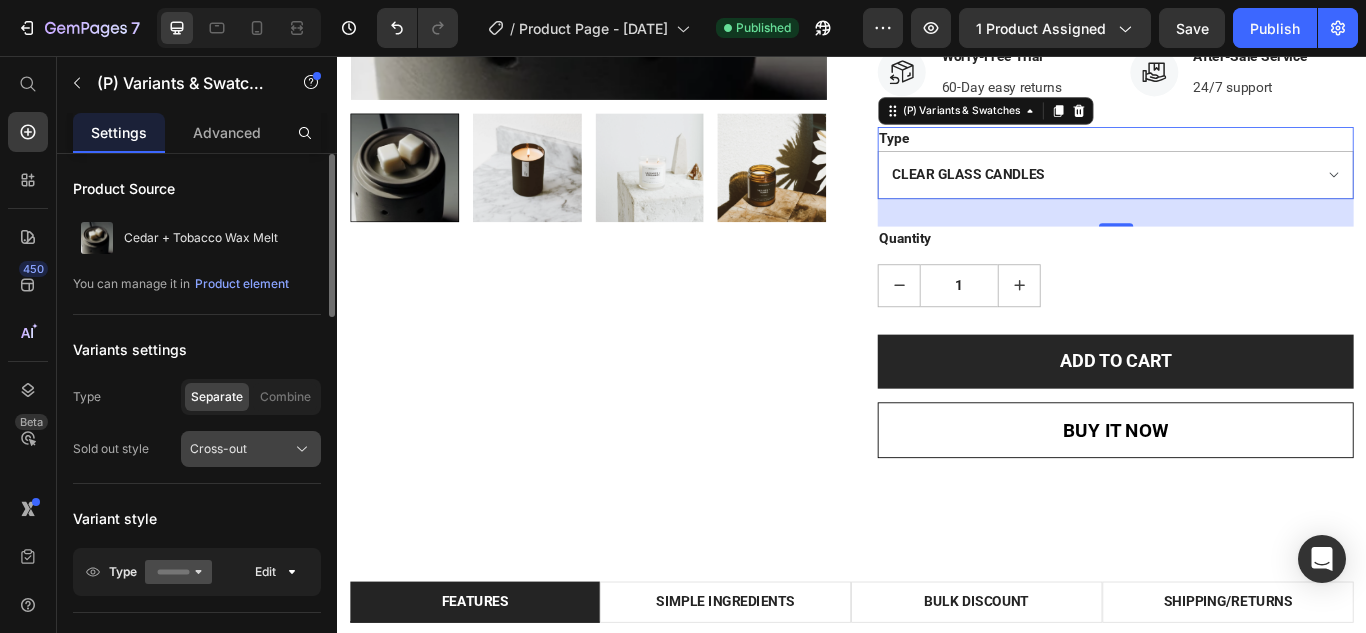 click on "Cross-out" at bounding box center (251, 449) 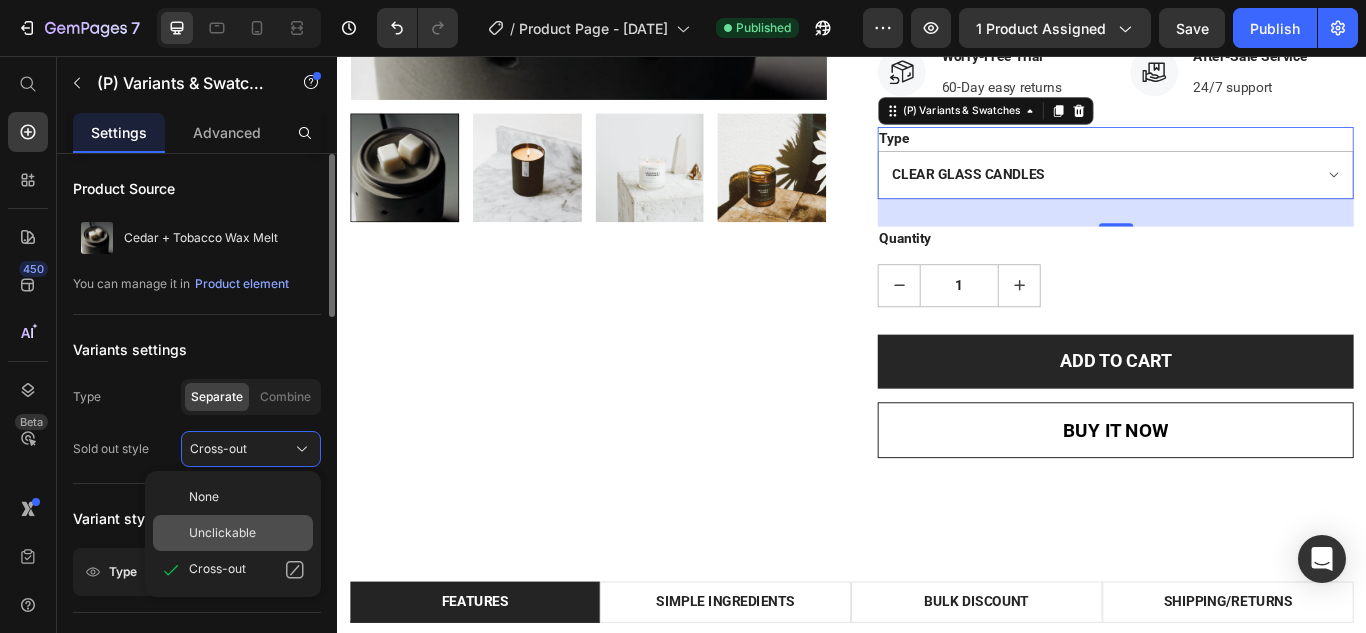 click on "Unclickable" 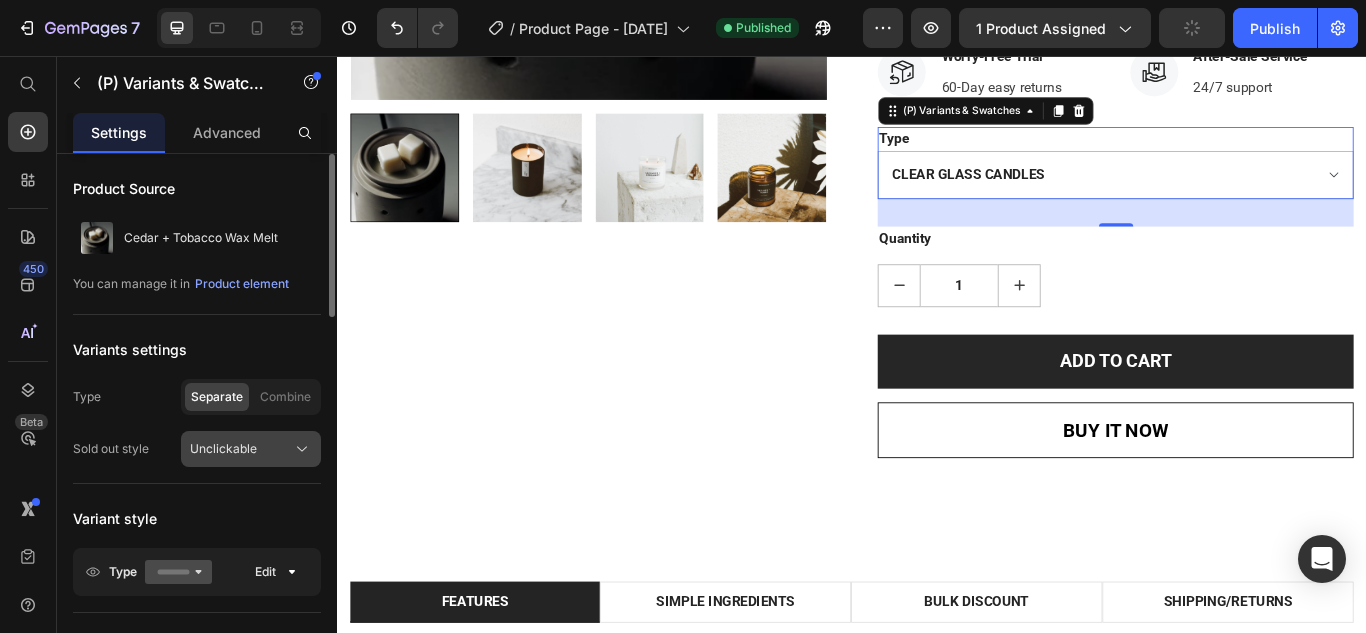 click on "Unclickable" 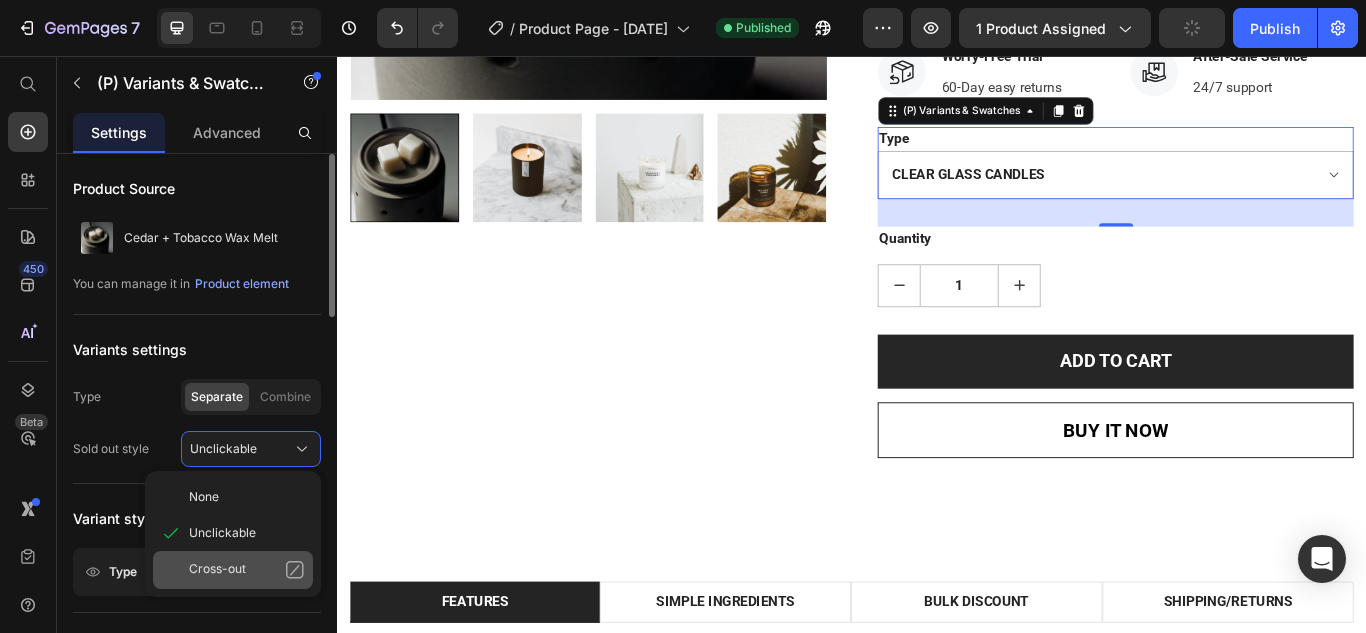 click on "Cross-out" at bounding box center [217, 570] 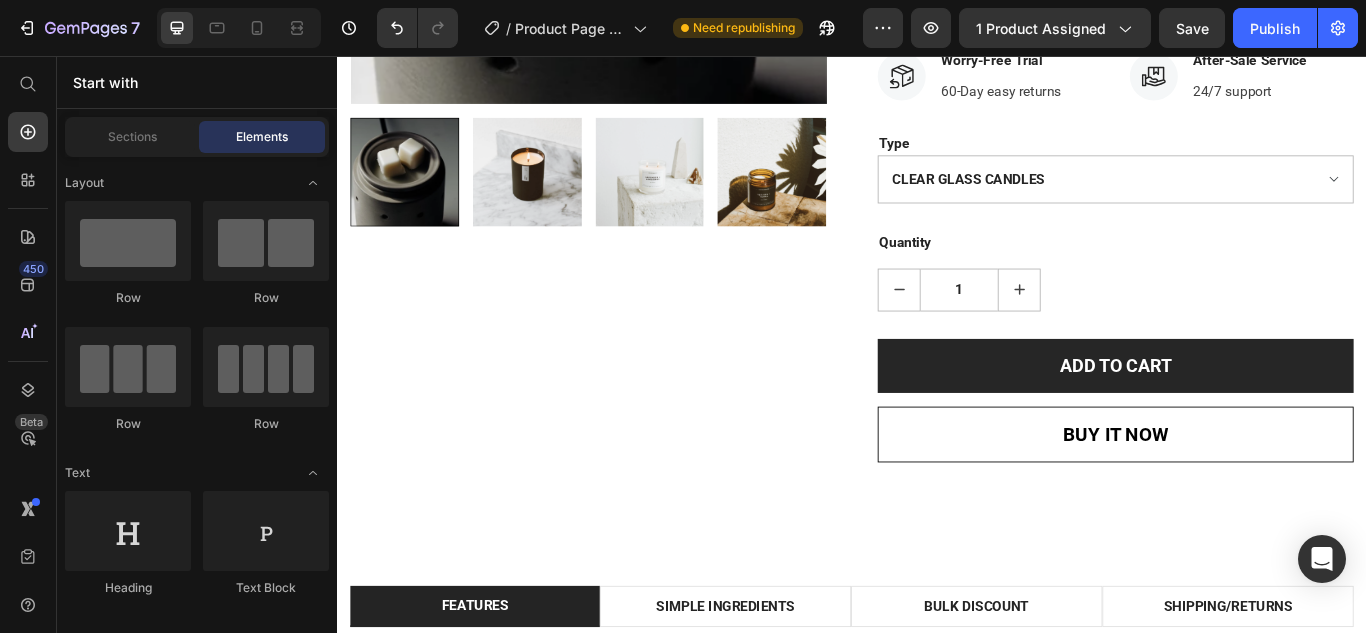 scroll, scrollTop: 617, scrollLeft: 0, axis: vertical 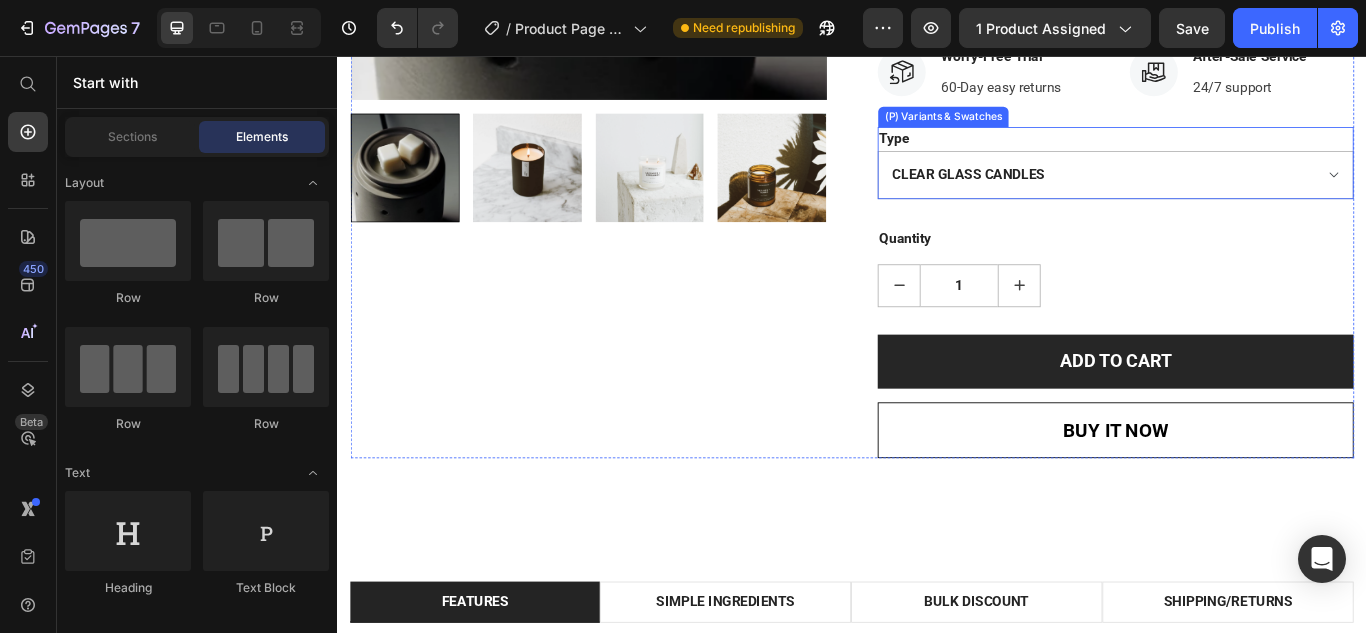 click on "Type CLEAR GLASS CANDLES BLACK CANDLES AMBER JAR CANDLES" at bounding box center [1244, 181] 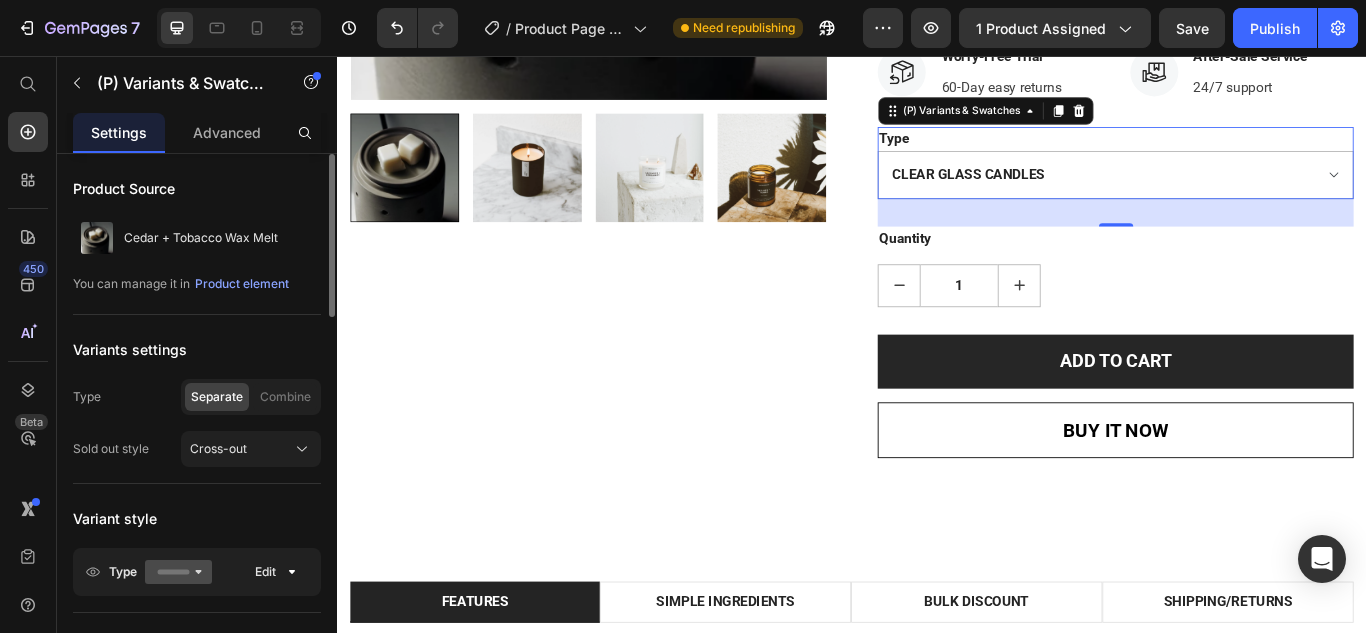 click on "Variants settings Type Separate Combine Sold out style Cross-out" 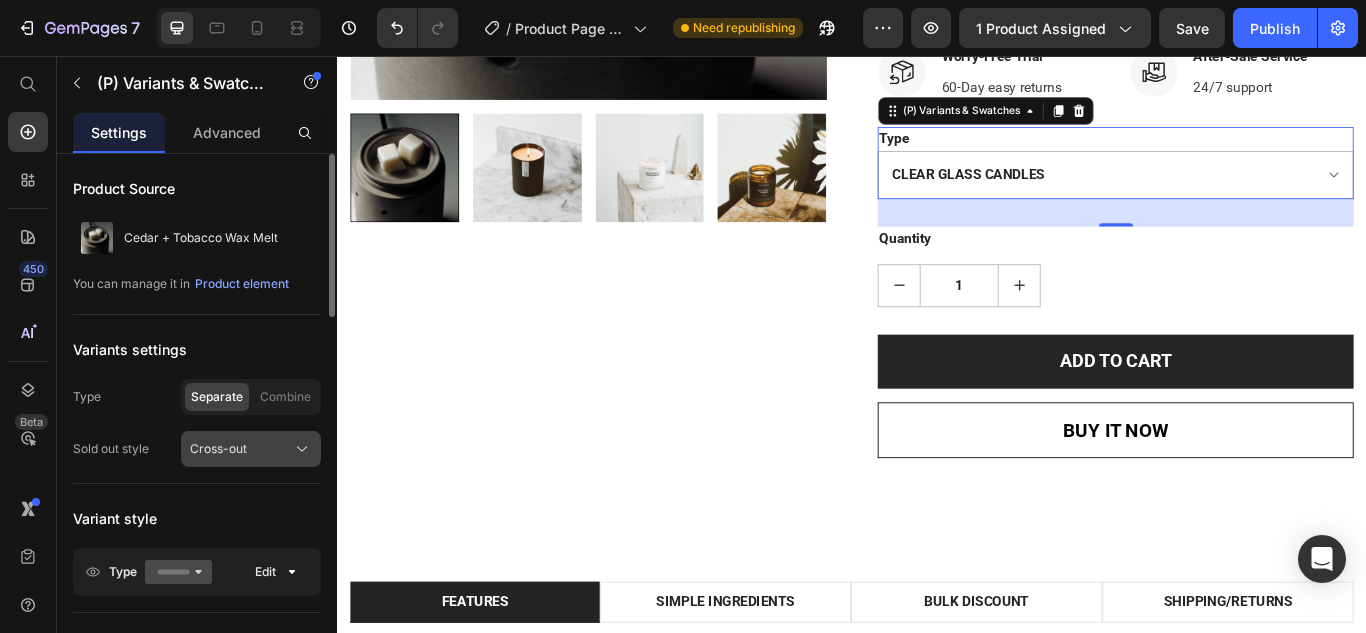 click on "Cross-out" 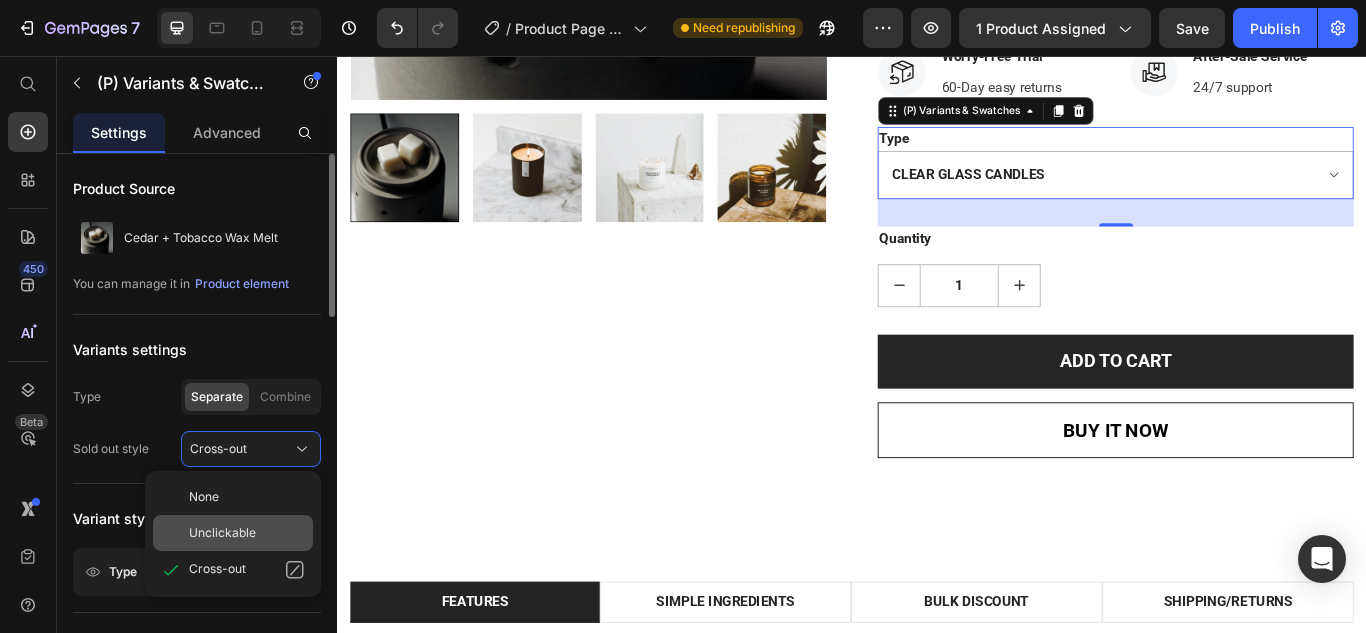 click on "Unclickable" 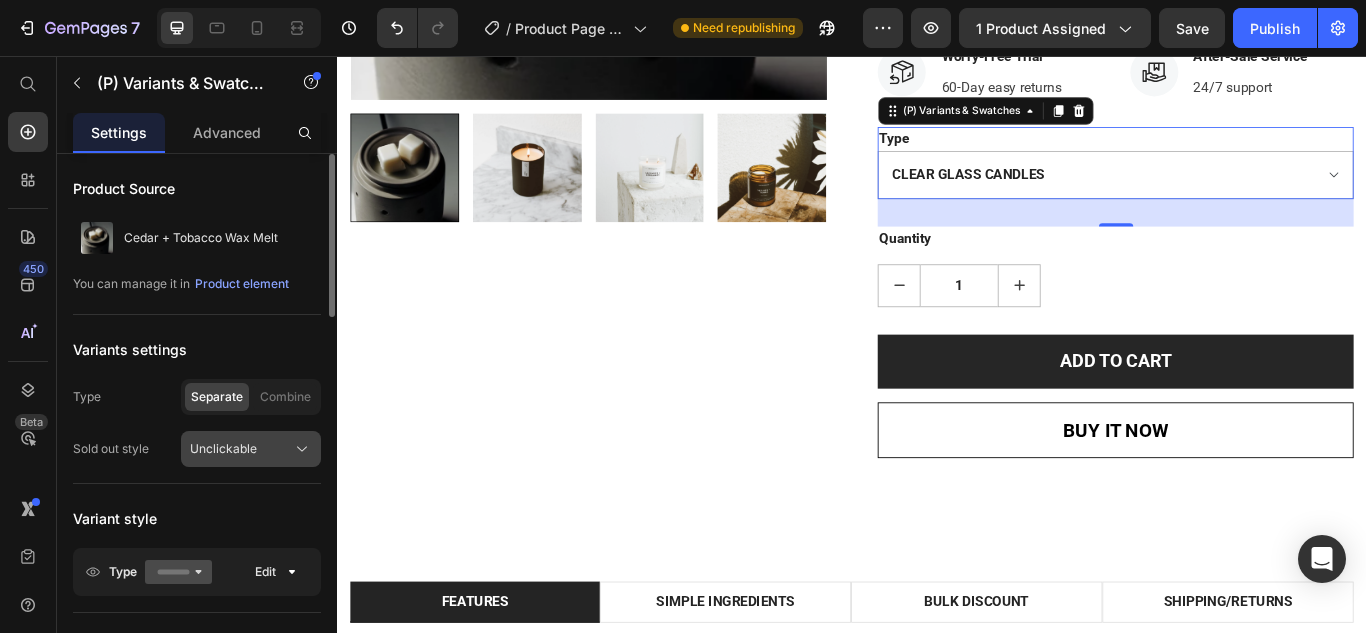 click 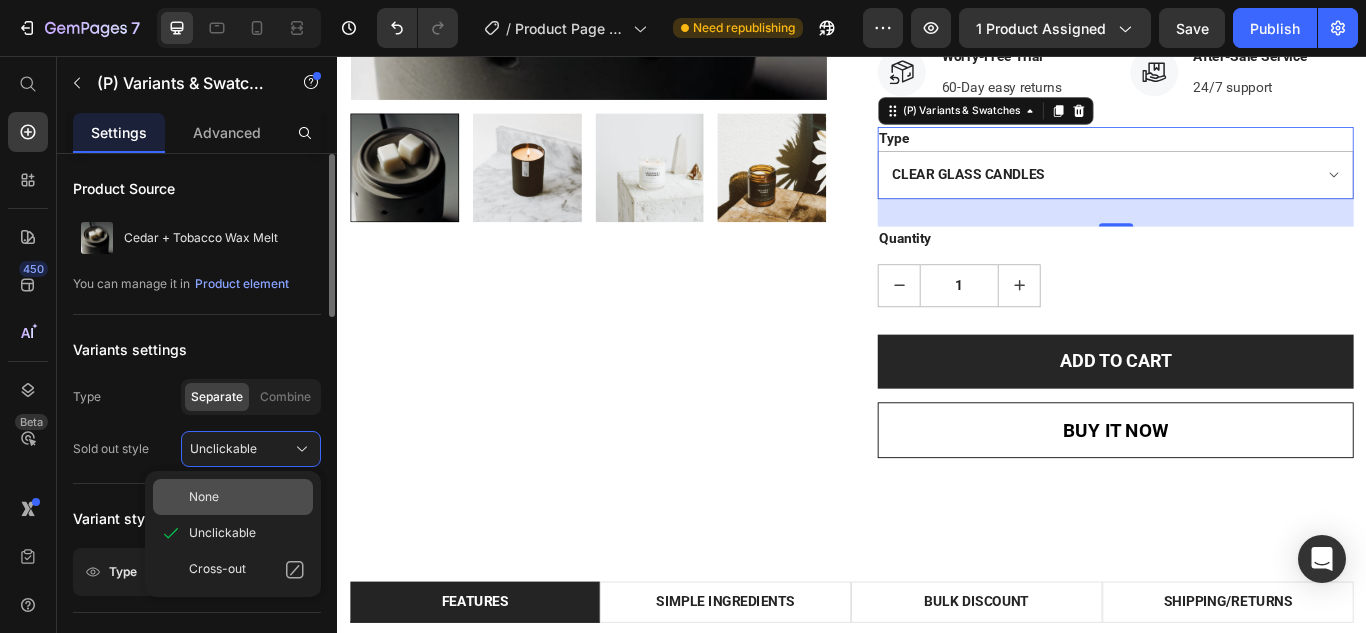click on "None" at bounding box center [247, 497] 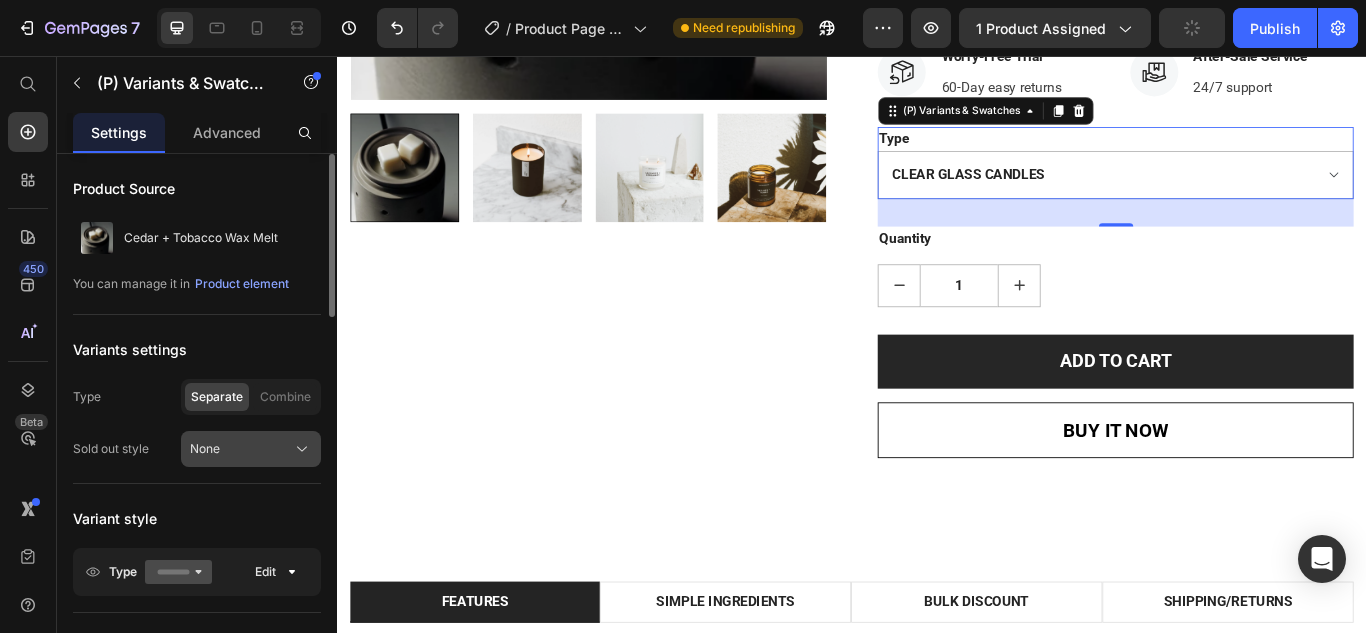 click on "None" 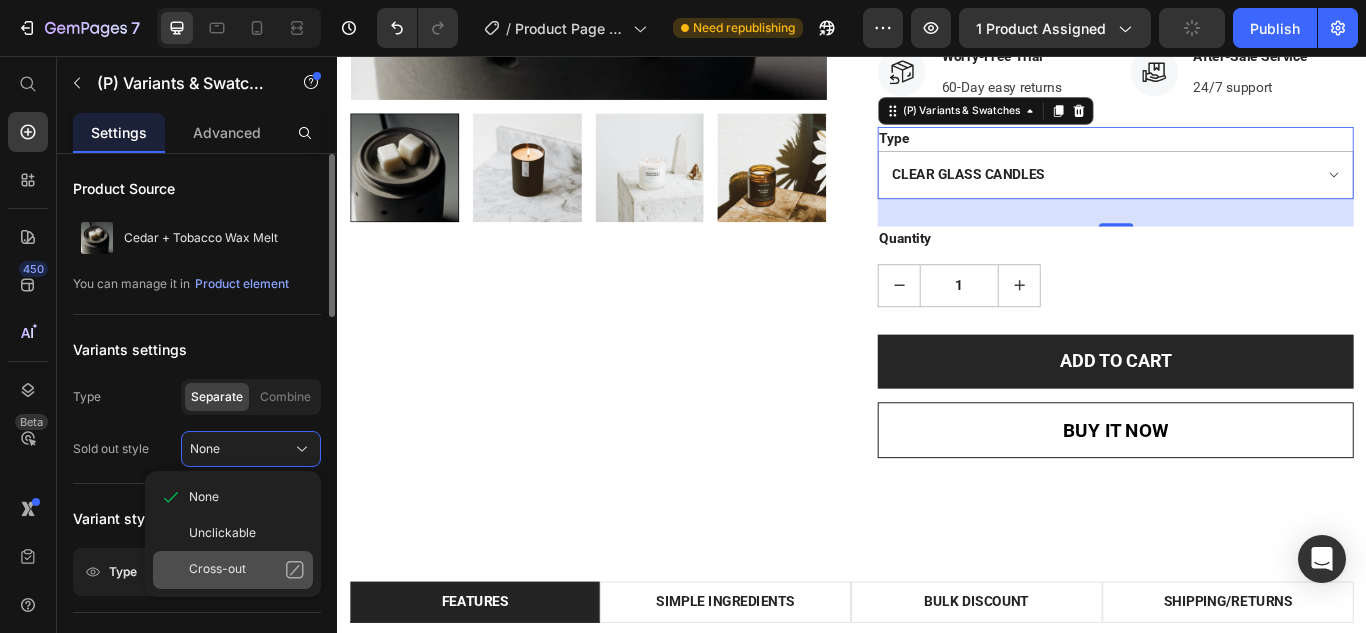 click on "Cross-out" at bounding box center [217, 570] 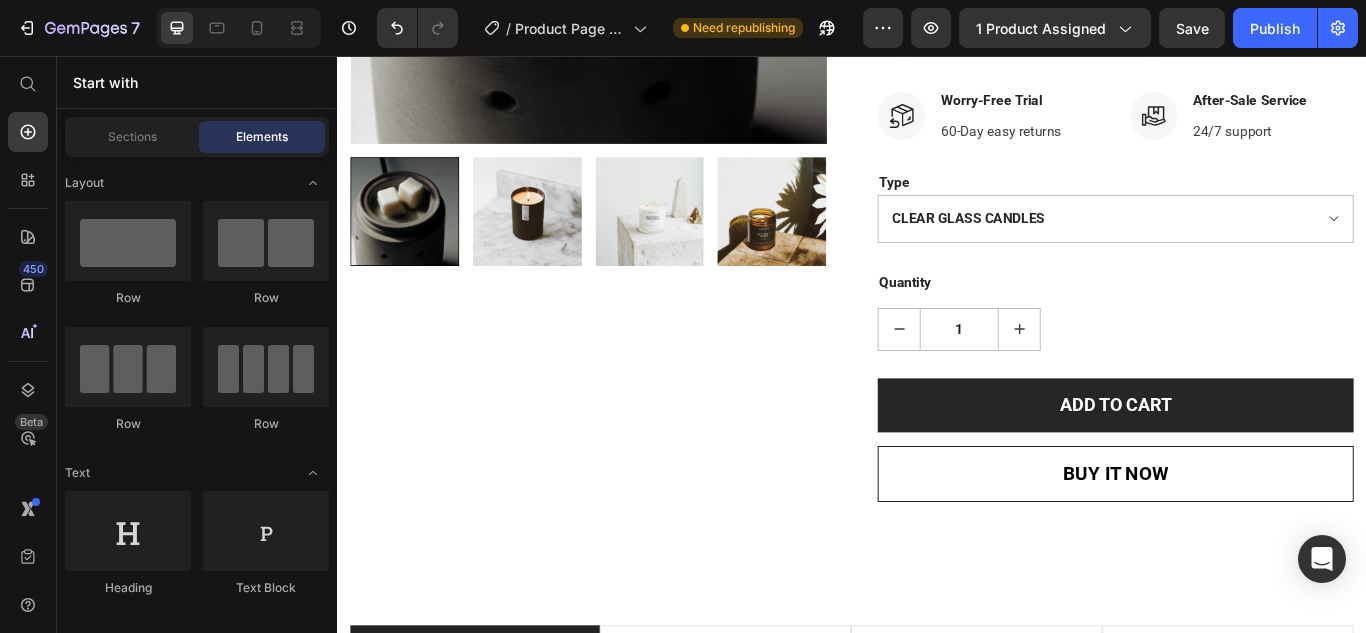 scroll, scrollTop: 533, scrollLeft: 0, axis: vertical 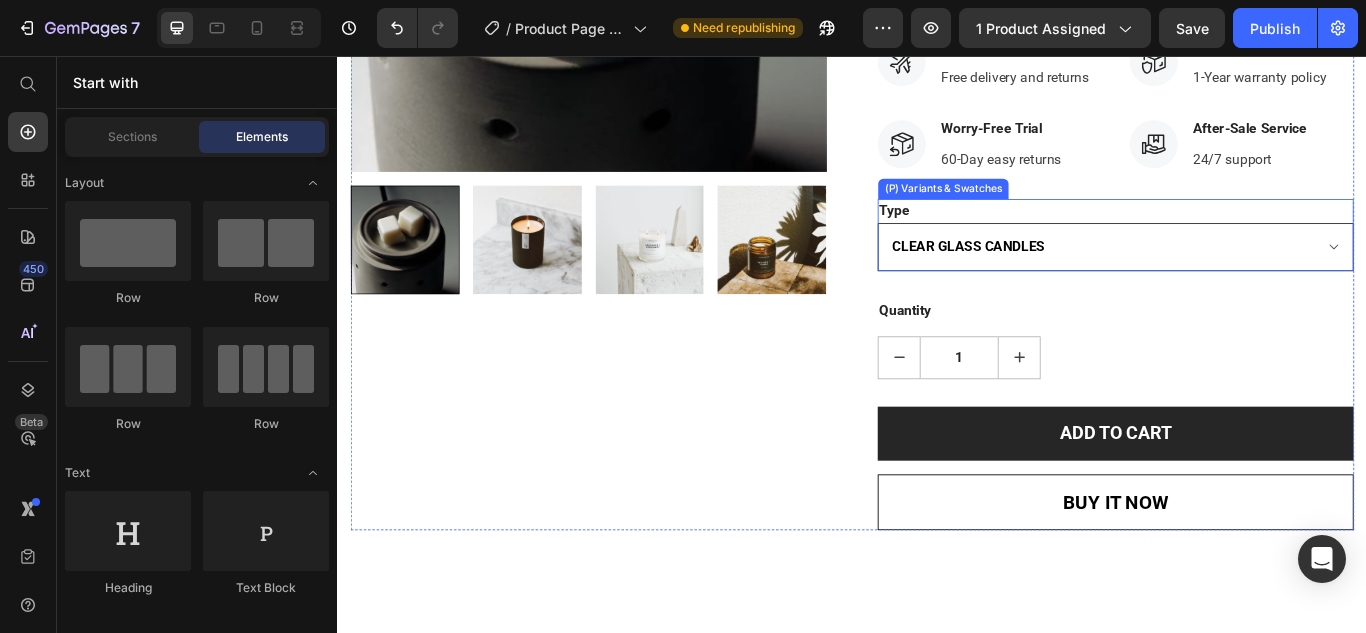 click on "CLEAR GLASS CANDLES BLACK CANDLES AMBER JAR CANDLES" at bounding box center [1244, 279] 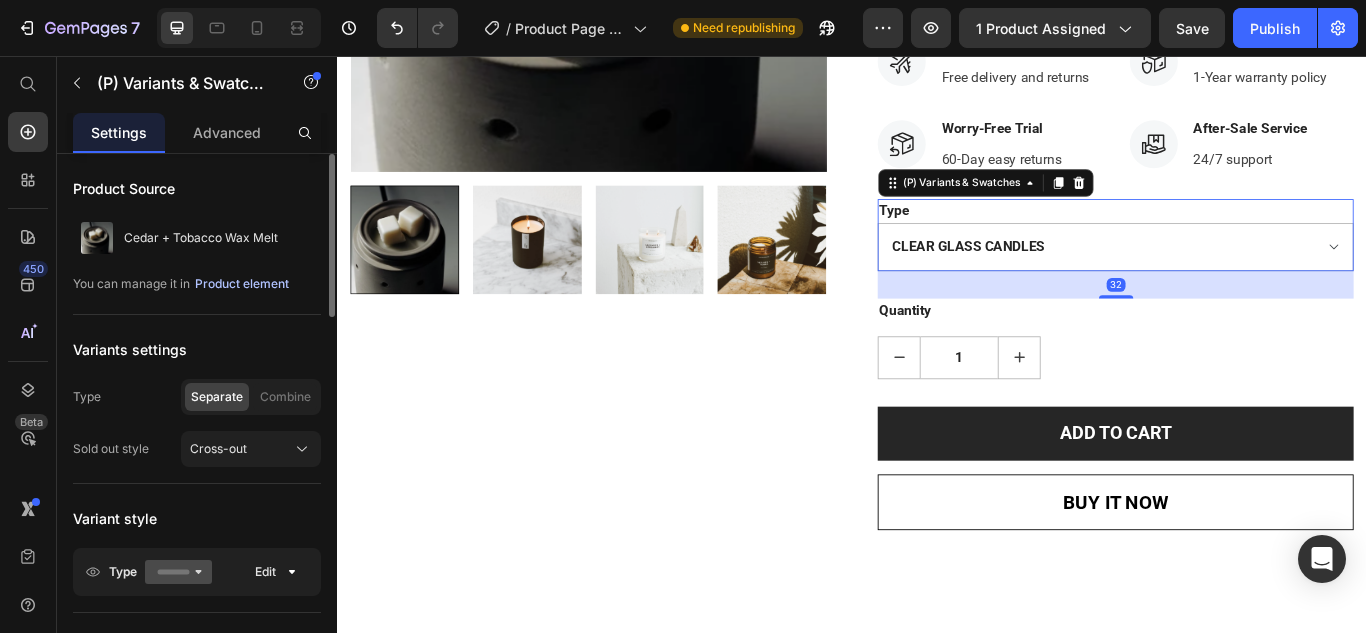 click on "Product element" at bounding box center [242, 284] 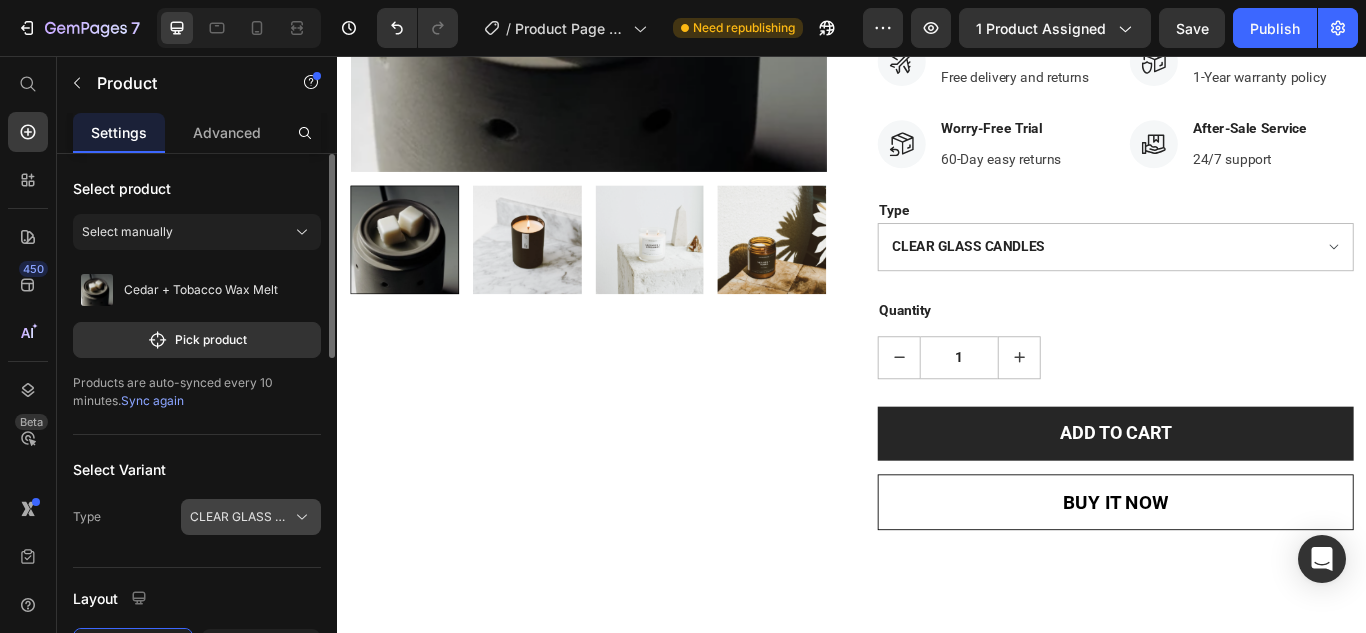 click on "CLEAR GLASS CANDLES" at bounding box center (251, 517) 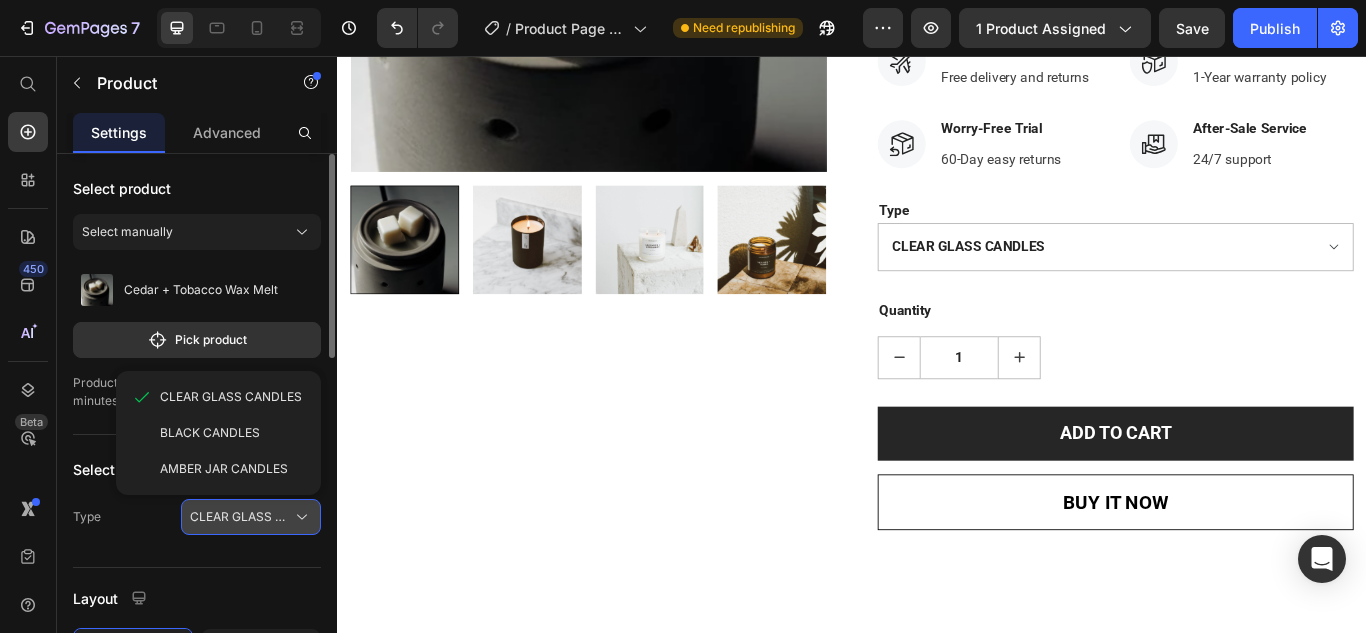 click on "CLEAR GLASS CANDLES" at bounding box center [251, 517] 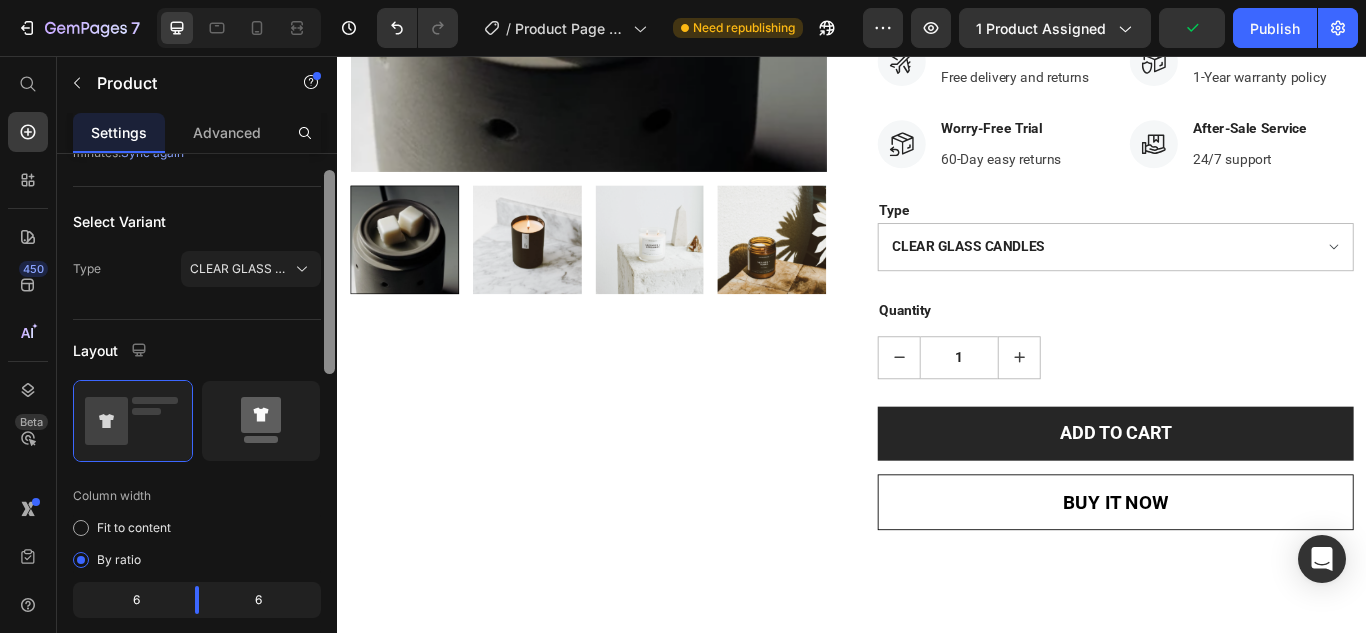scroll, scrollTop: 274, scrollLeft: 0, axis: vertical 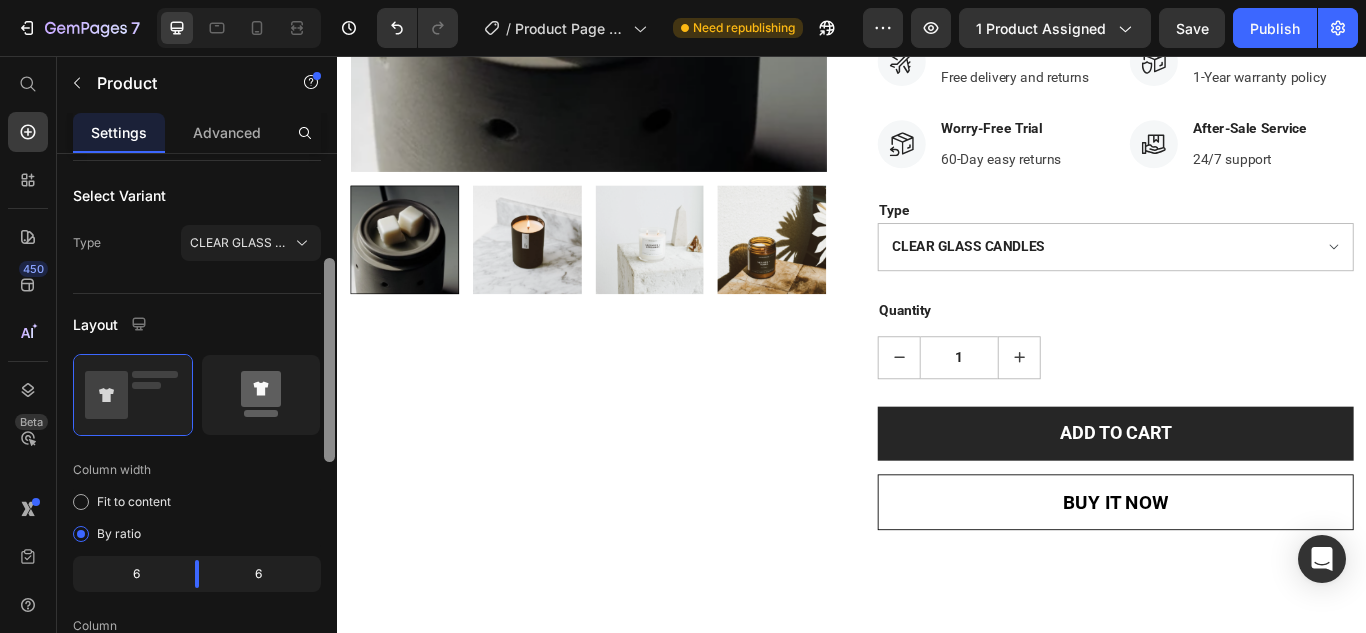 drag, startPoint x: 332, startPoint y: 308, endPoint x: 320, endPoint y: 413, distance: 105.68349 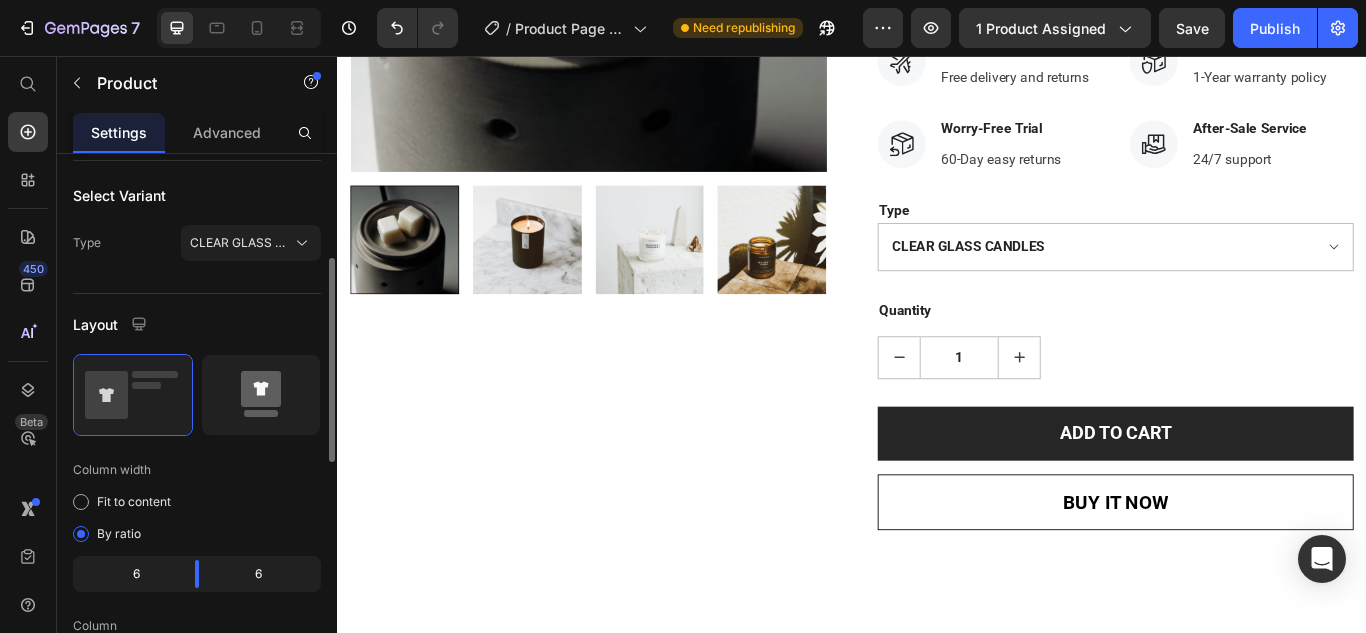 click 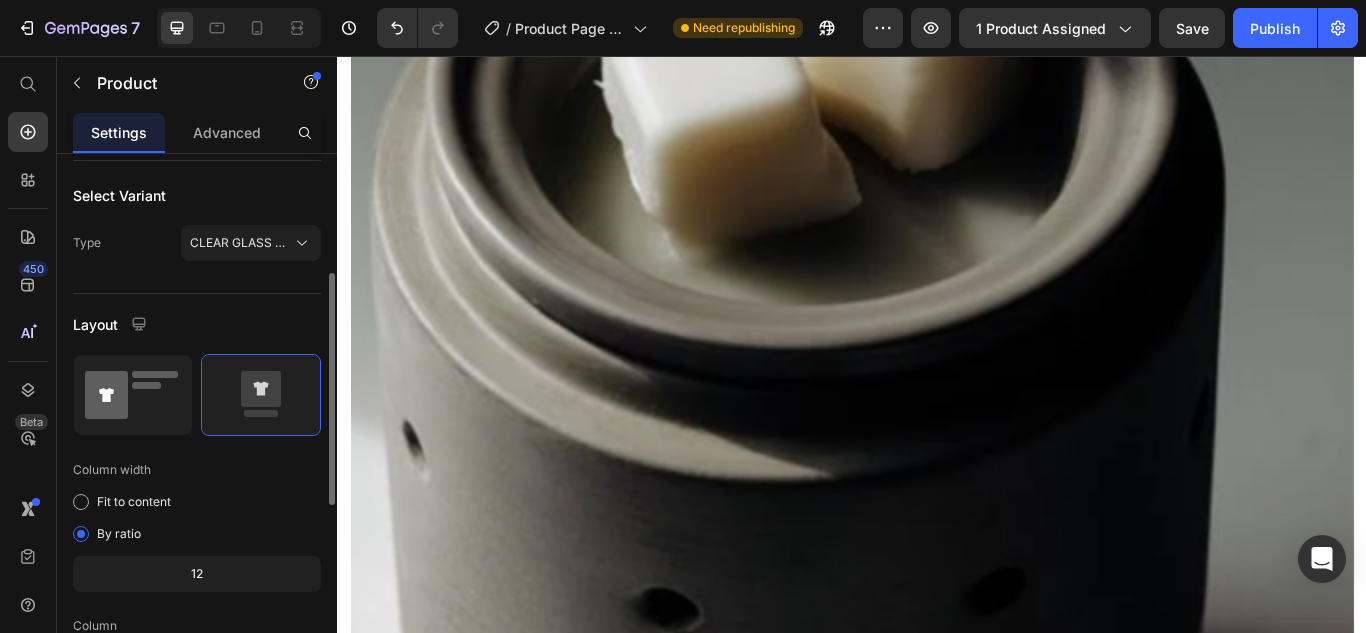 click 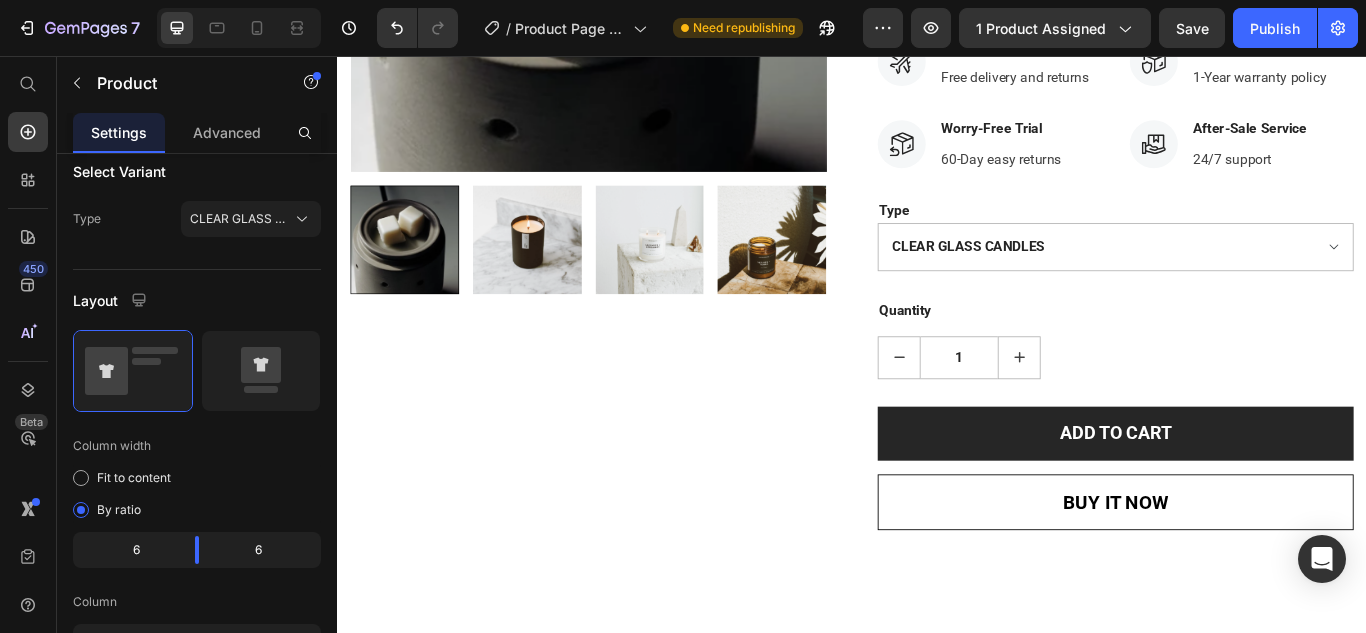 scroll, scrollTop: 0, scrollLeft: 0, axis: both 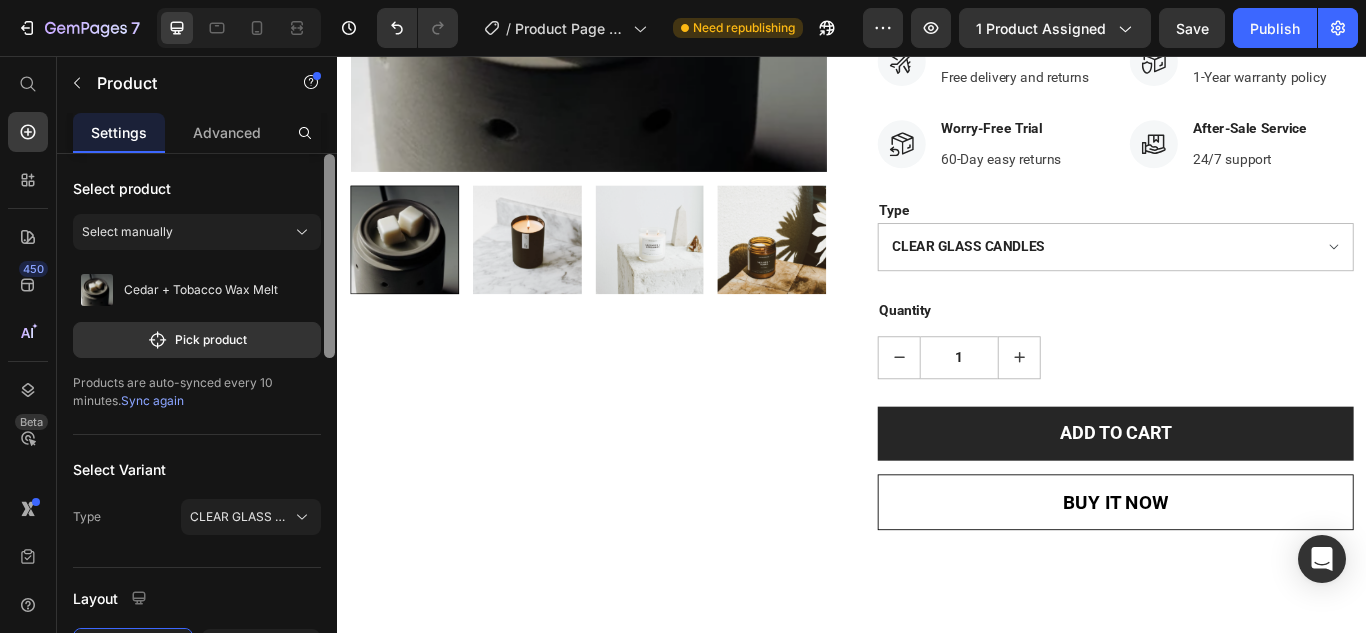 drag, startPoint x: 333, startPoint y: 452, endPoint x: 295, endPoint y: 190, distance: 264.7414 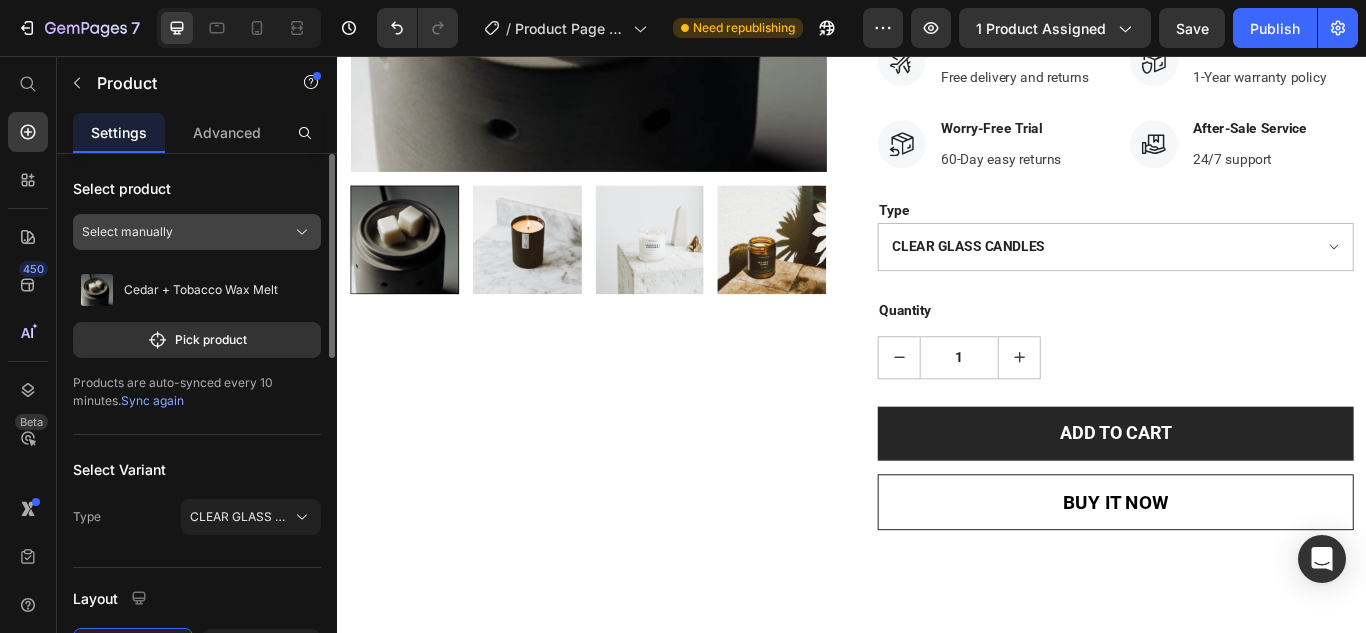 click 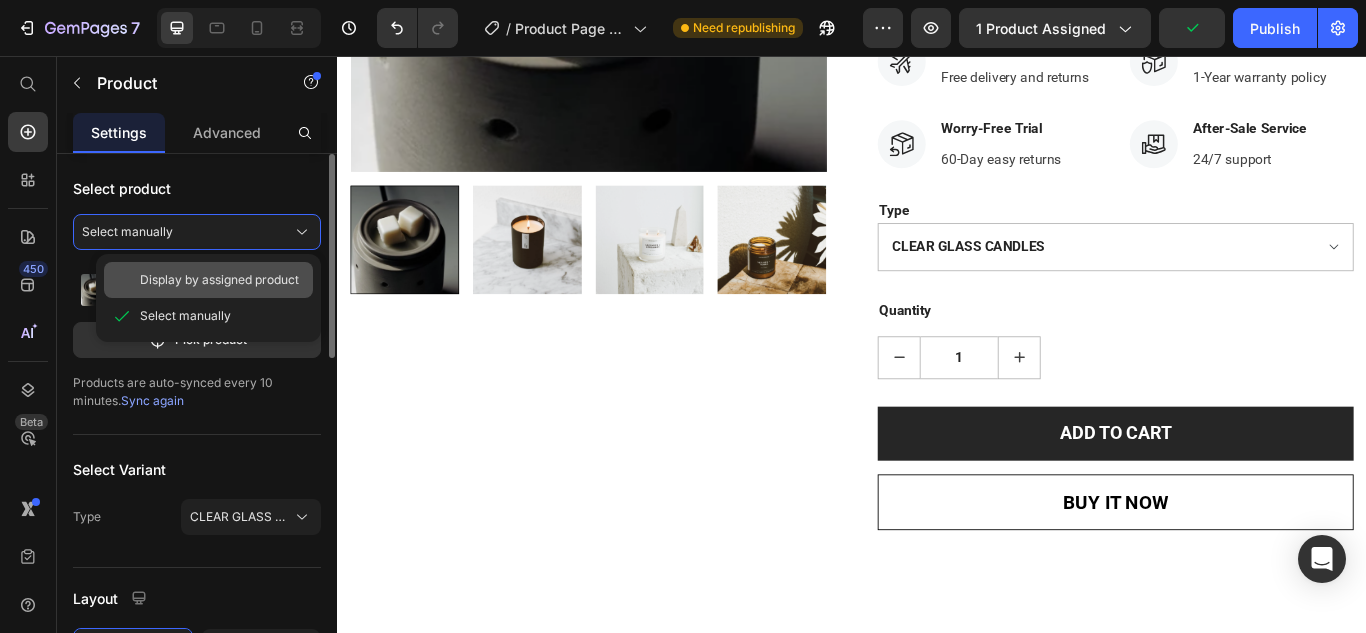 click on "Display by assigned product" at bounding box center (219, 280) 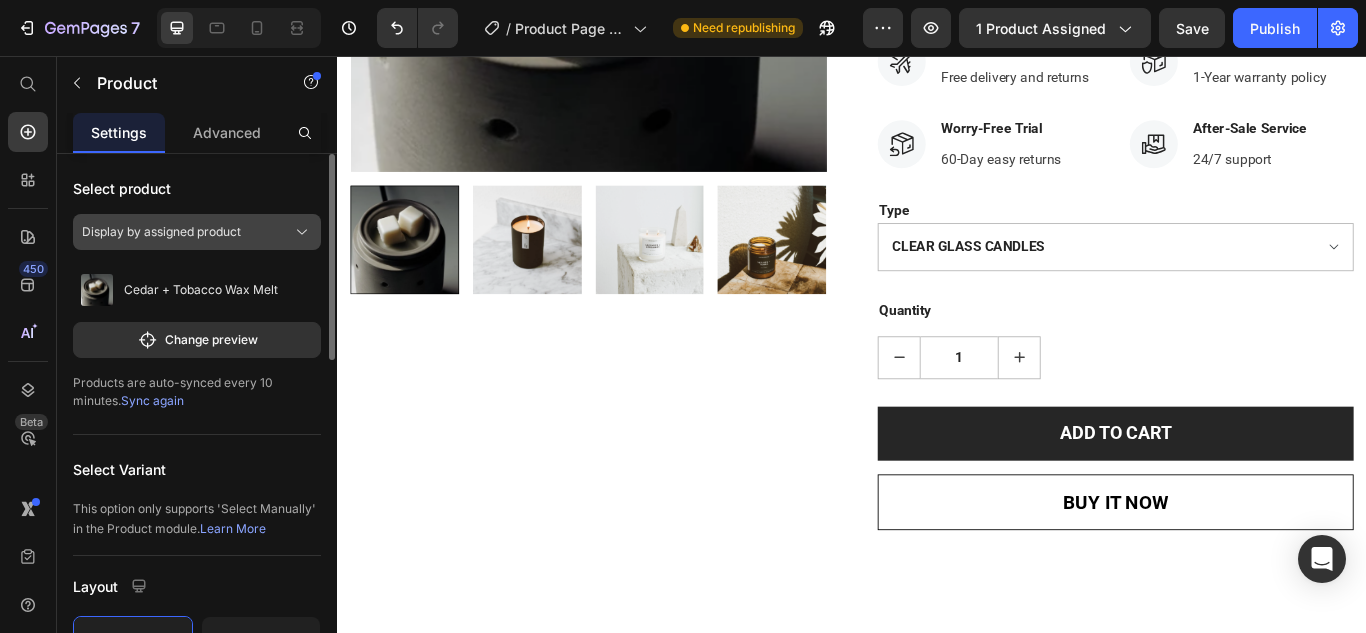 click on "Display by assigned product" 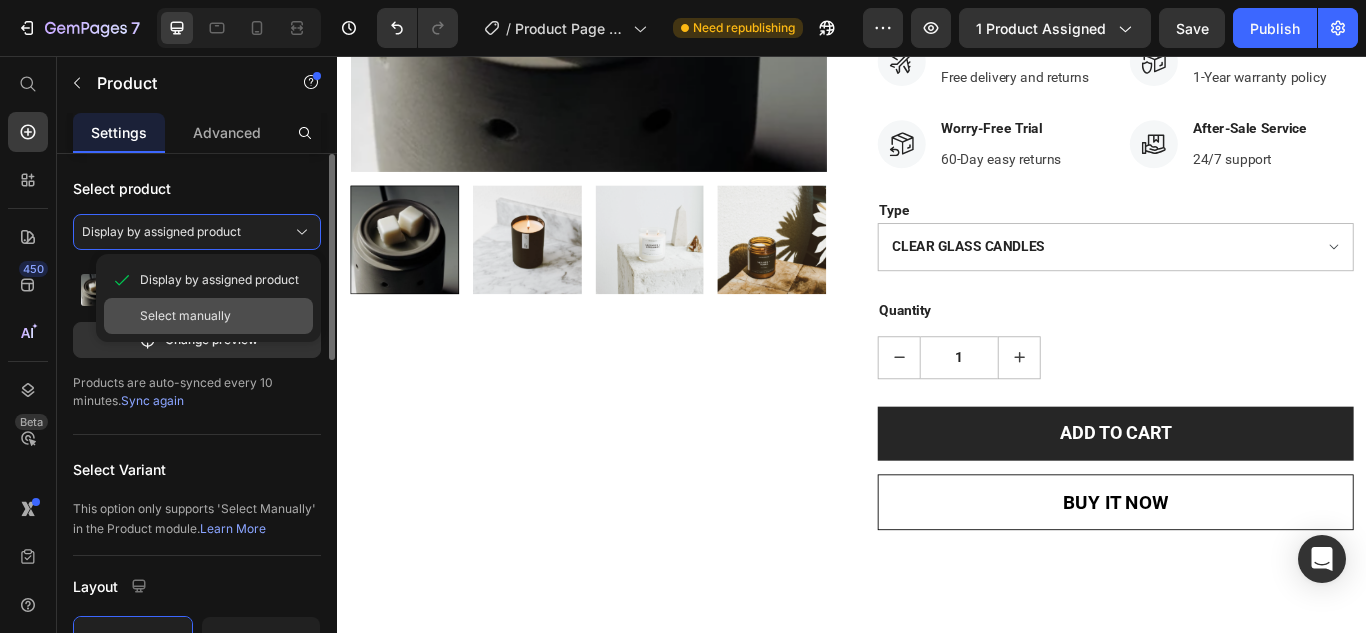 click on "Select manually" at bounding box center [222, 316] 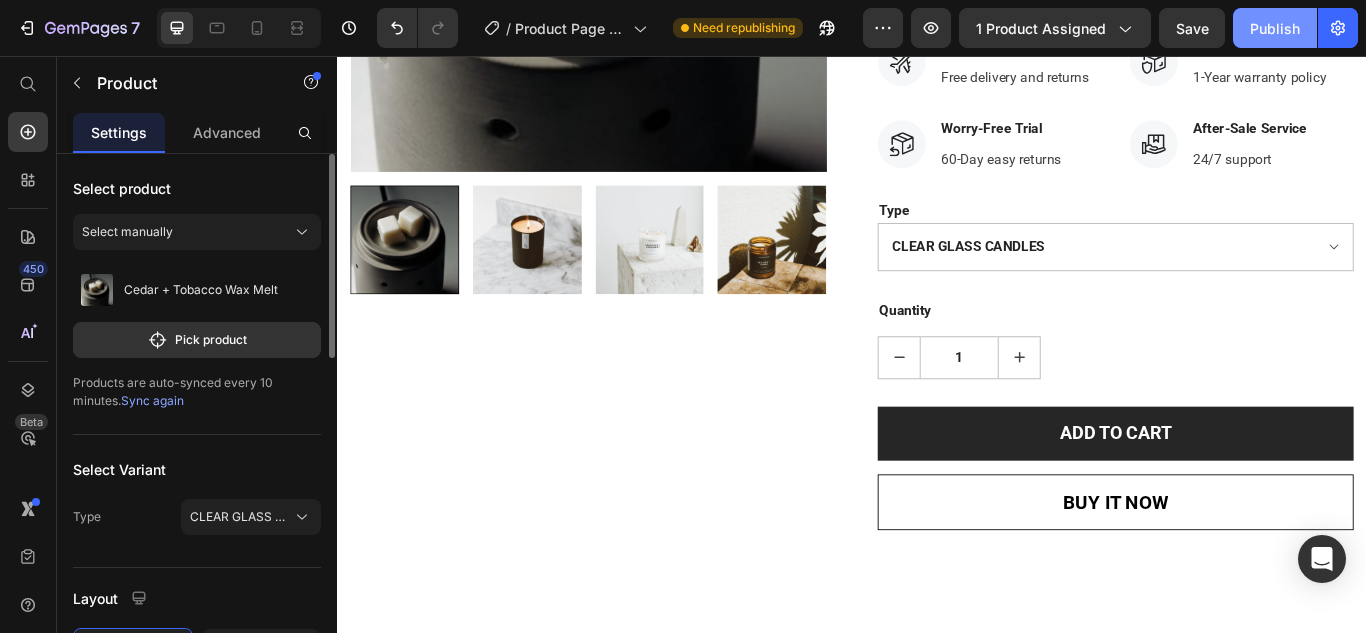 click on "Publish" 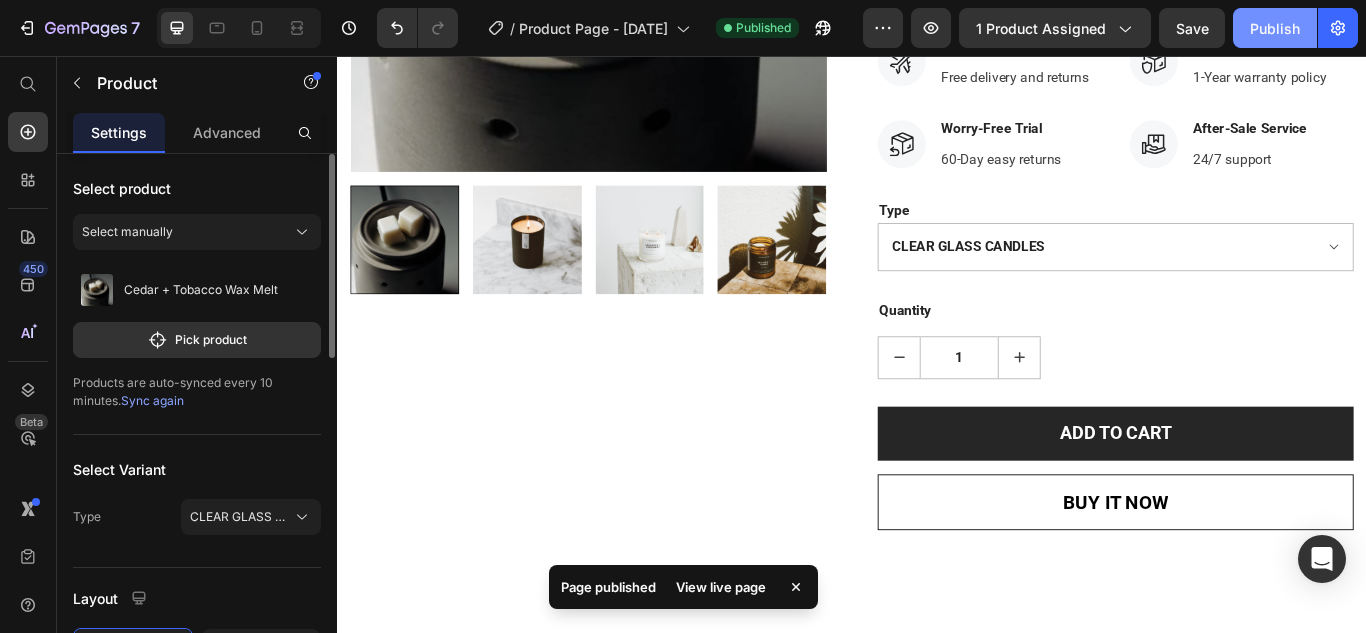 click on "Publish" at bounding box center [1275, 28] 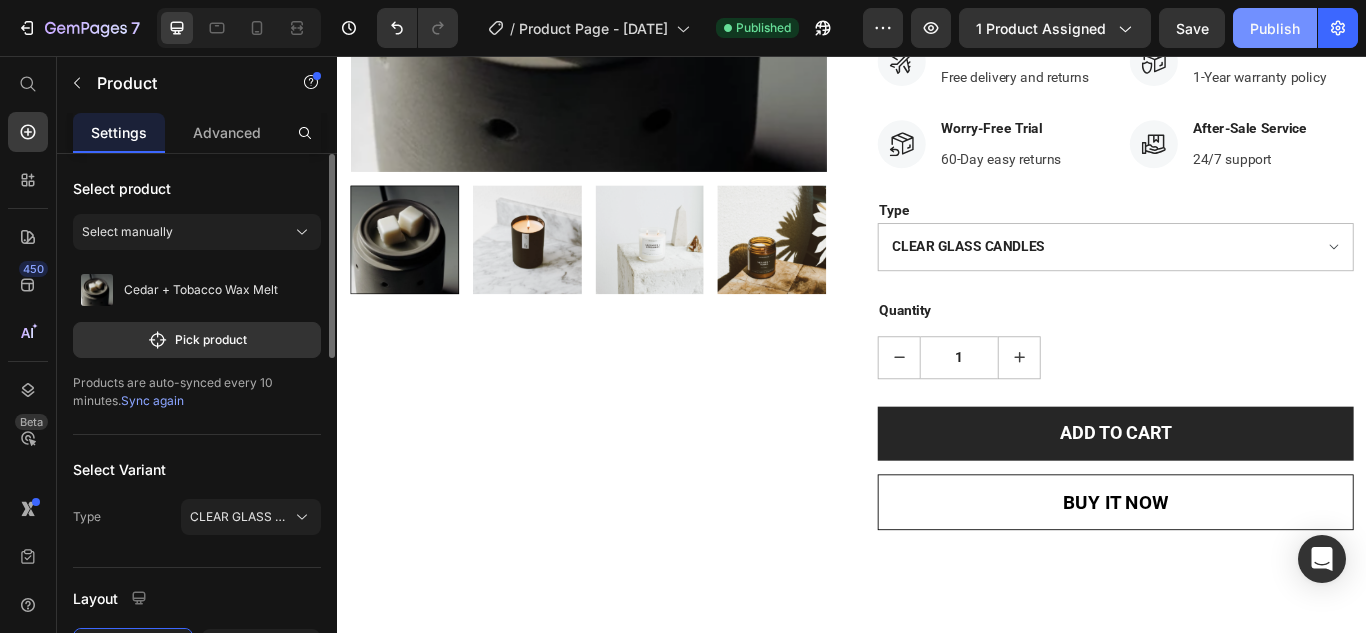 click on "Publish" 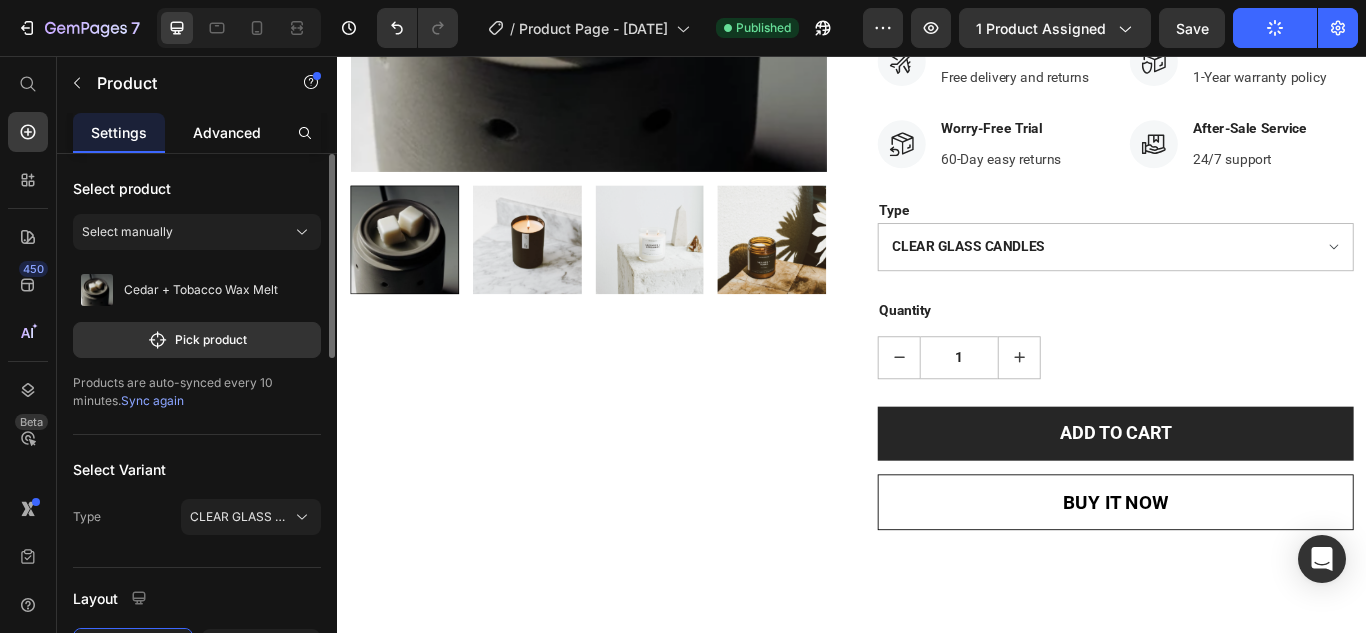 click on "Advanced" 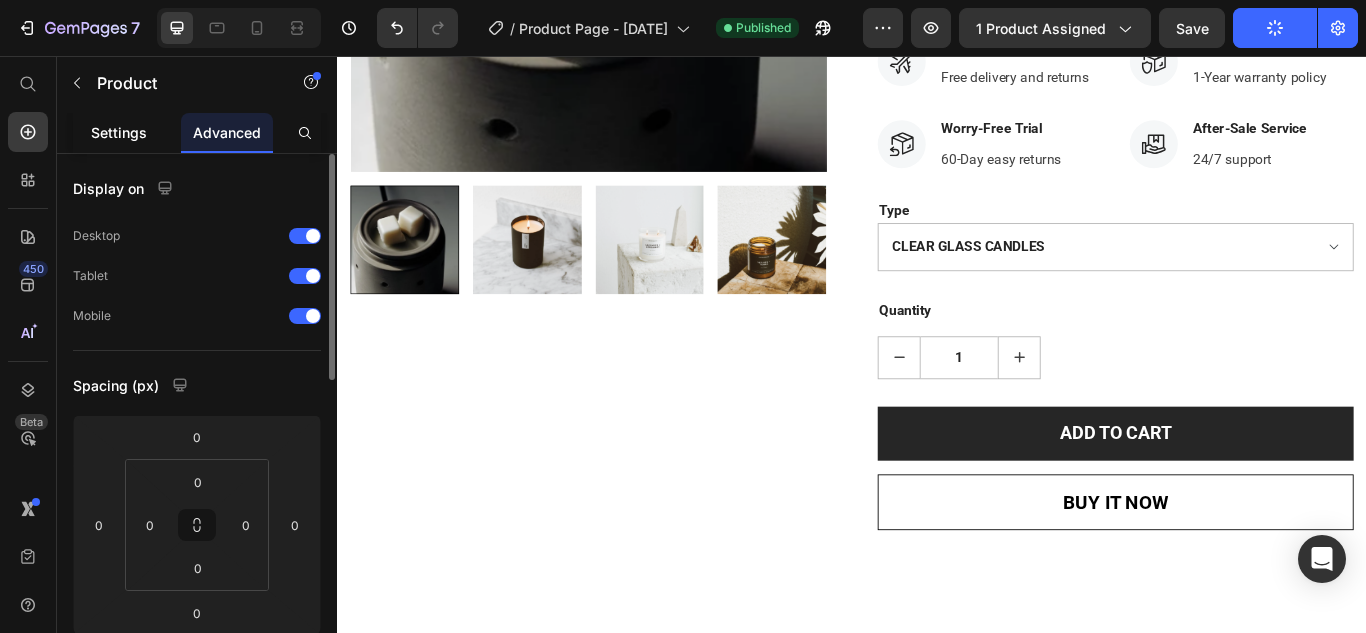 click on "Settings" at bounding box center (119, 132) 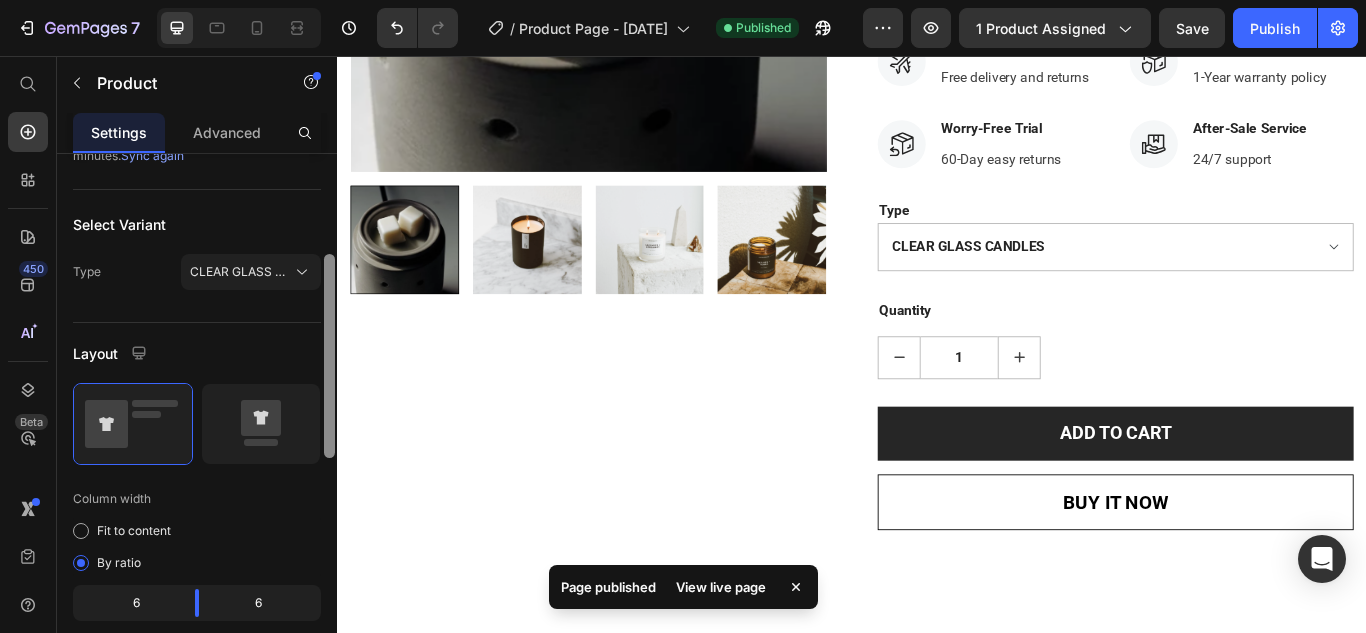 scroll, scrollTop: 0, scrollLeft: 0, axis: both 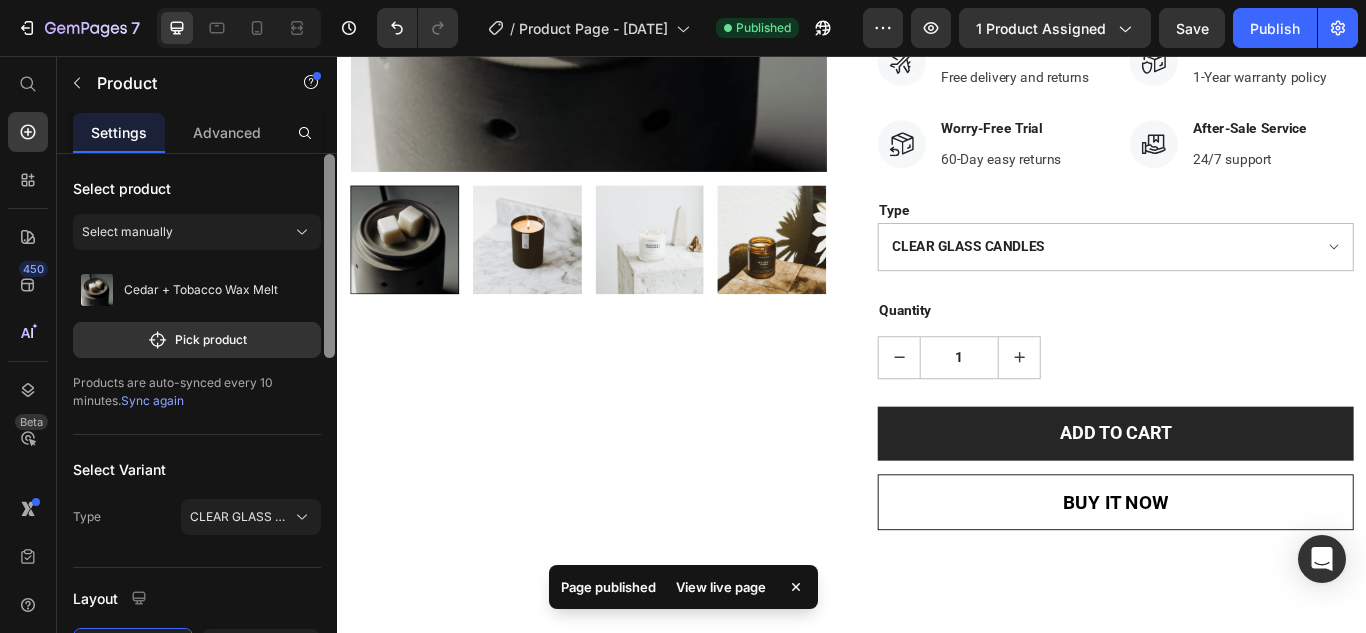 drag, startPoint x: 330, startPoint y: 275, endPoint x: 332, endPoint y: 132, distance: 143.01399 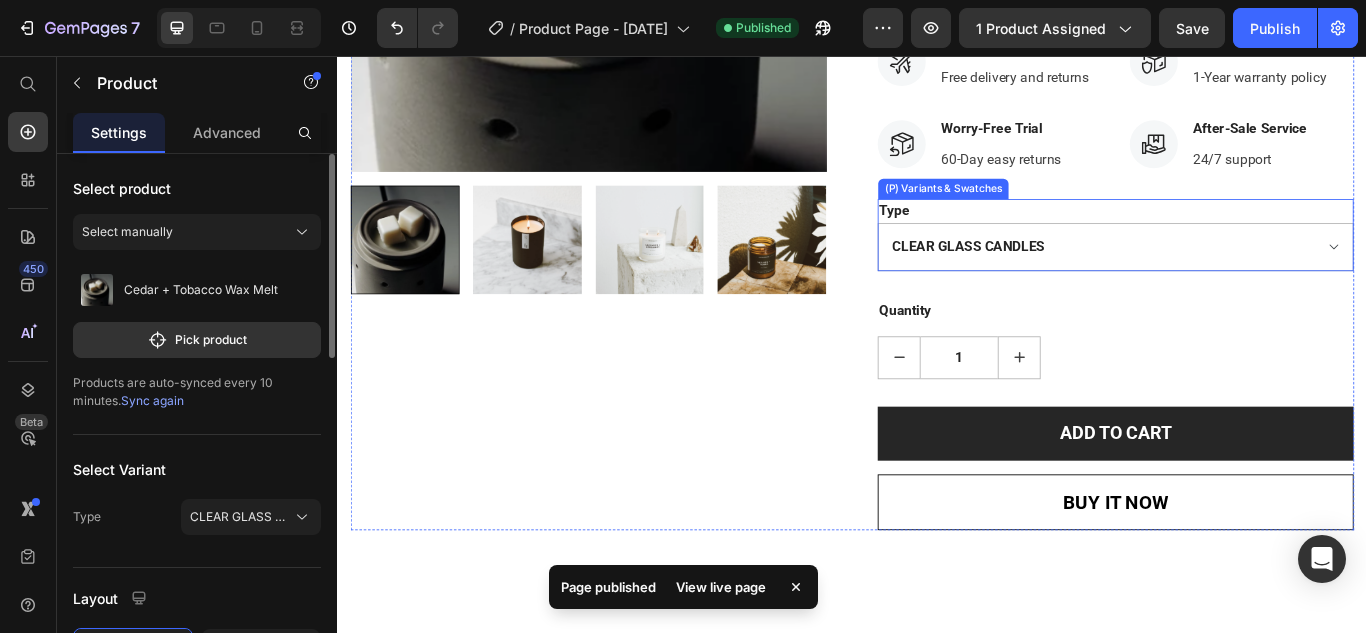 click on "Type CLEAR GLASS CANDLES BLACK CANDLES AMBER JAR CANDLES" at bounding box center [1244, 265] 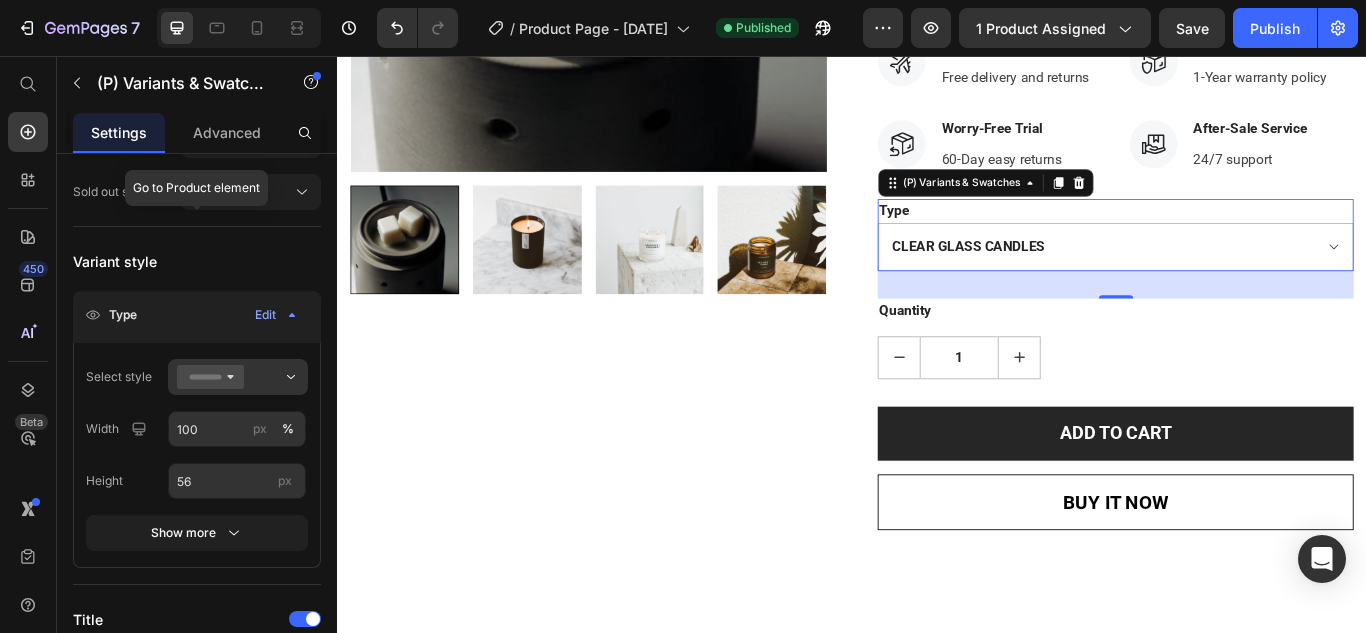 scroll, scrollTop: 348, scrollLeft: 0, axis: vertical 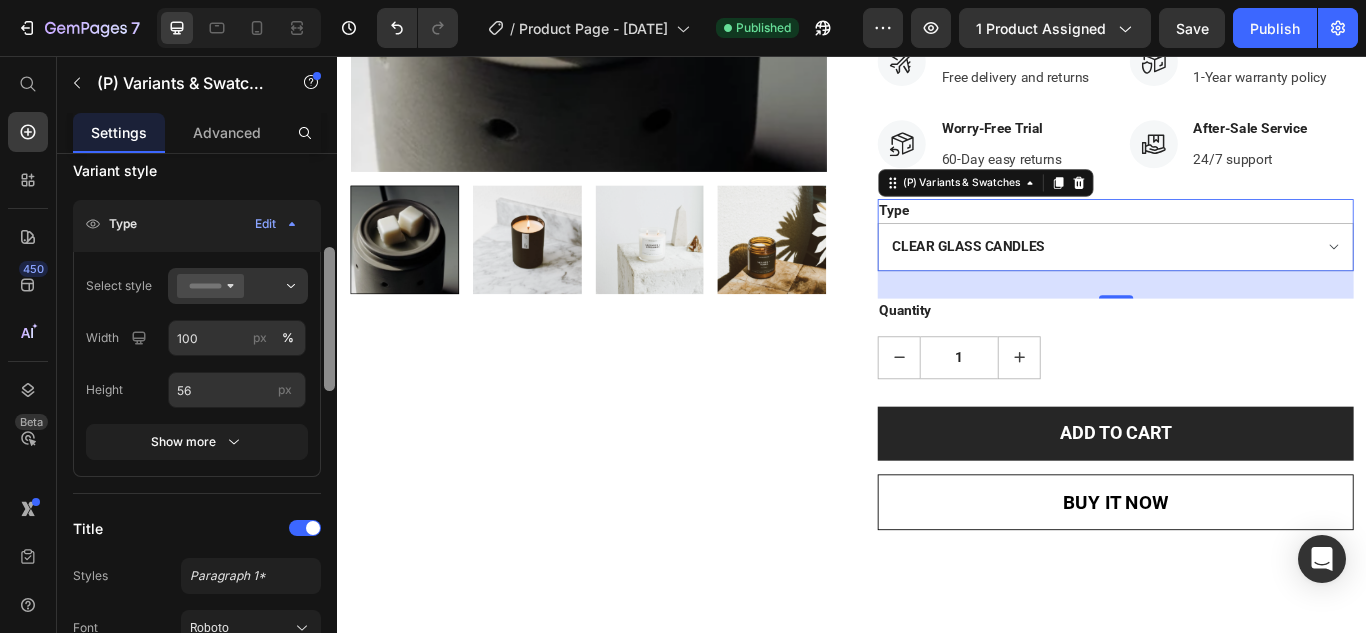drag, startPoint x: 328, startPoint y: 242, endPoint x: 320, endPoint y: 334, distance: 92.34717 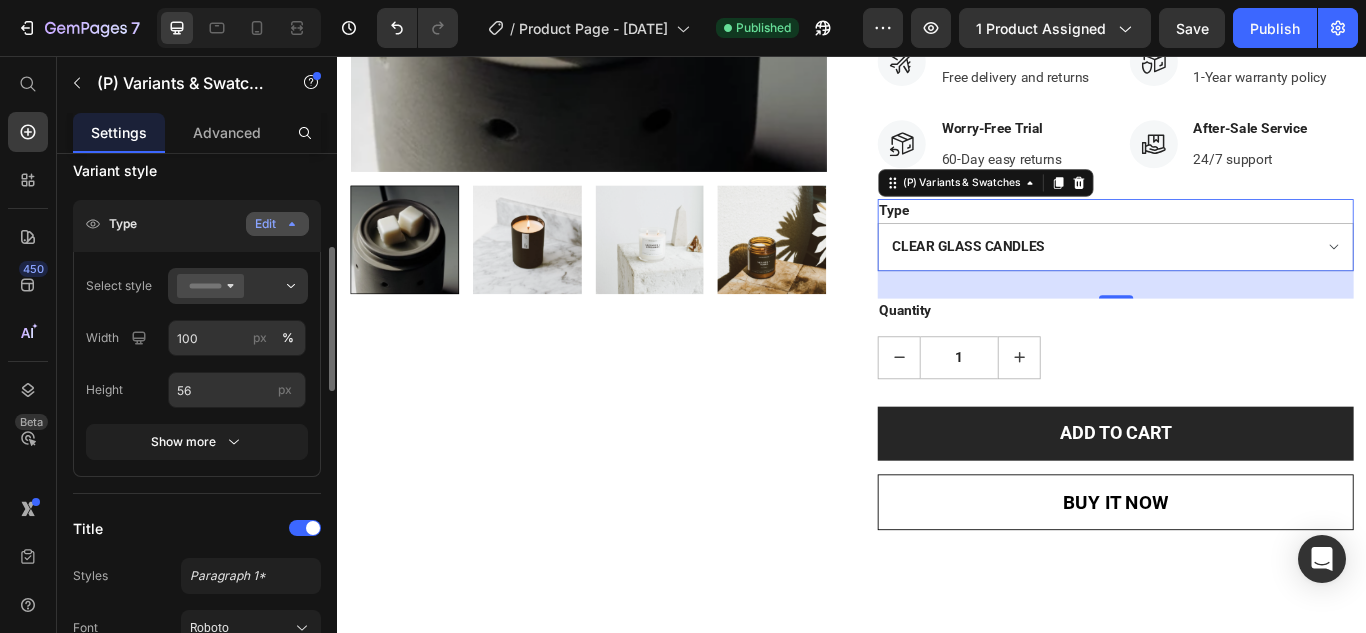 click 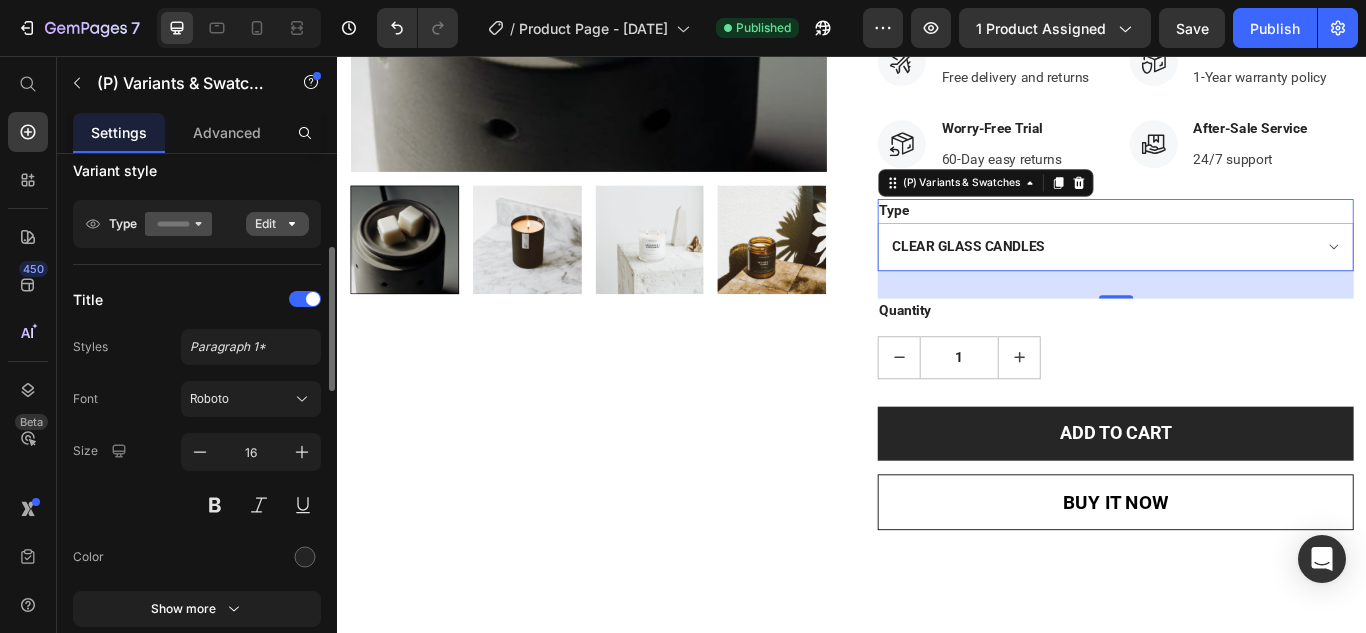 click 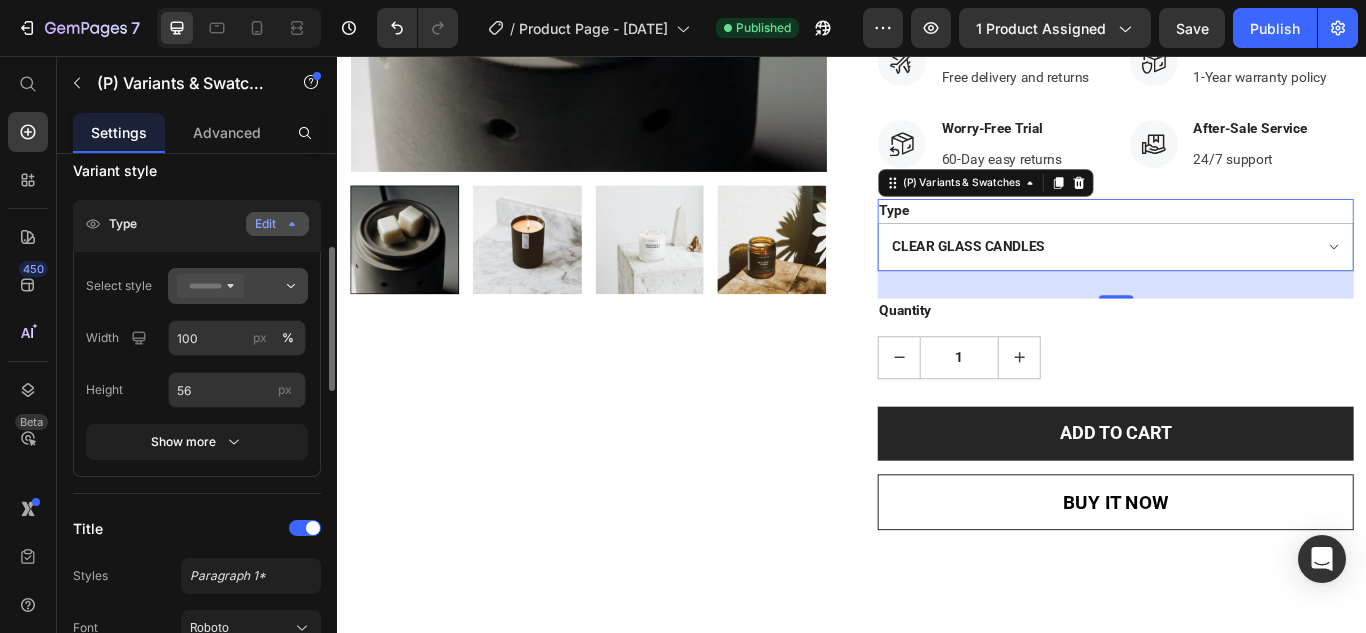 click at bounding box center (238, 286) 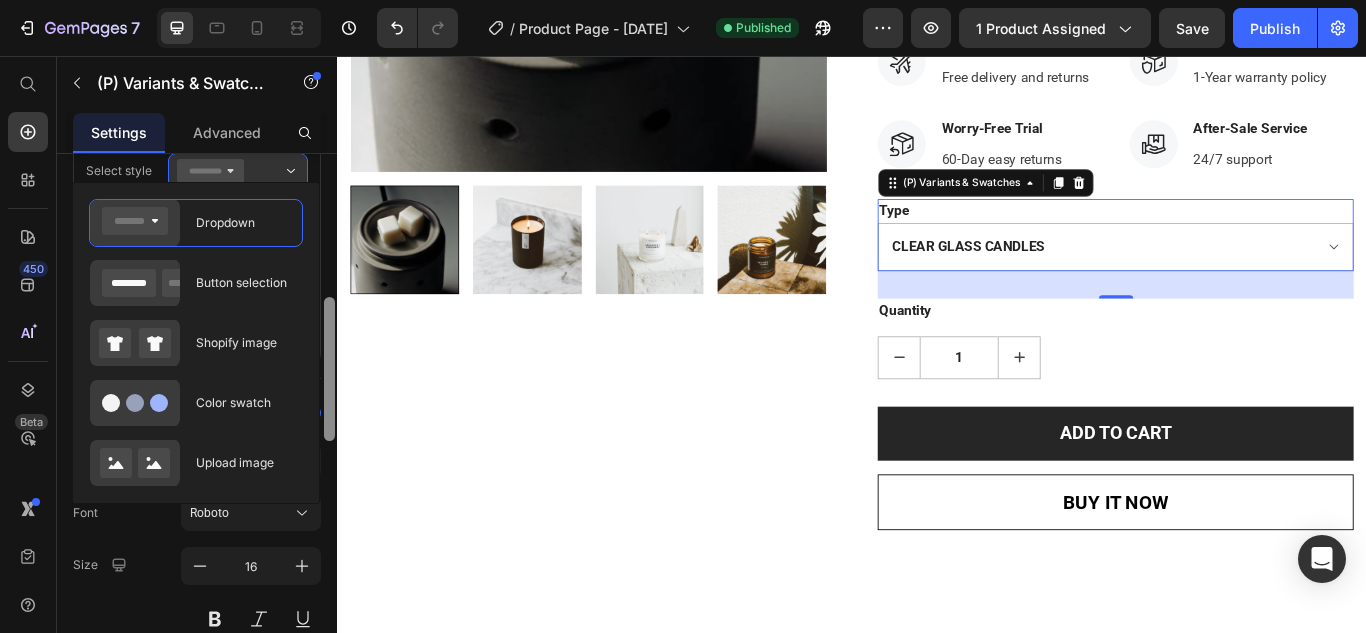 scroll, scrollTop: 478, scrollLeft: 0, axis: vertical 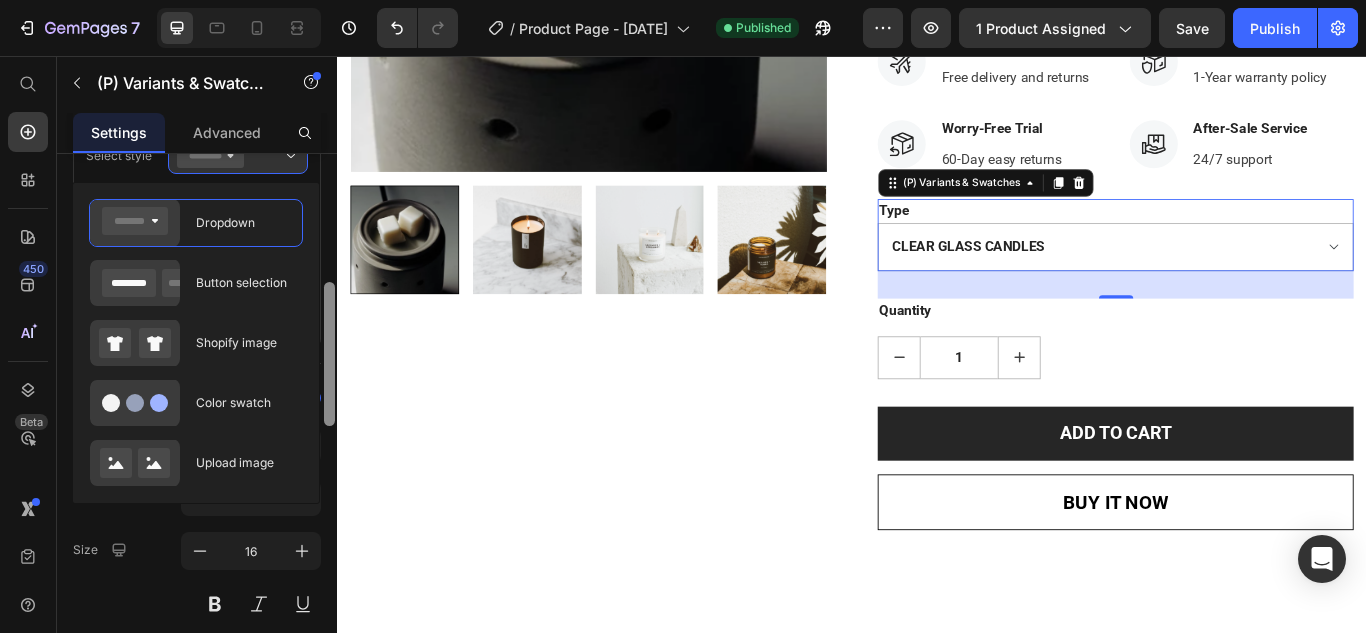 drag, startPoint x: 324, startPoint y: 315, endPoint x: 324, endPoint y: 343, distance: 28 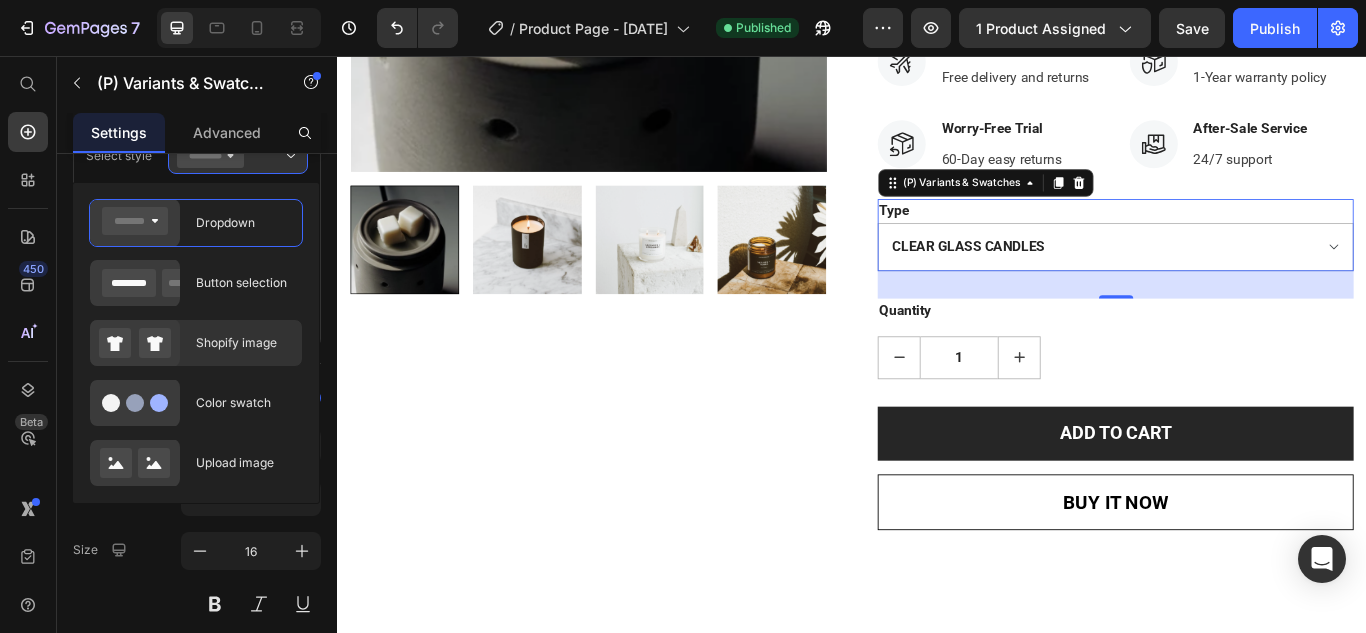 click on "Shopify image" at bounding box center [243, 343] 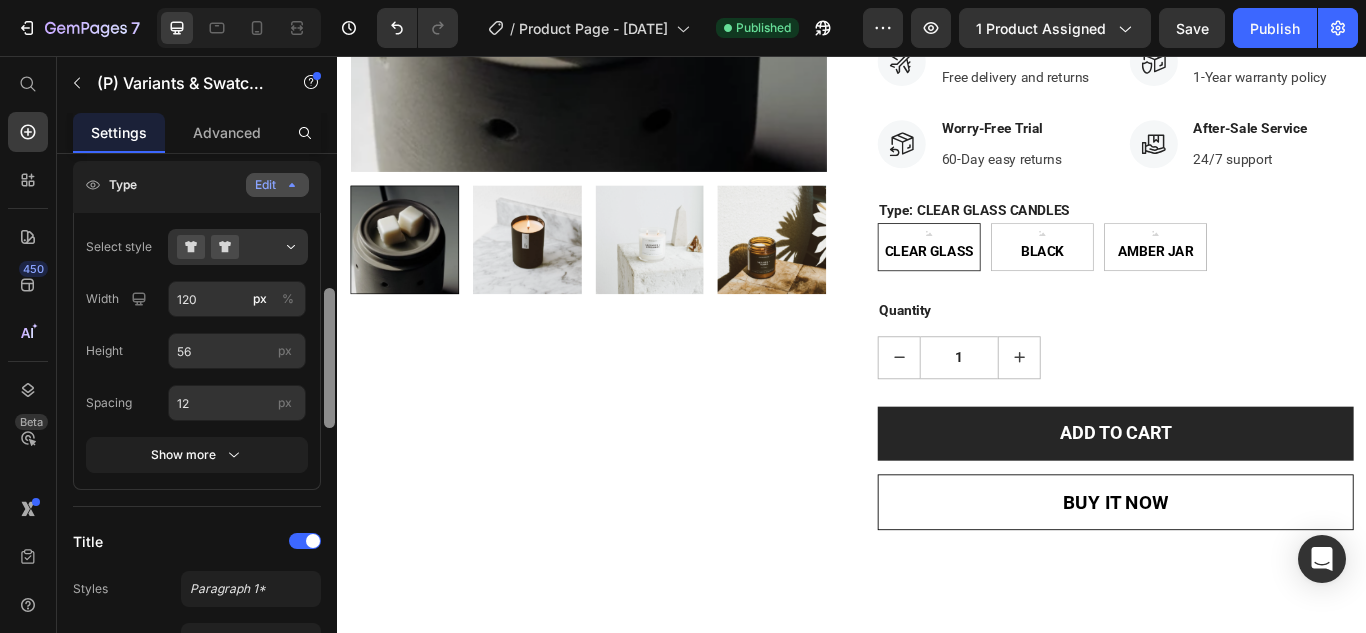 scroll, scrollTop: 383, scrollLeft: 0, axis: vertical 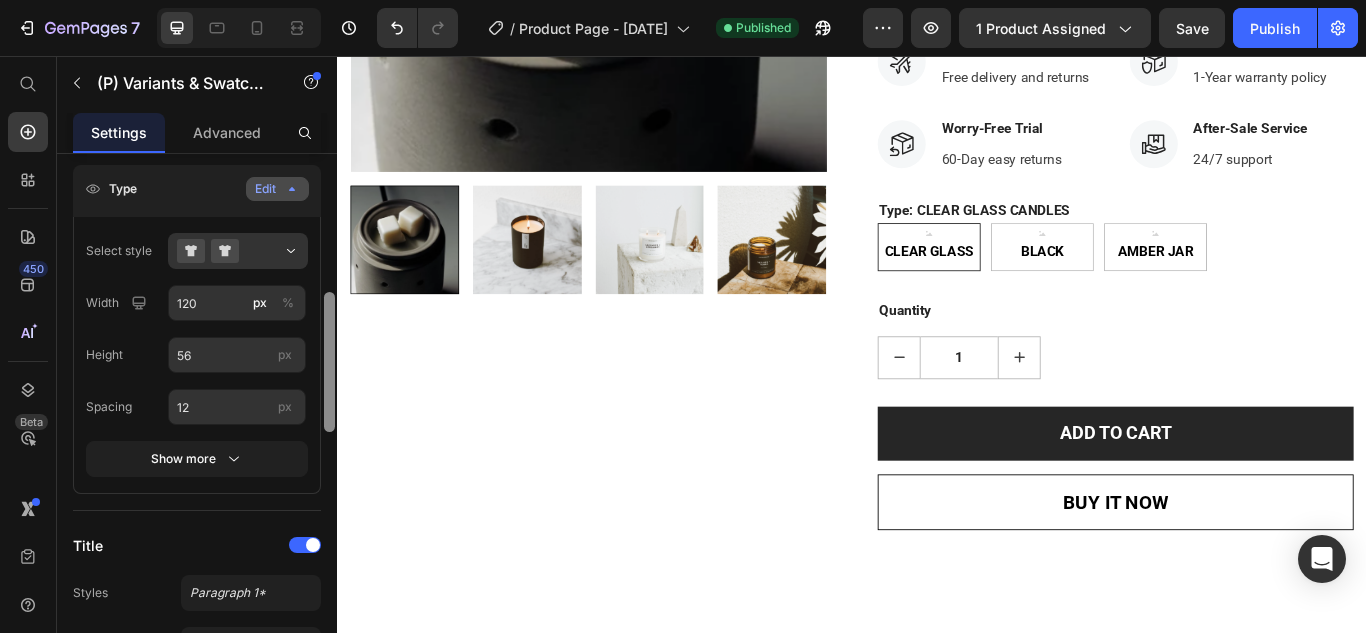 drag, startPoint x: 328, startPoint y: 301, endPoint x: 328, endPoint y: 276, distance: 25 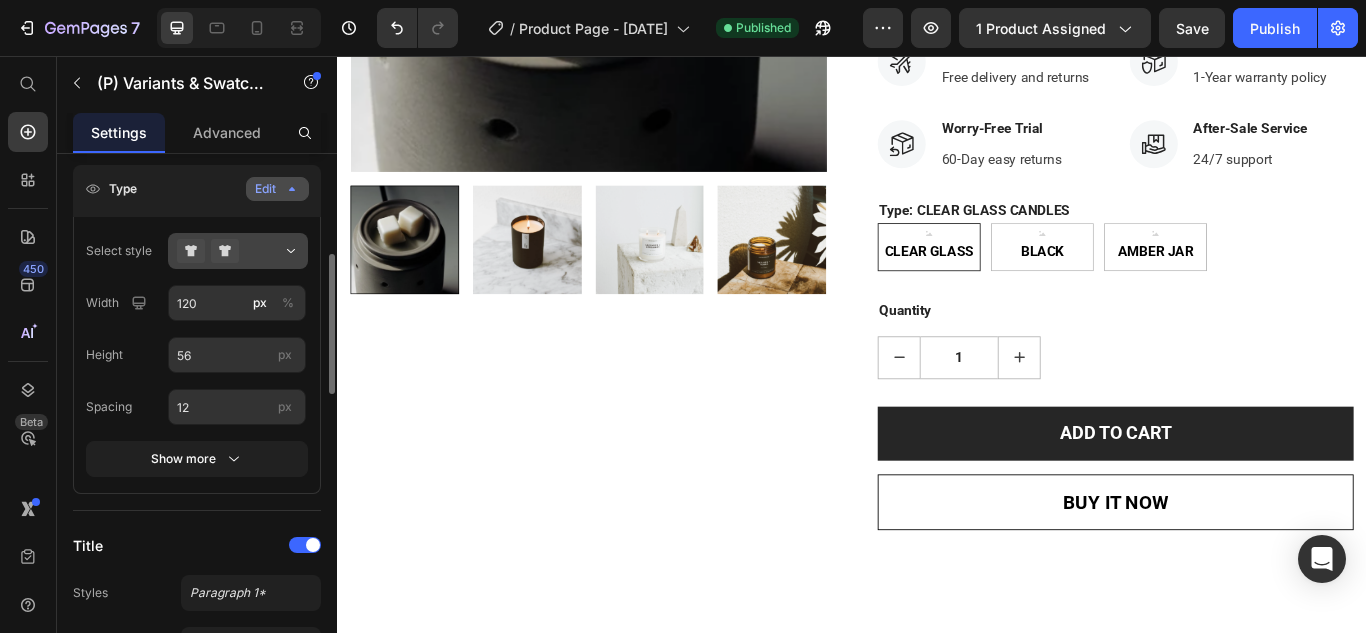 click at bounding box center (238, 251) 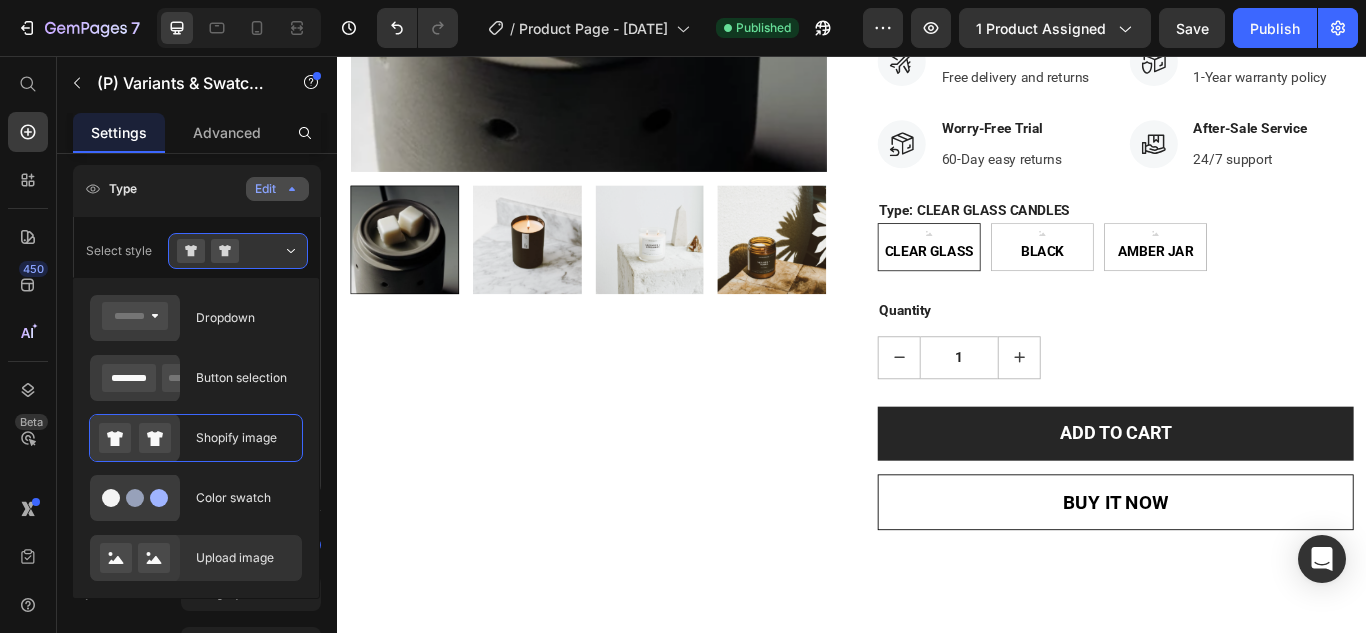 click on "Upload image" 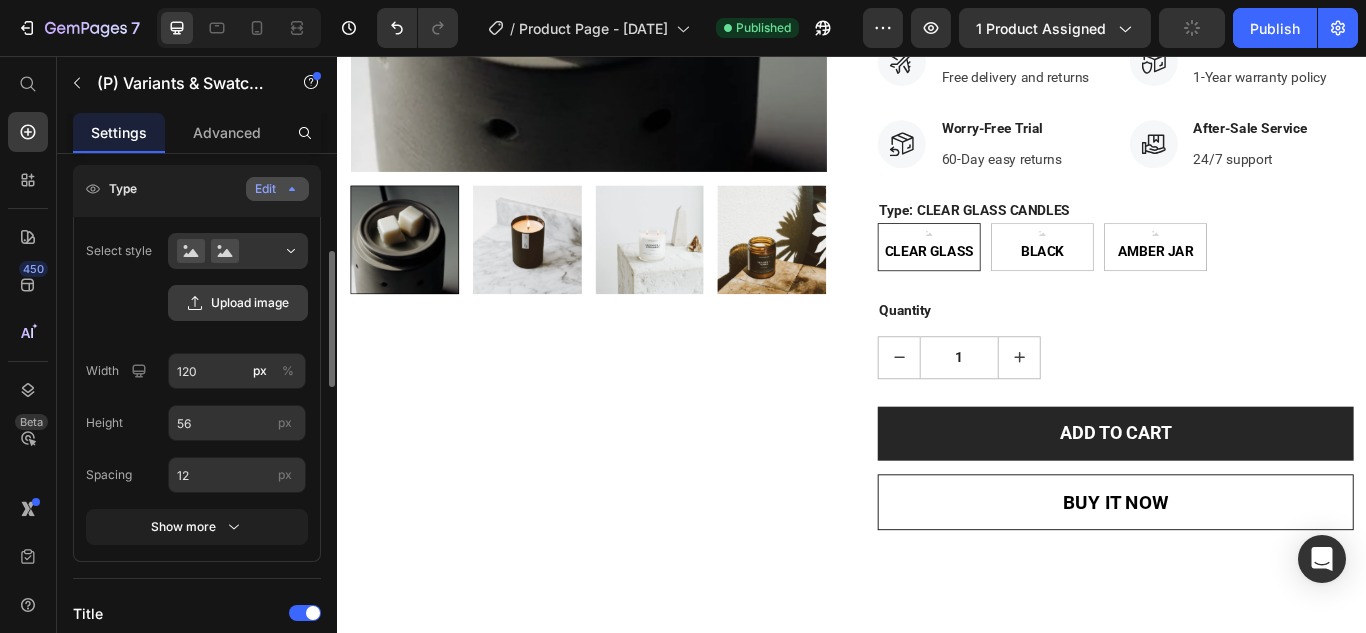 click on "Upload image" 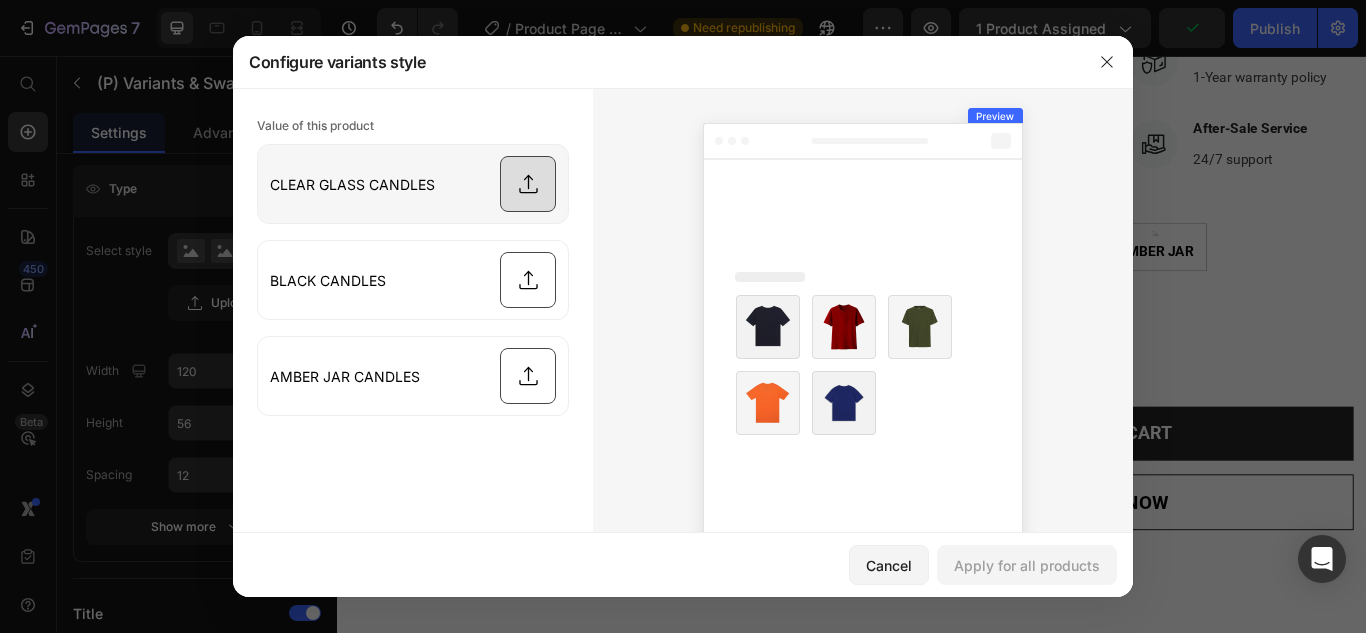click at bounding box center (413, 184) 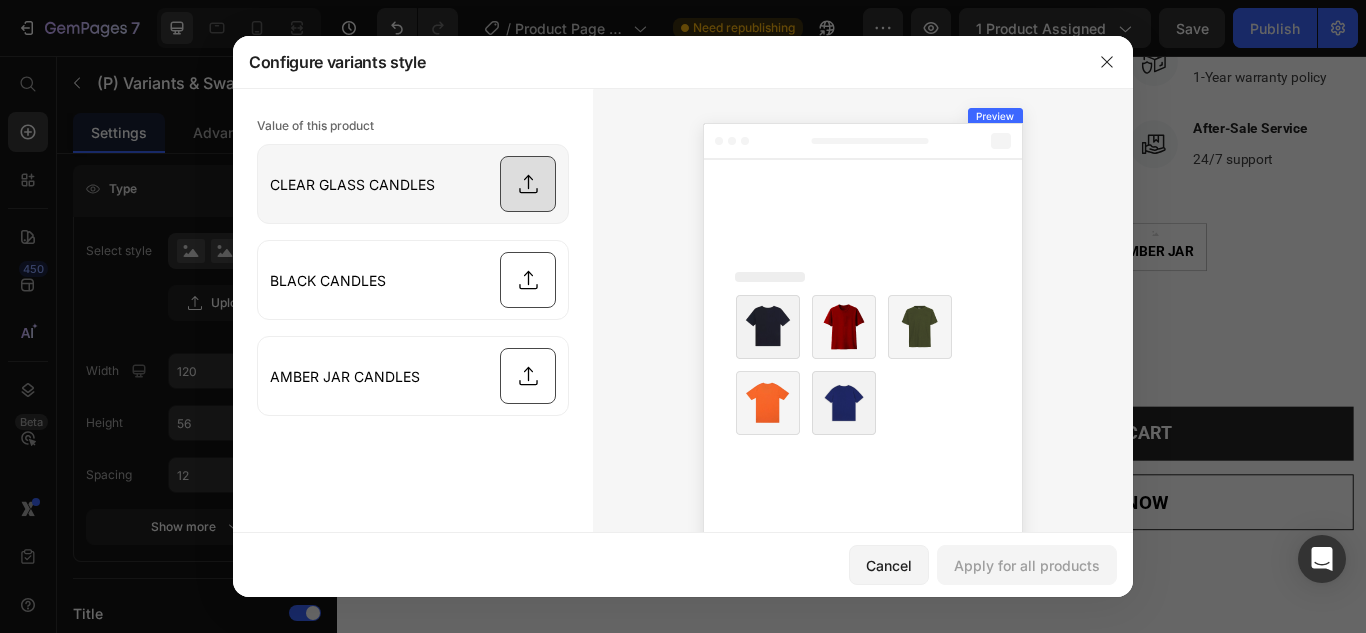 type on "C:\fakepath\Untitled design.jpg" 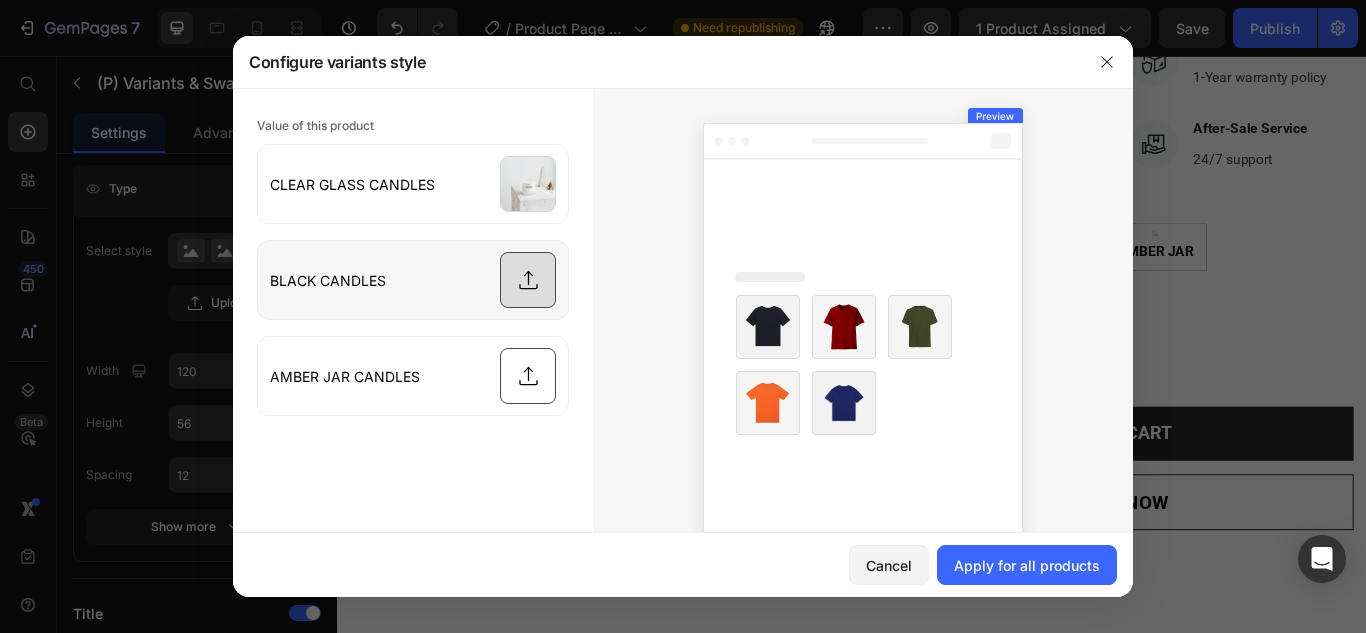 click at bounding box center [413, 280] 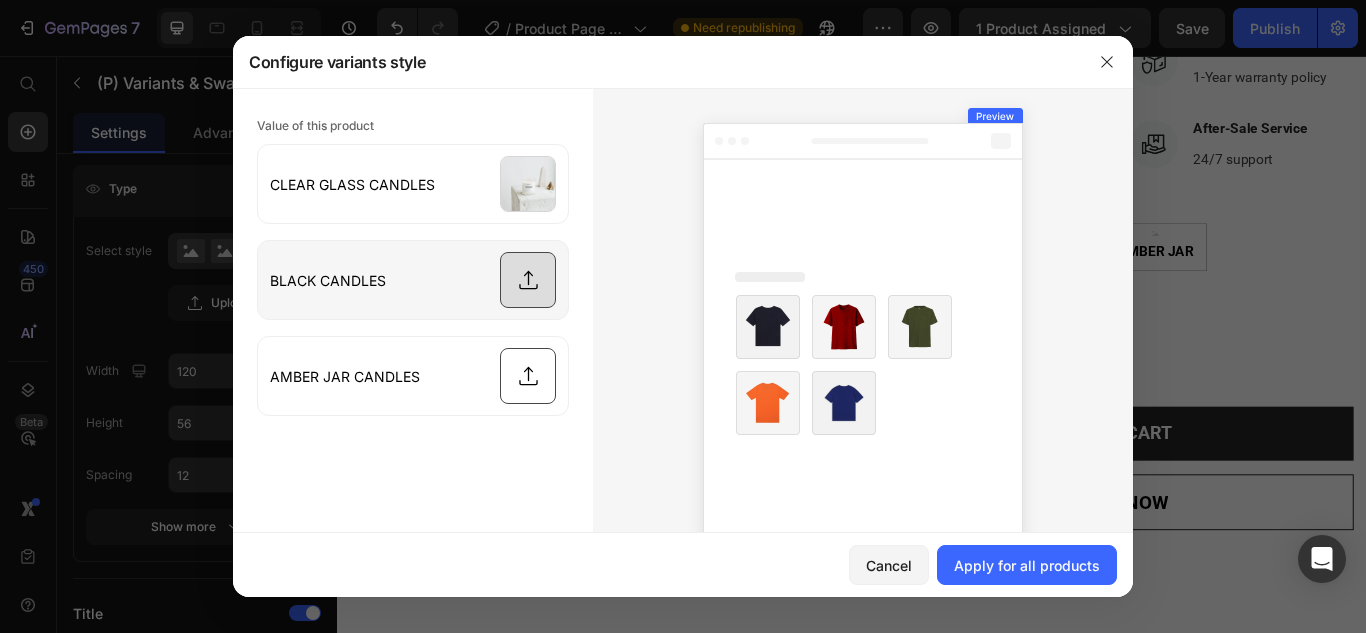 type on "C:\fakepath\Untitled design (1).jpg" 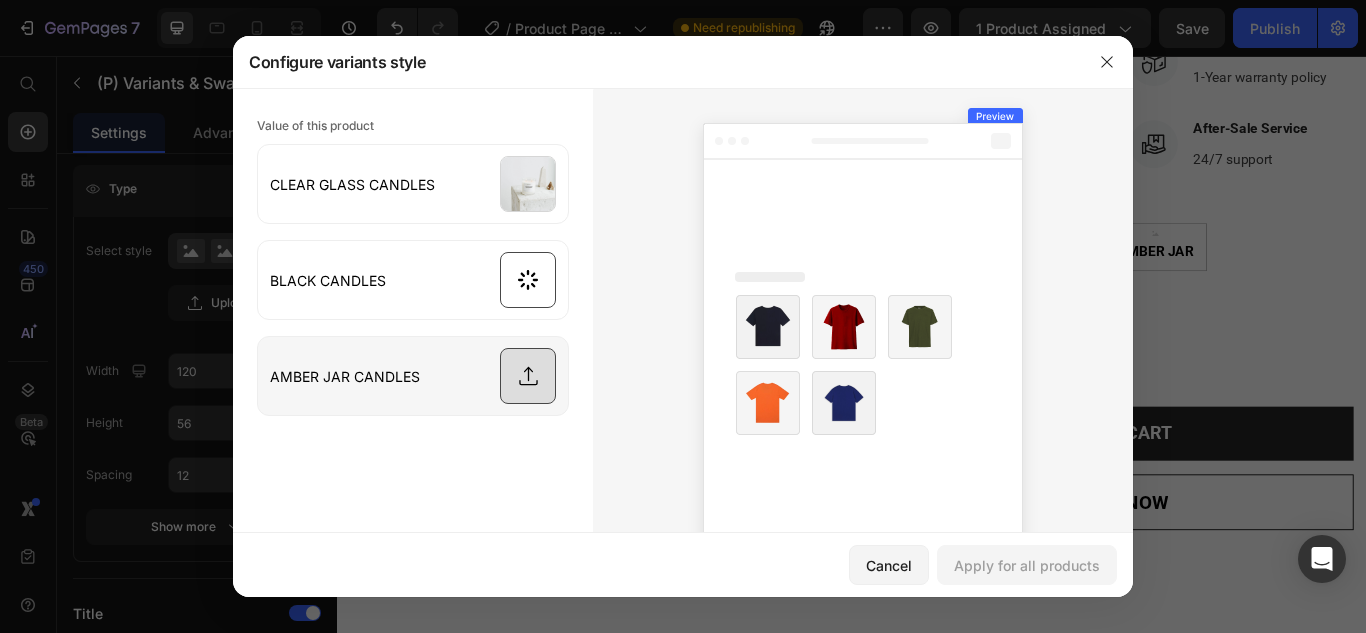 click at bounding box center (413, 376) 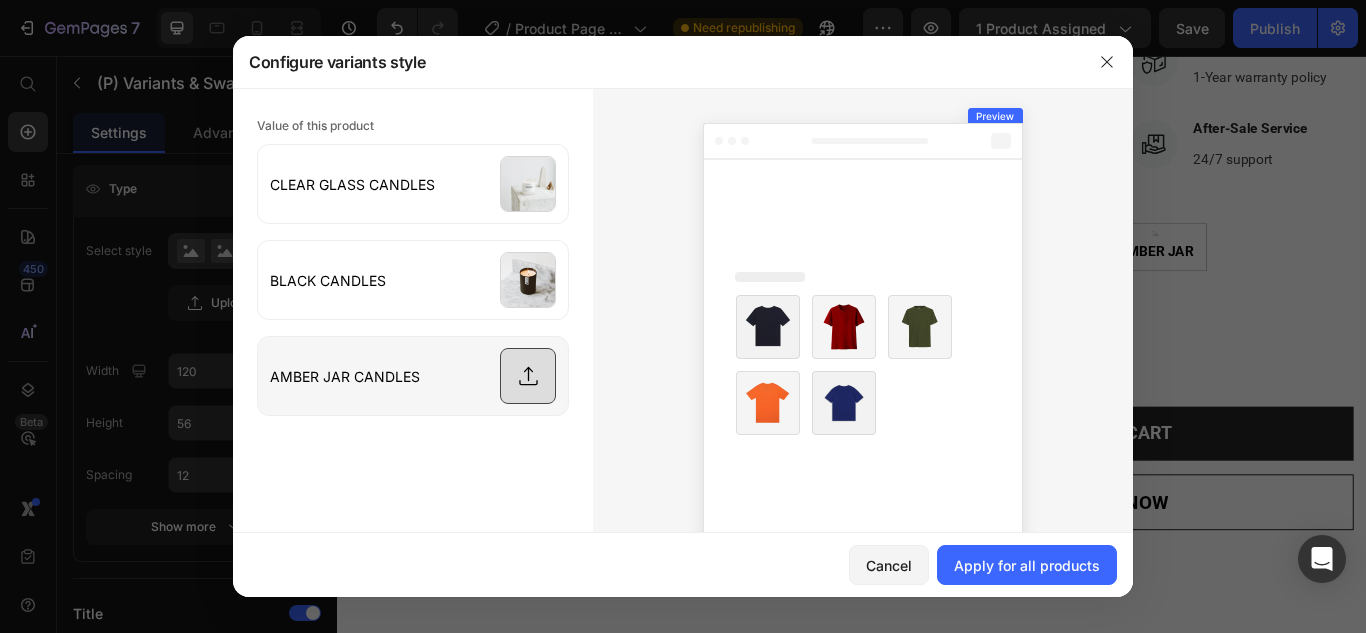 type on "C:\fakepath\Untitled design (2).jpg" 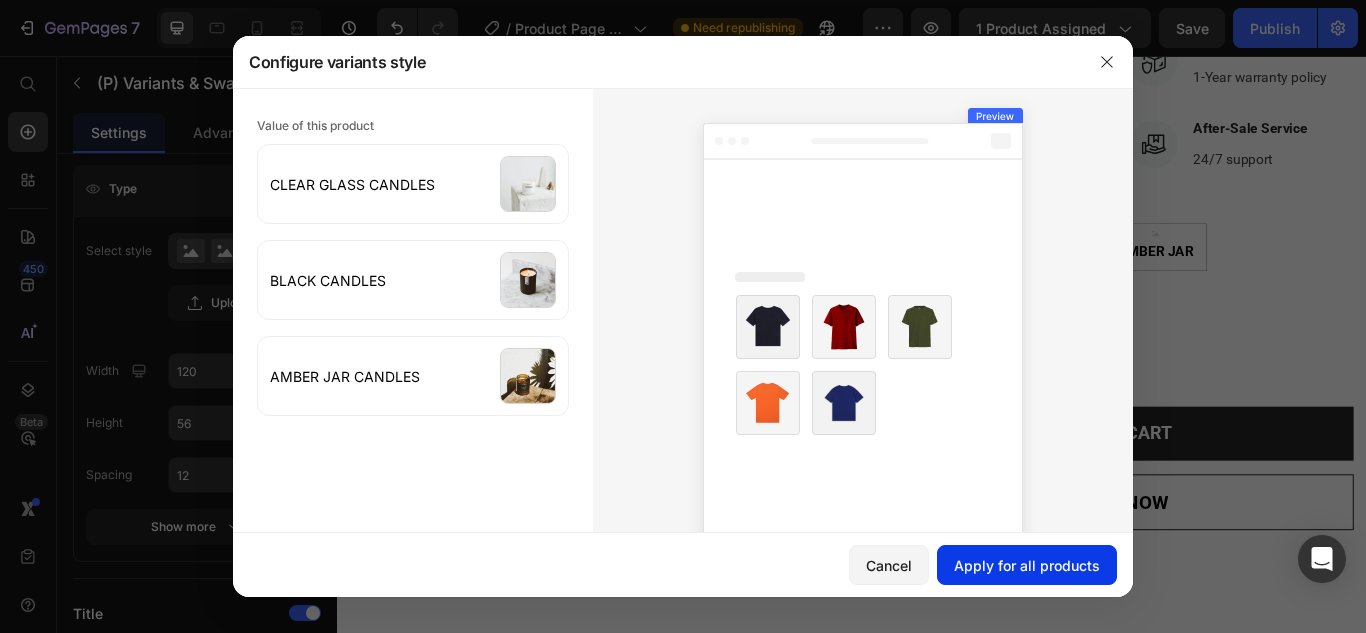 click on "Apply for all products" at bounding box center [1027, 565] 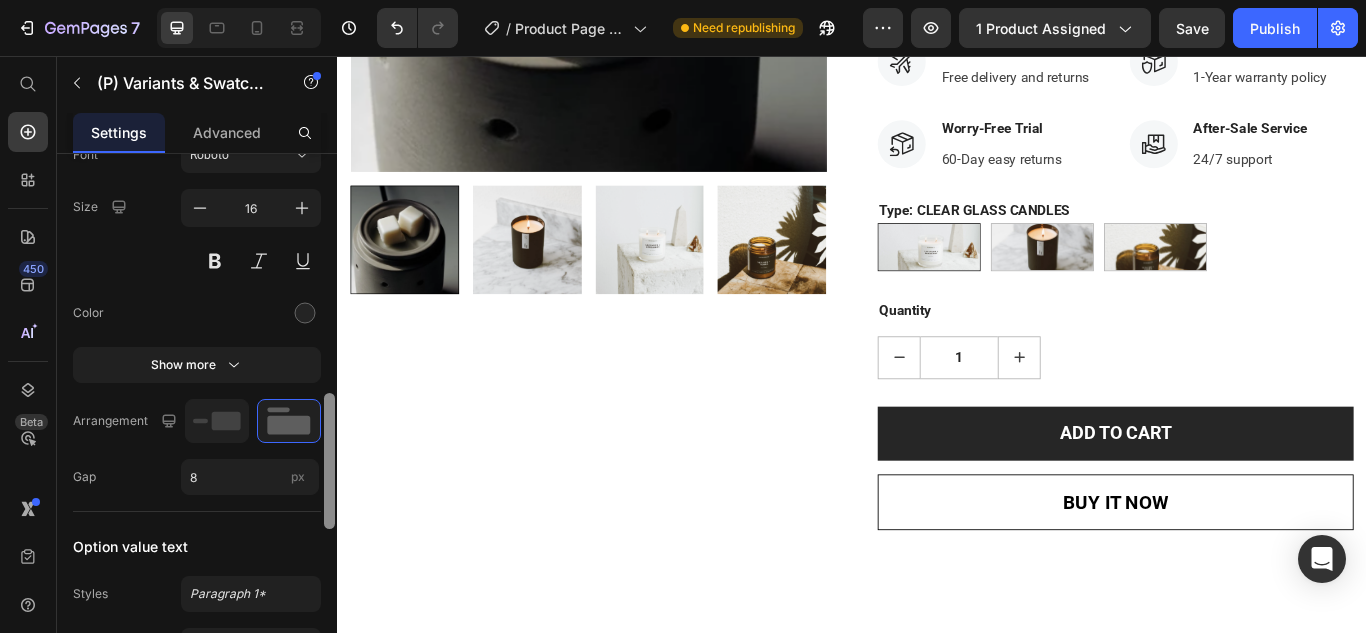scroll, scrollTop: 961, scrollLeft: 0, axis: vertical 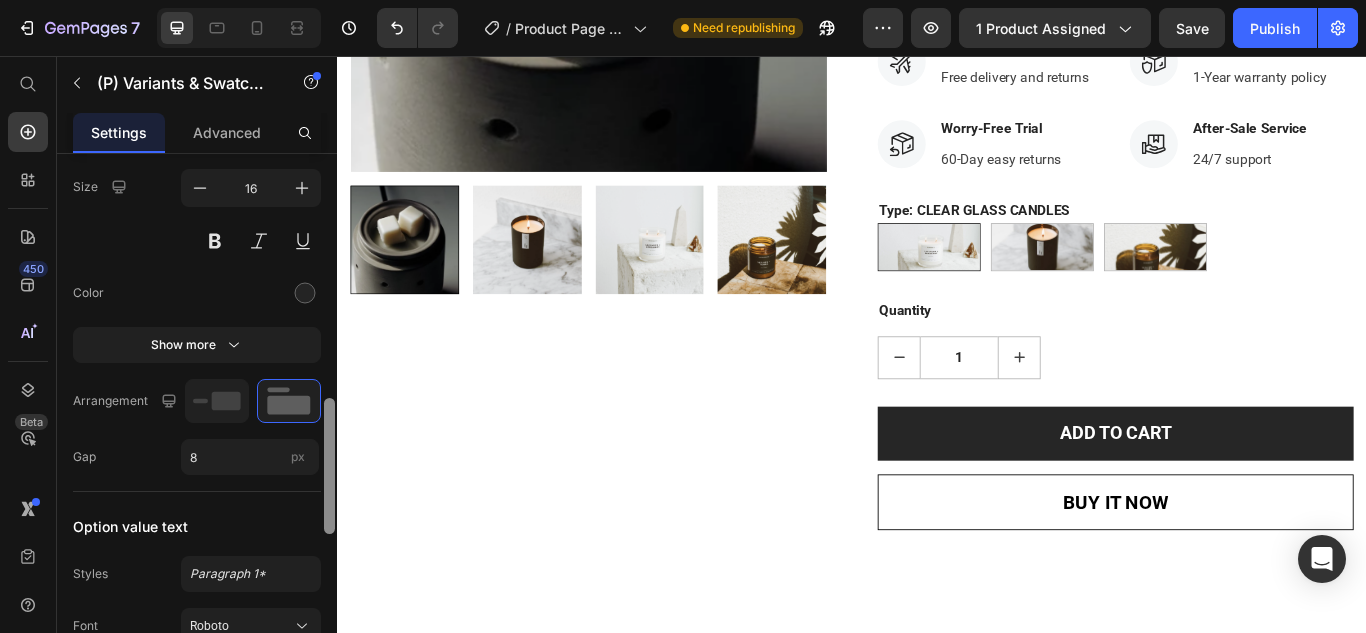 drag, startPoint x: 330, startPoint y: 315, endPoint x: 336, endPoint y: 462, distance: 147.12239 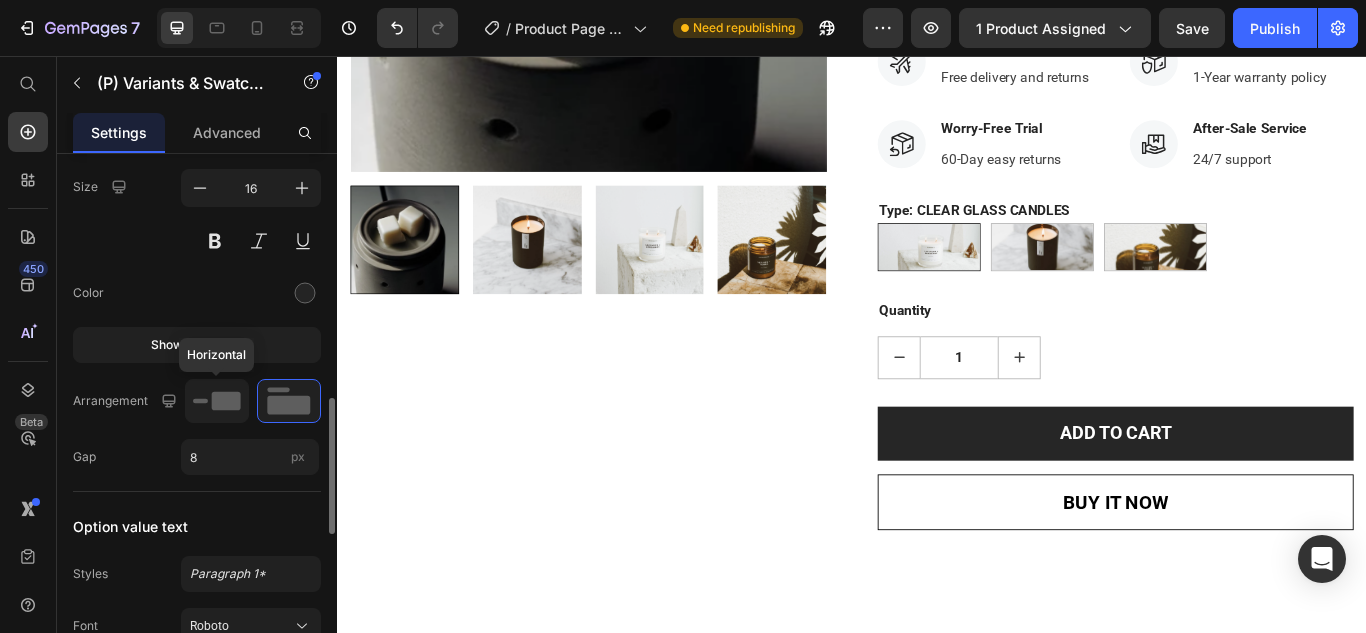 click 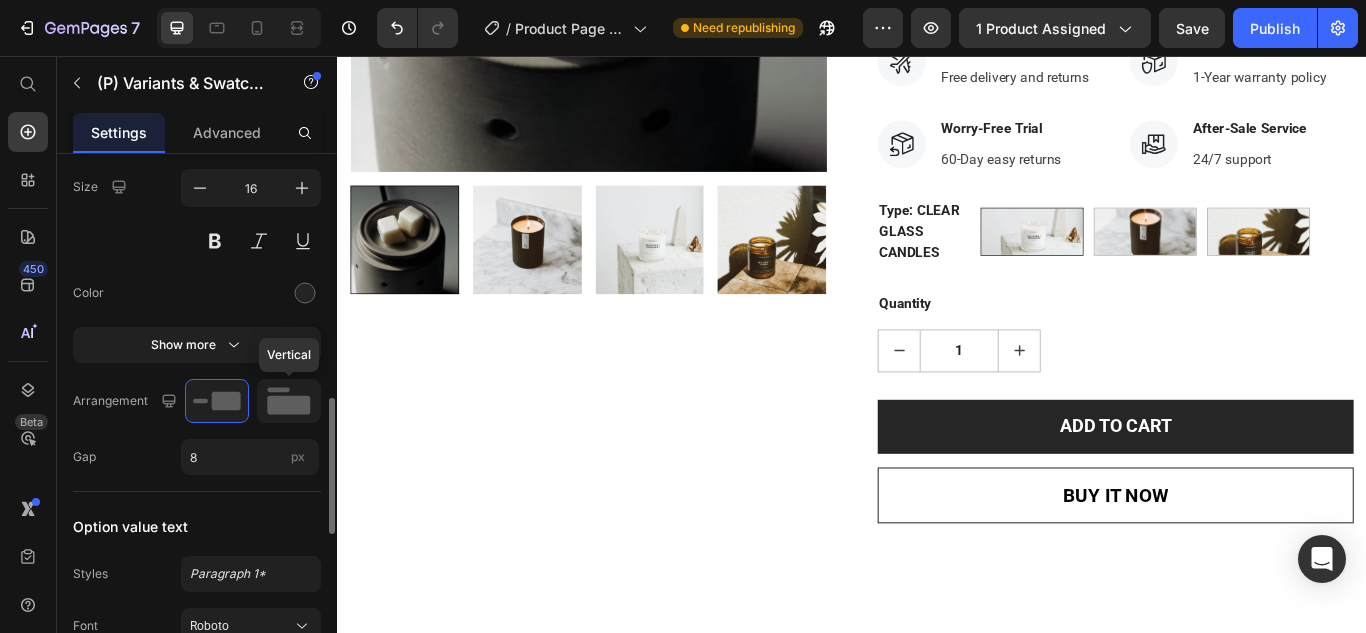 click 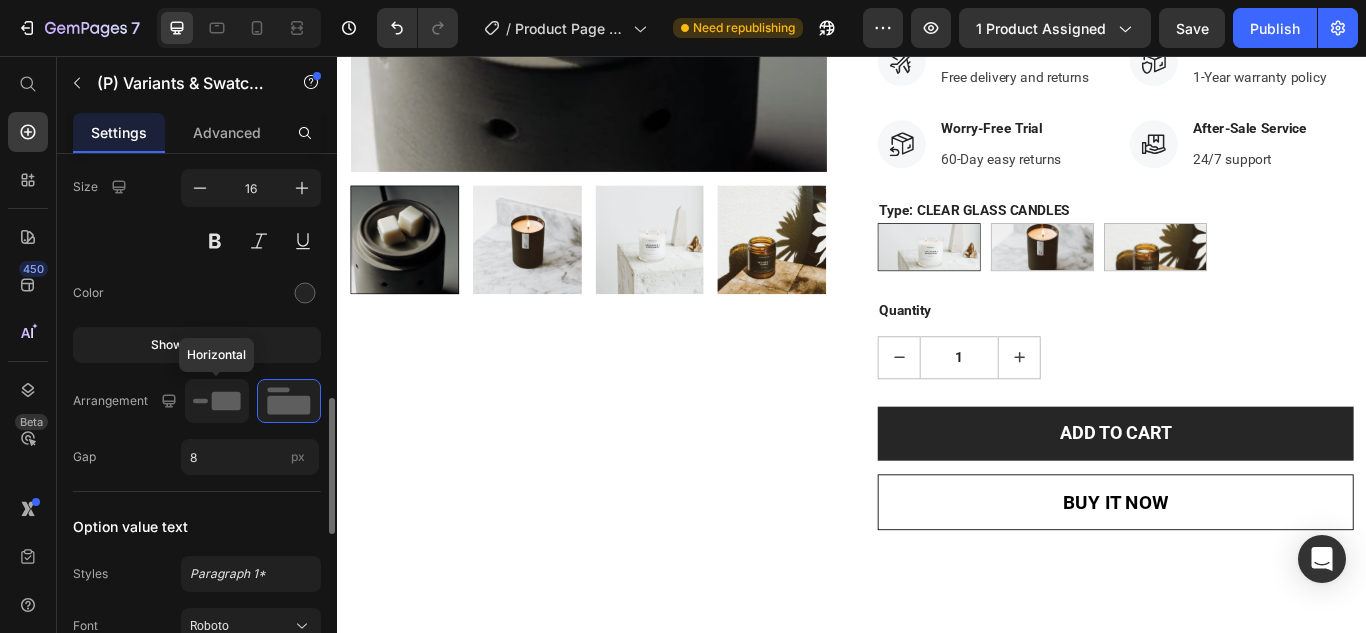 click 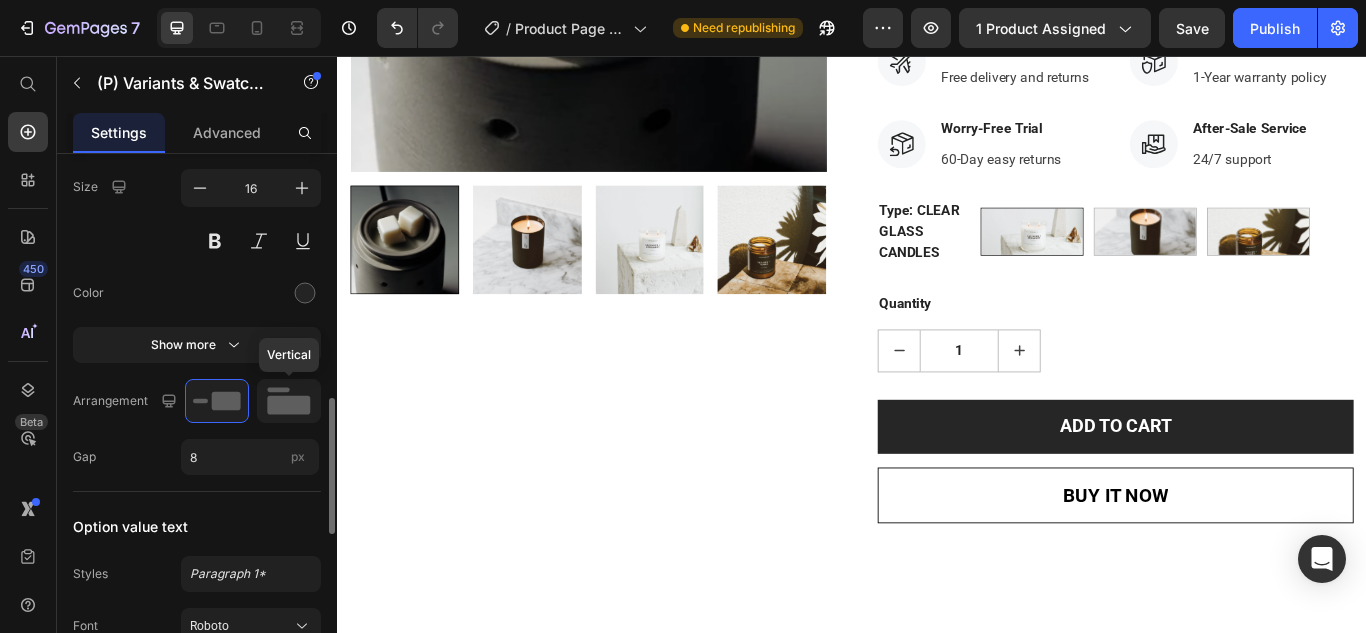 click 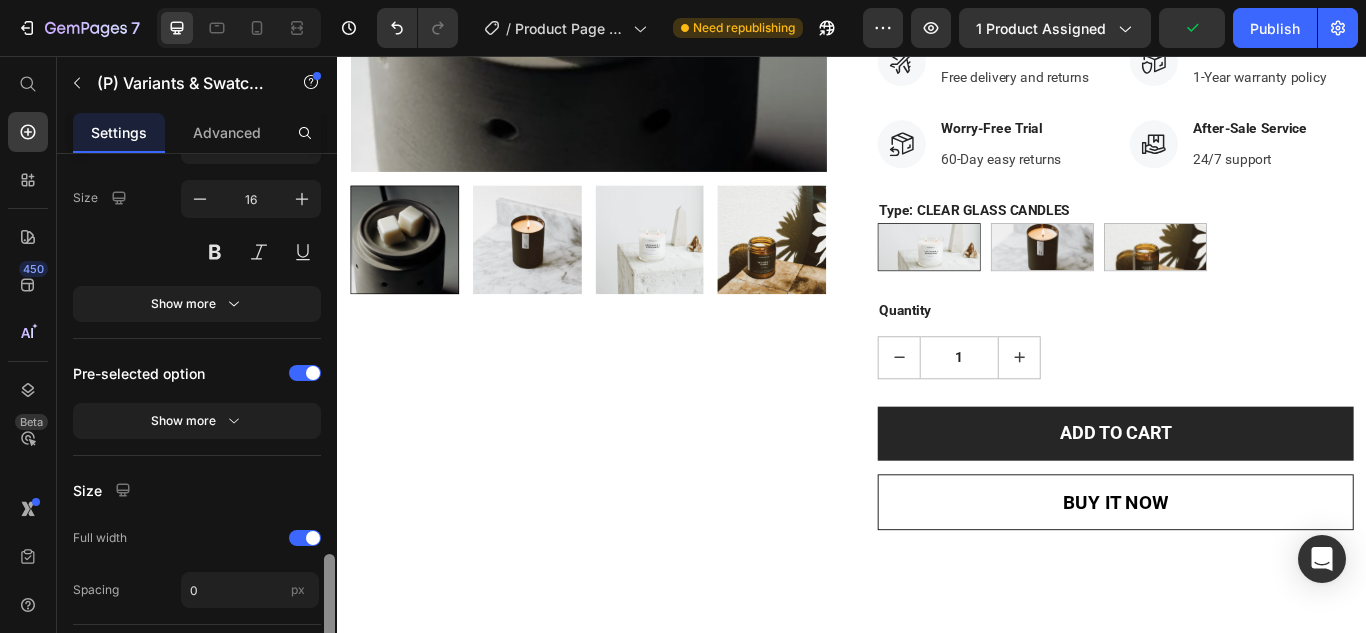 scroll, scrollTop: 1468, scrollLeft: 0, axis: vertical 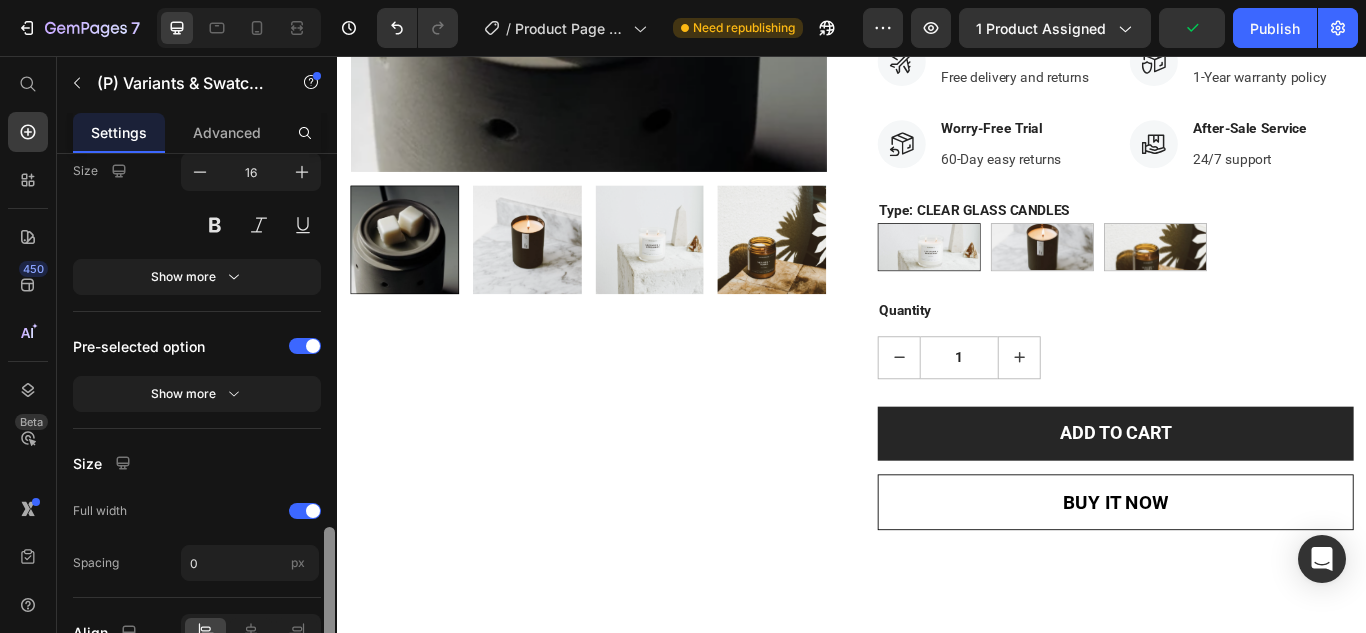 drag, startPoint x: 327, startPoint y: 421, endPoint x: 324, endPoint y: 550, distance: 129.03488 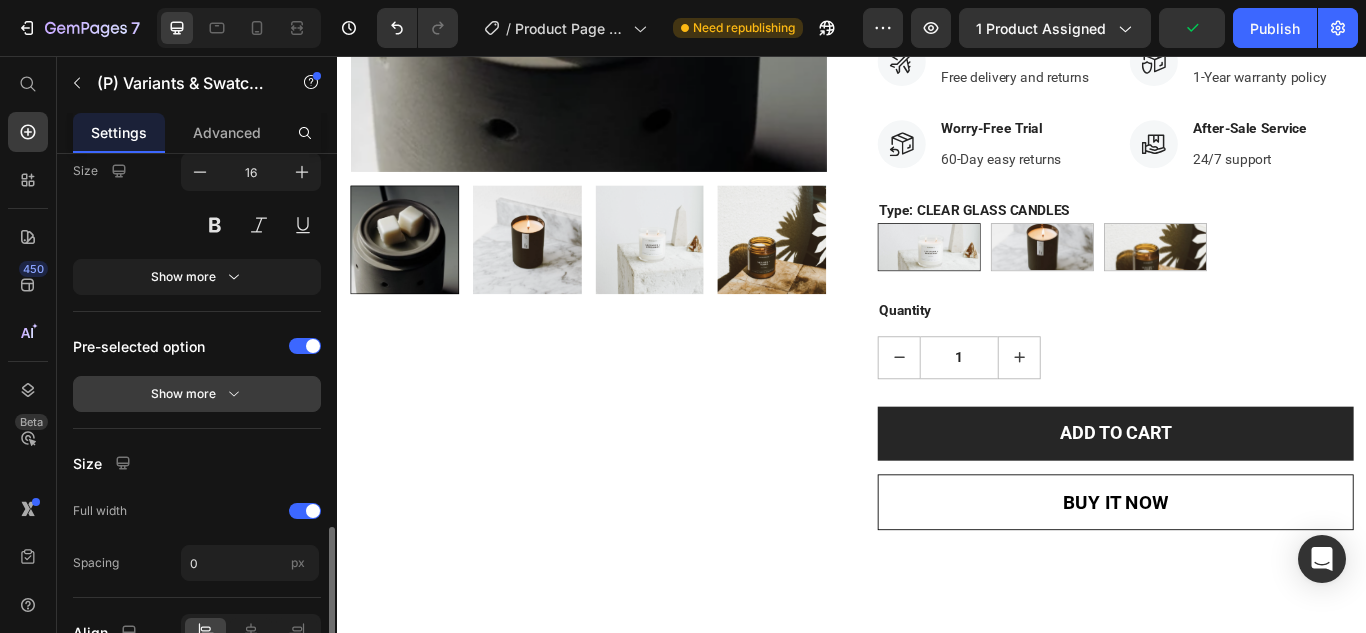 click on "Show more" at bounding box center [197, 394] 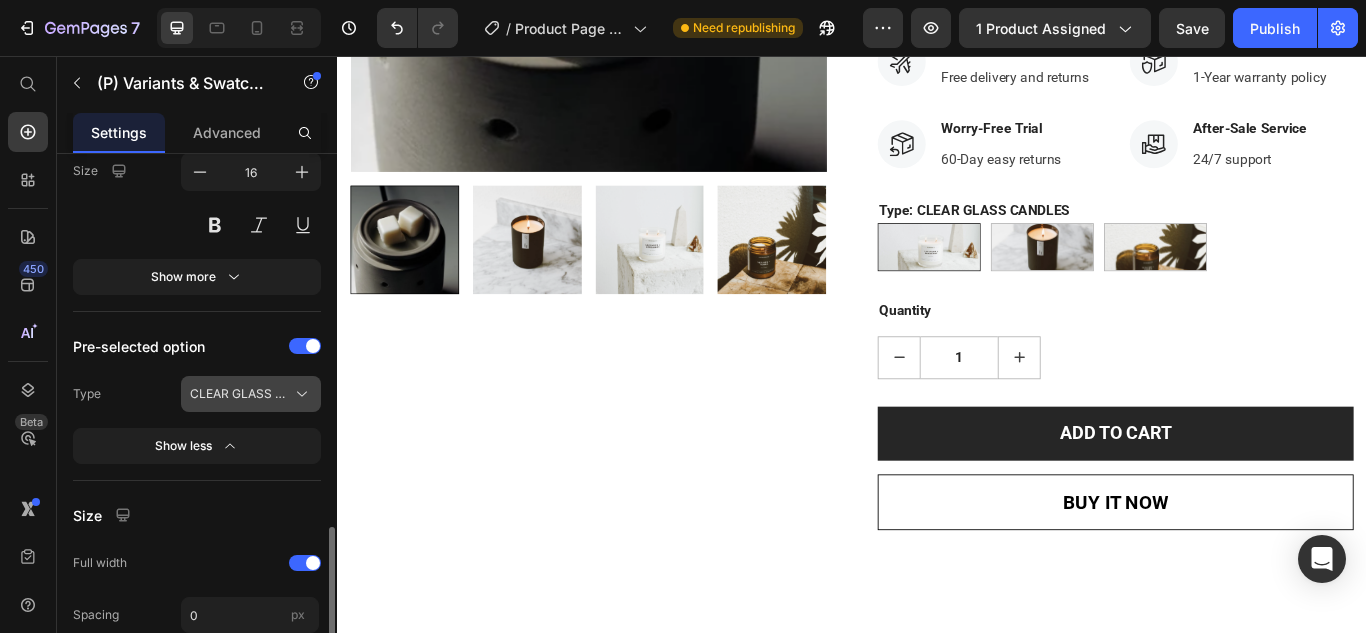 click 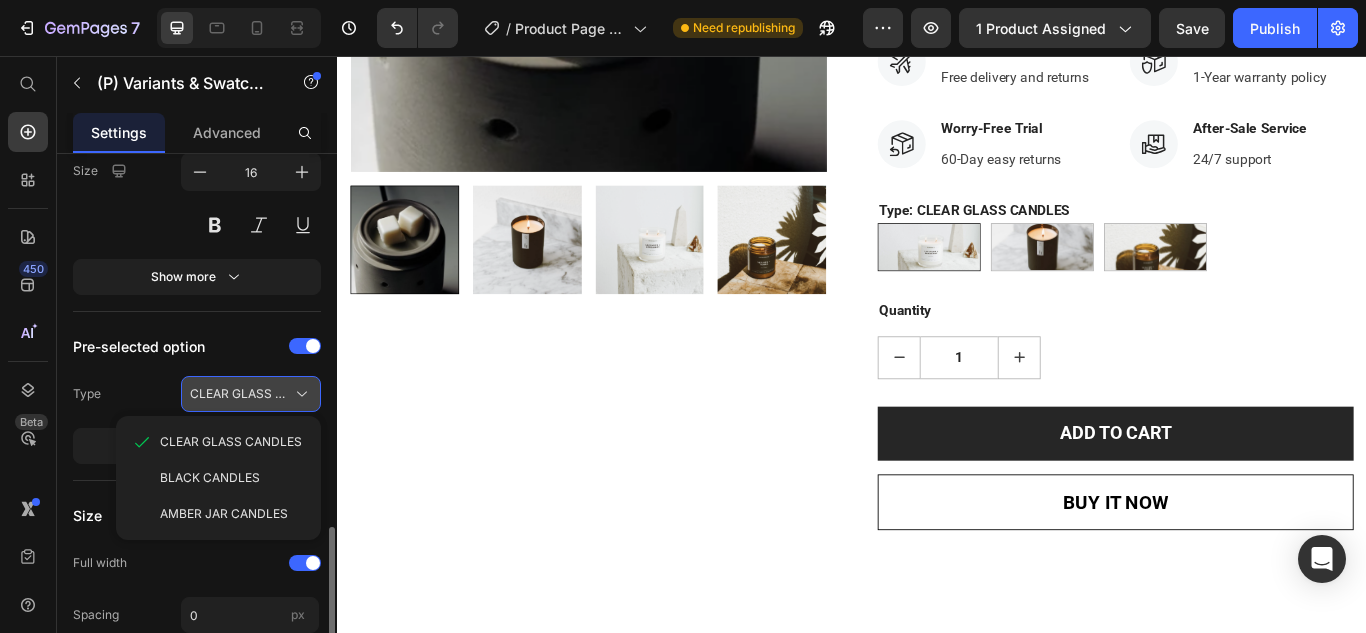 click 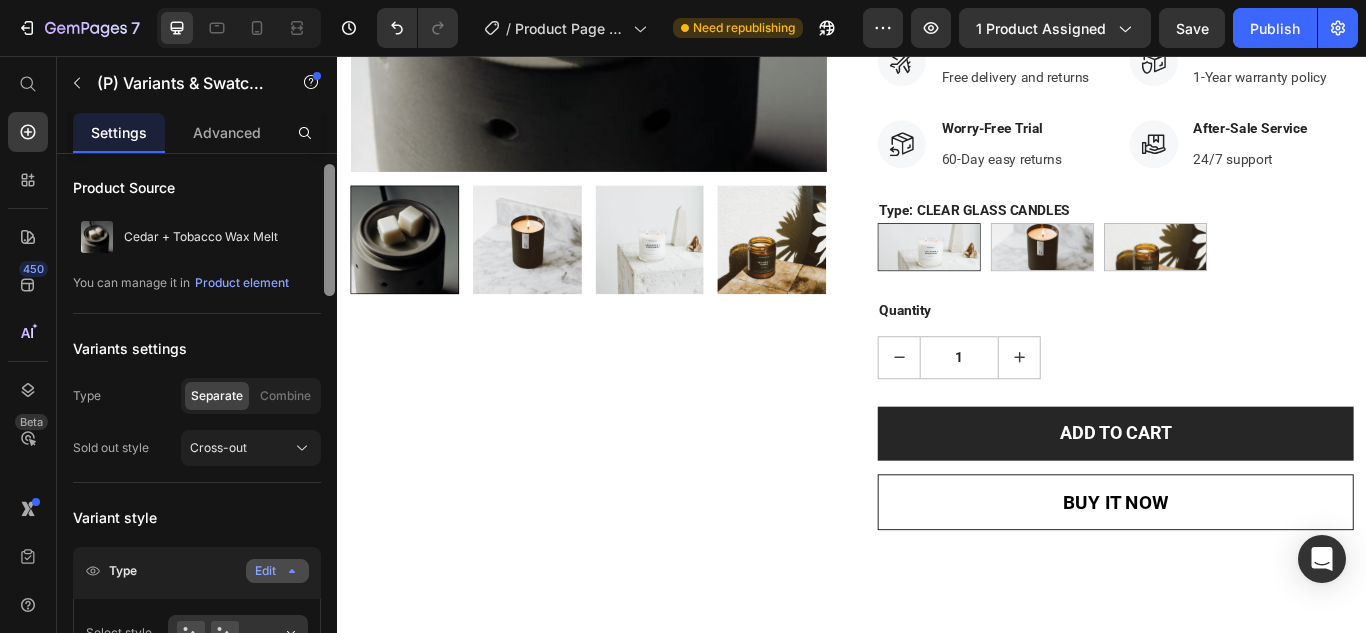 scroll, scrollTop: 0, scrollLeft: 0, axis: both 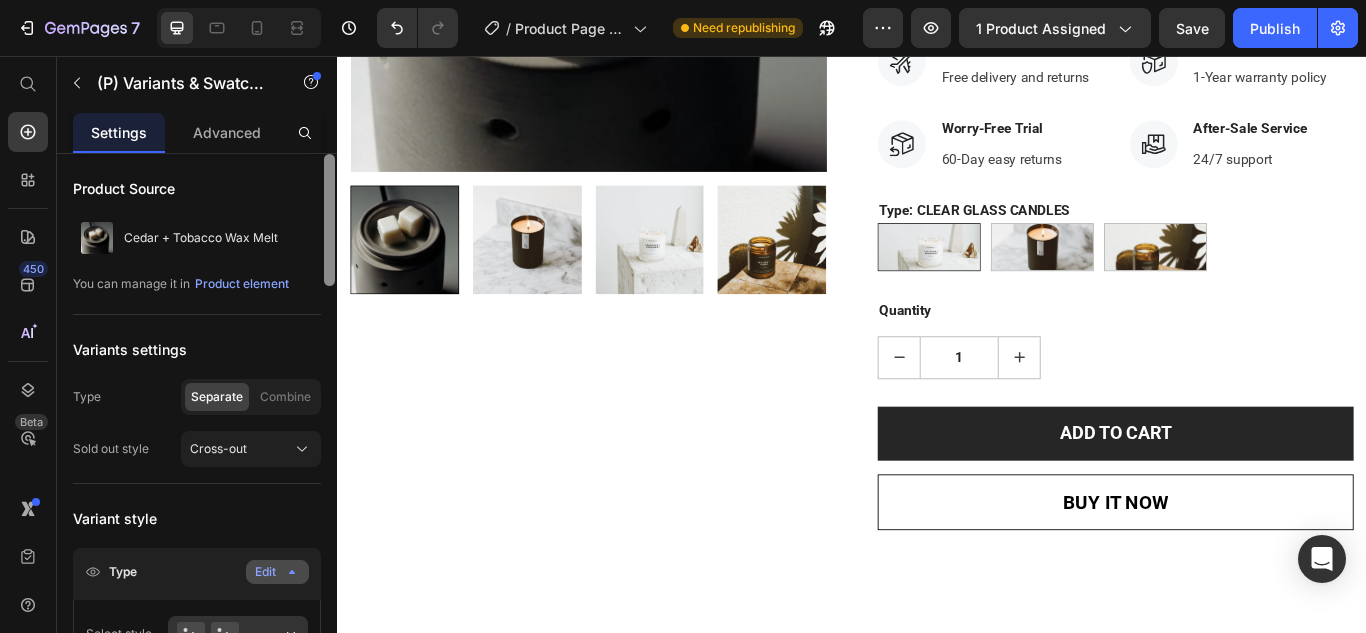 drag, startPoint x: 332, startPoint y: 548, endPoint x: 289, endPoint y: 166, distance: 384.41254 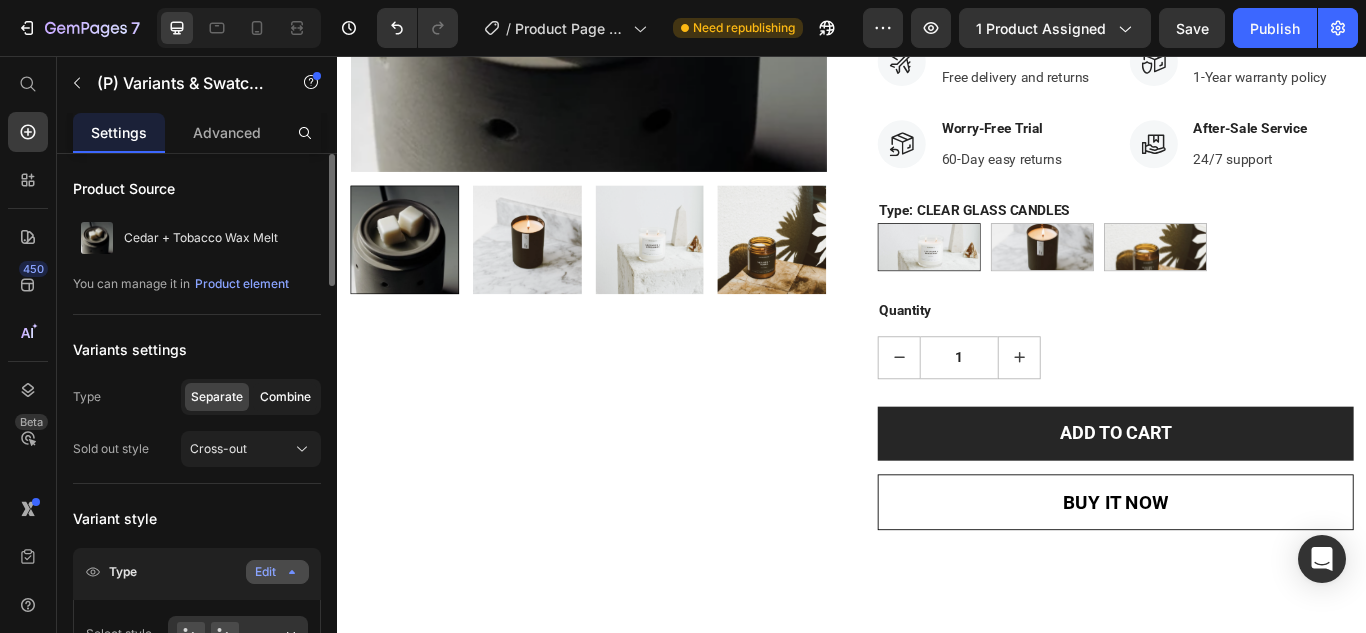 click on "Combine" 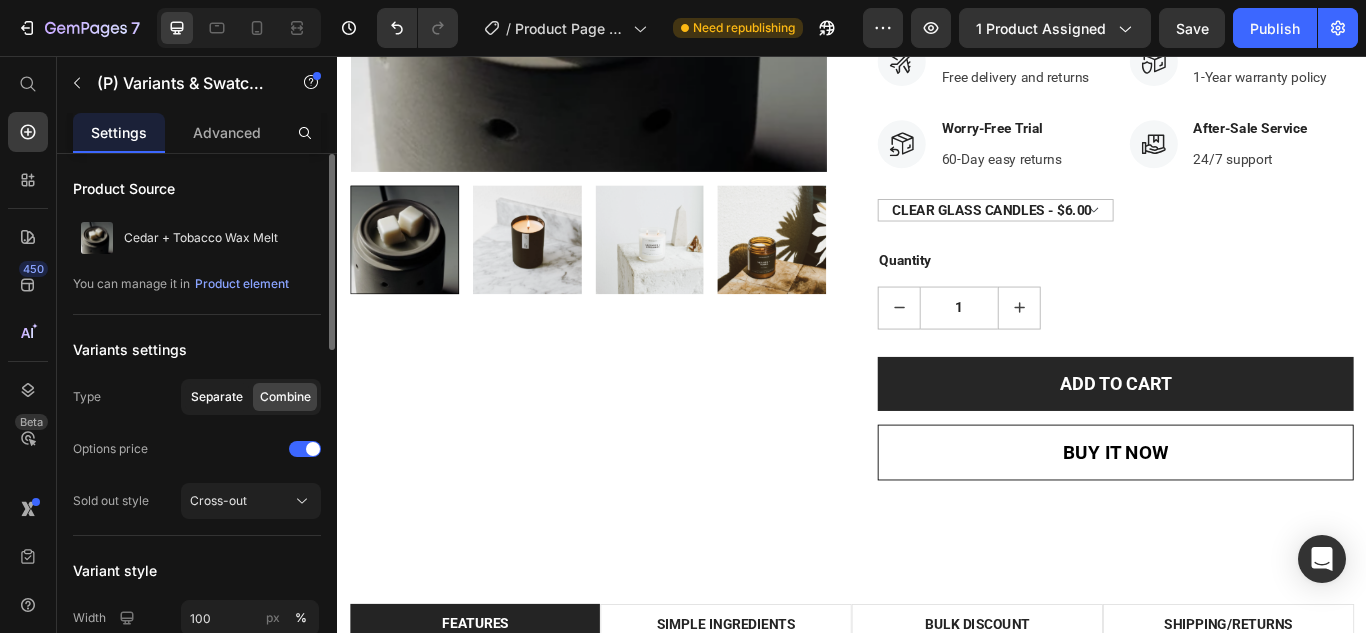 click on "Separate" 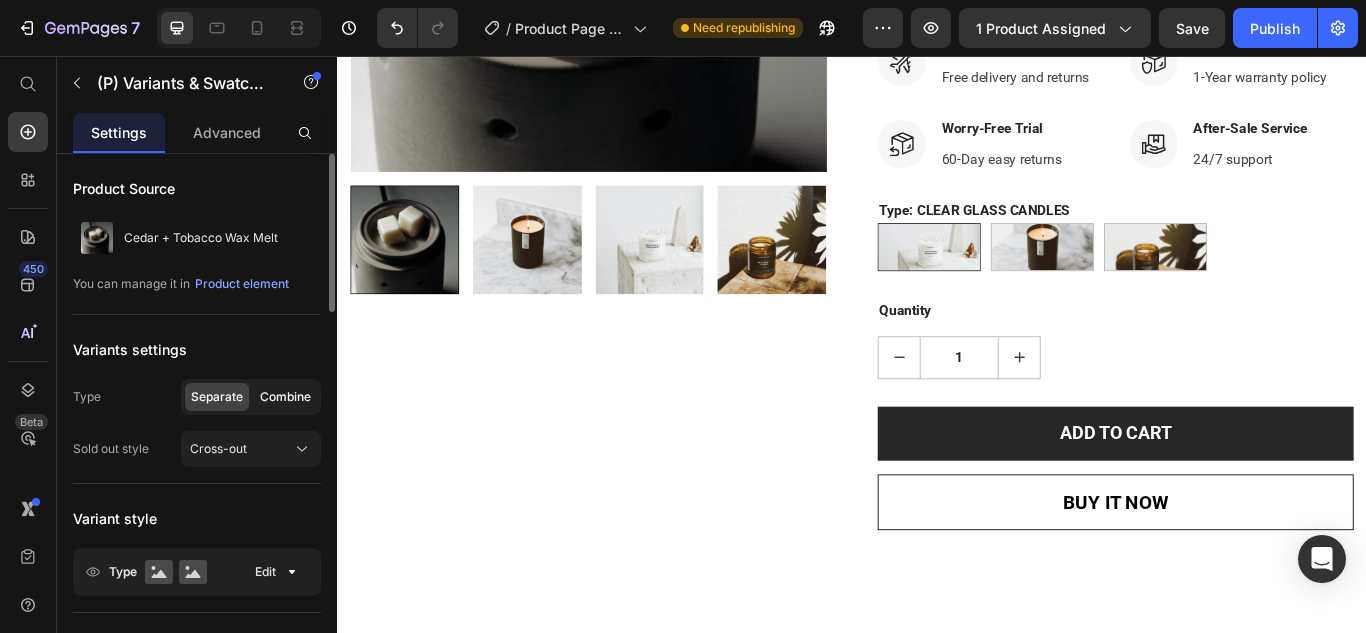 click on "Combine" 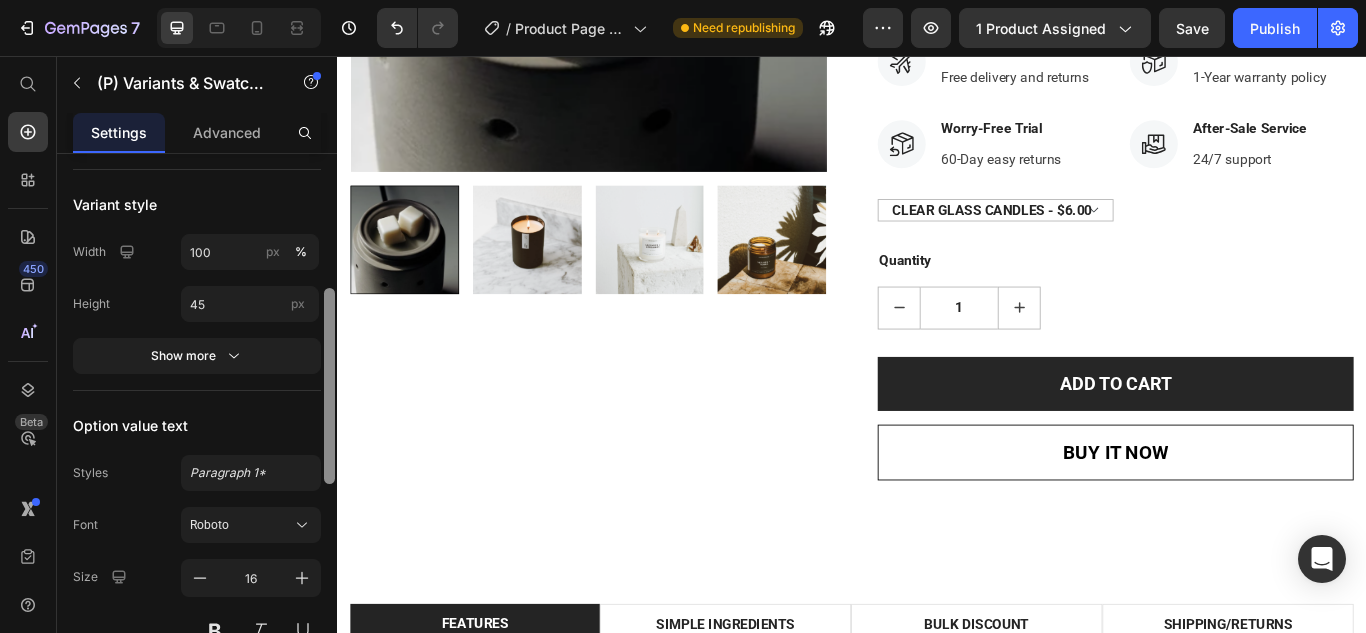 drag, startPoint x: 329, startPoint y: 358, endPoint x: 312, endPoint y: 415, distance: 59.48109 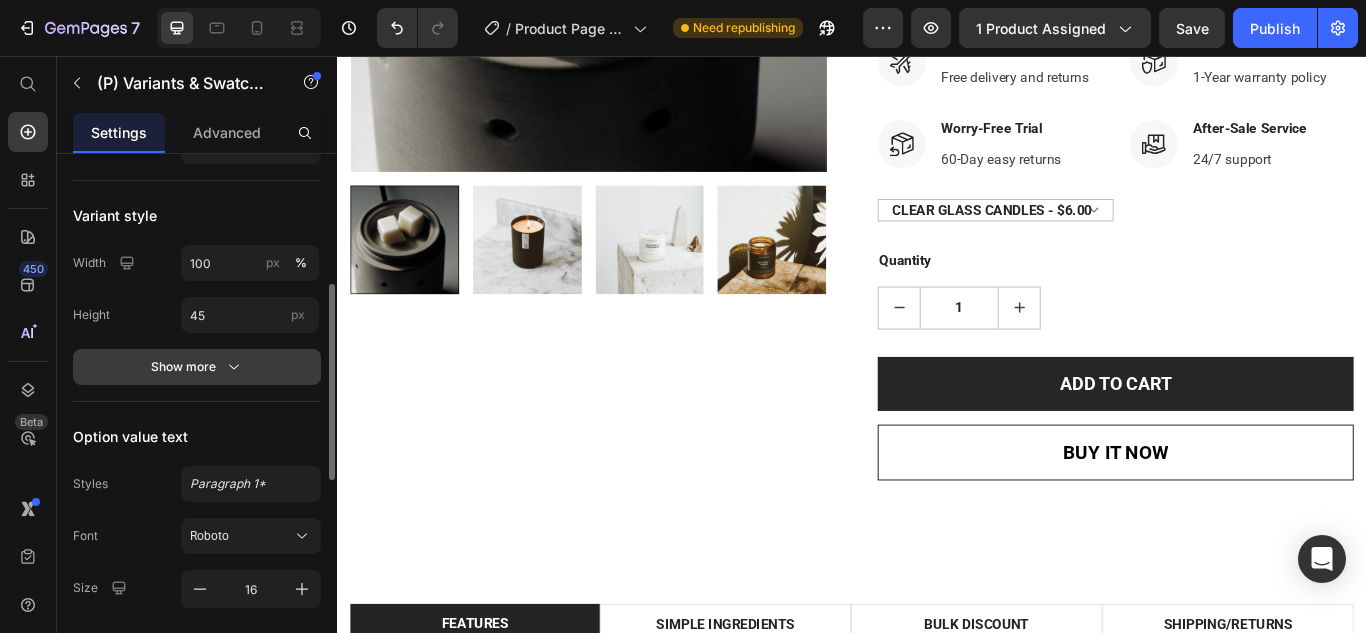 click on "Show more" at bounding box center [197, 367] 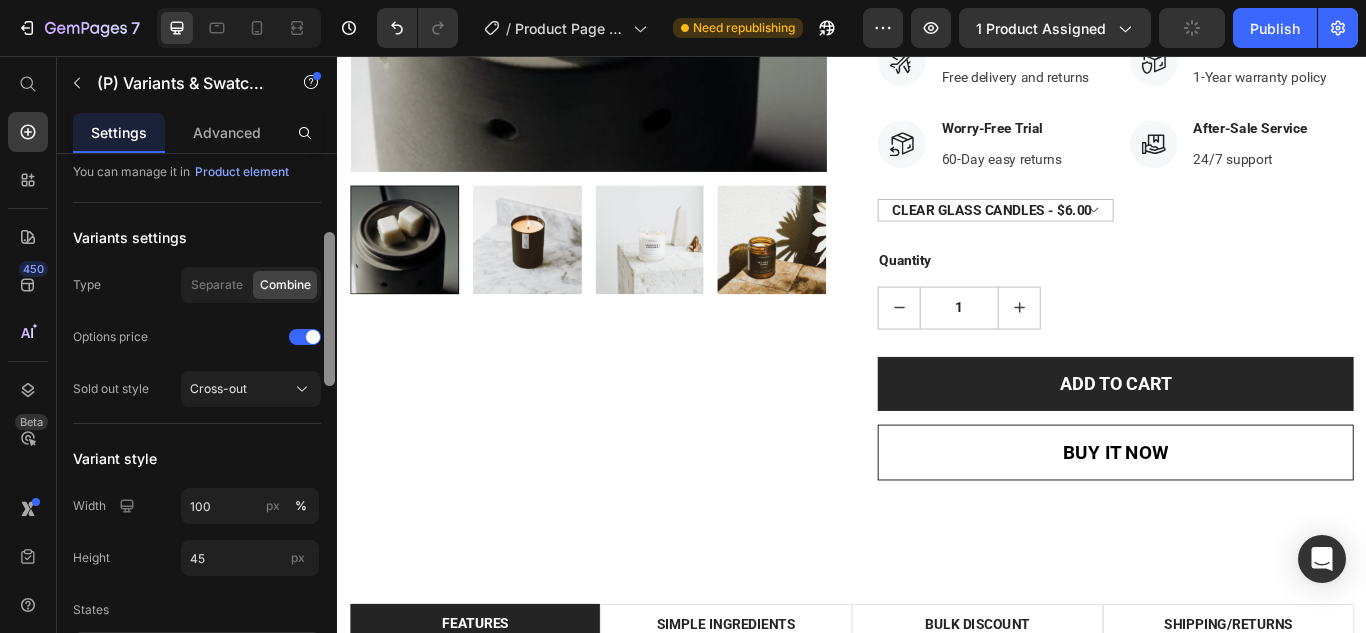 scroll, scrollTop: 96, scrollLeft: 0, axis: vertical 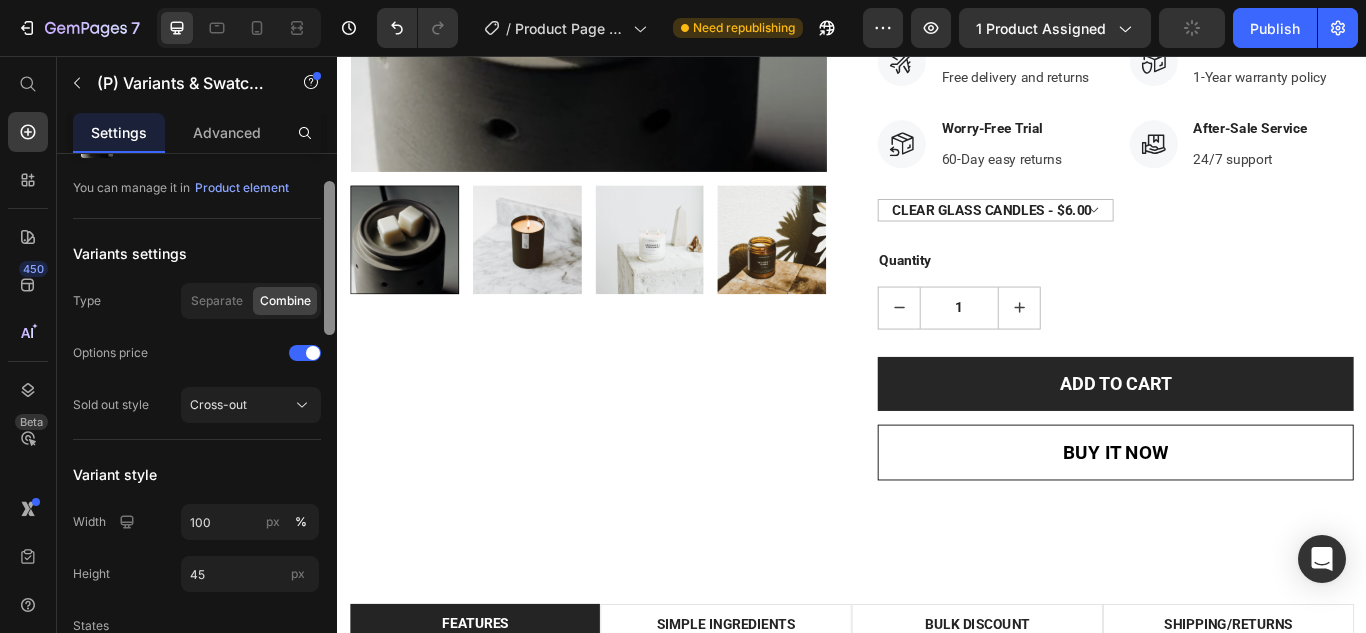 drag, startPoint x: 327, startPoint y: 405, endPoint x: 320, endPoint y: 295, distance: 110.2225 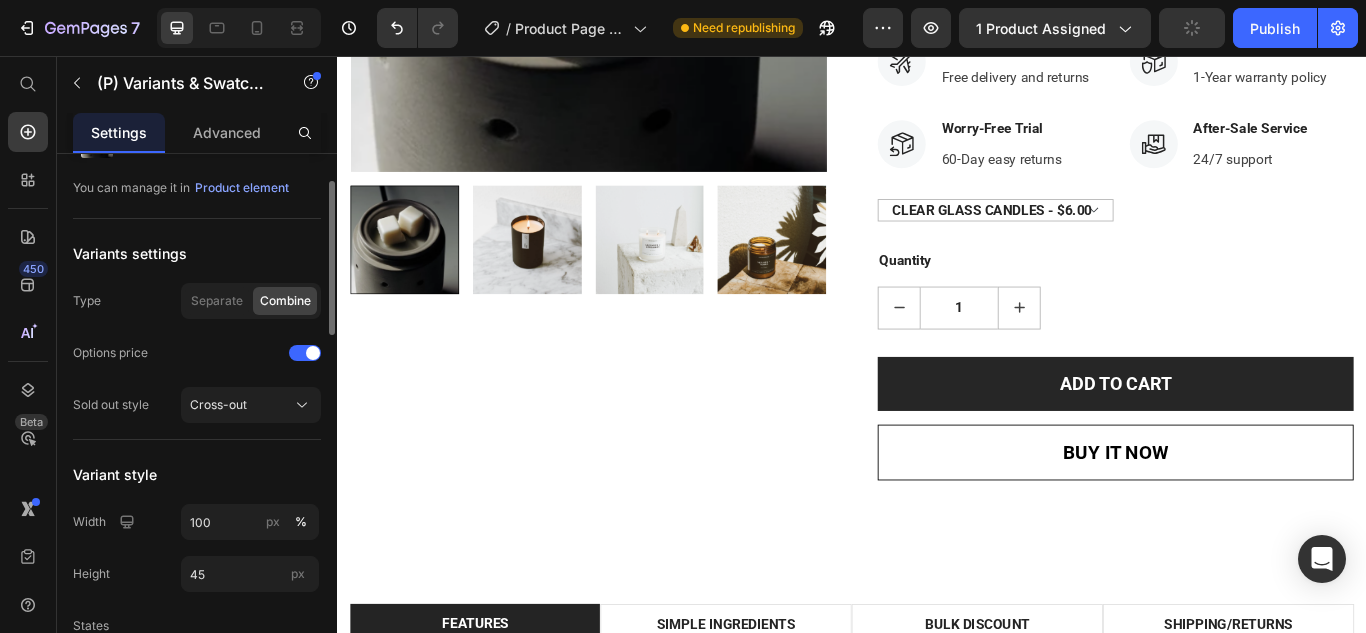 click on "Separate Combine" 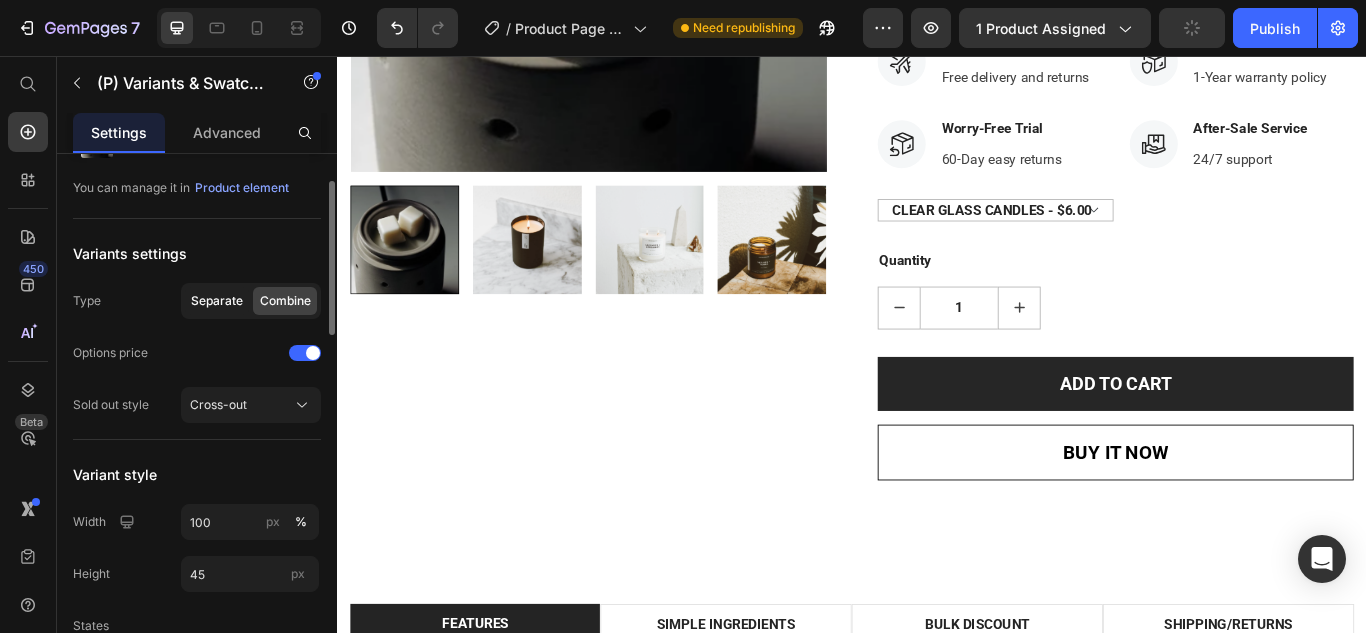 click on "Separate" 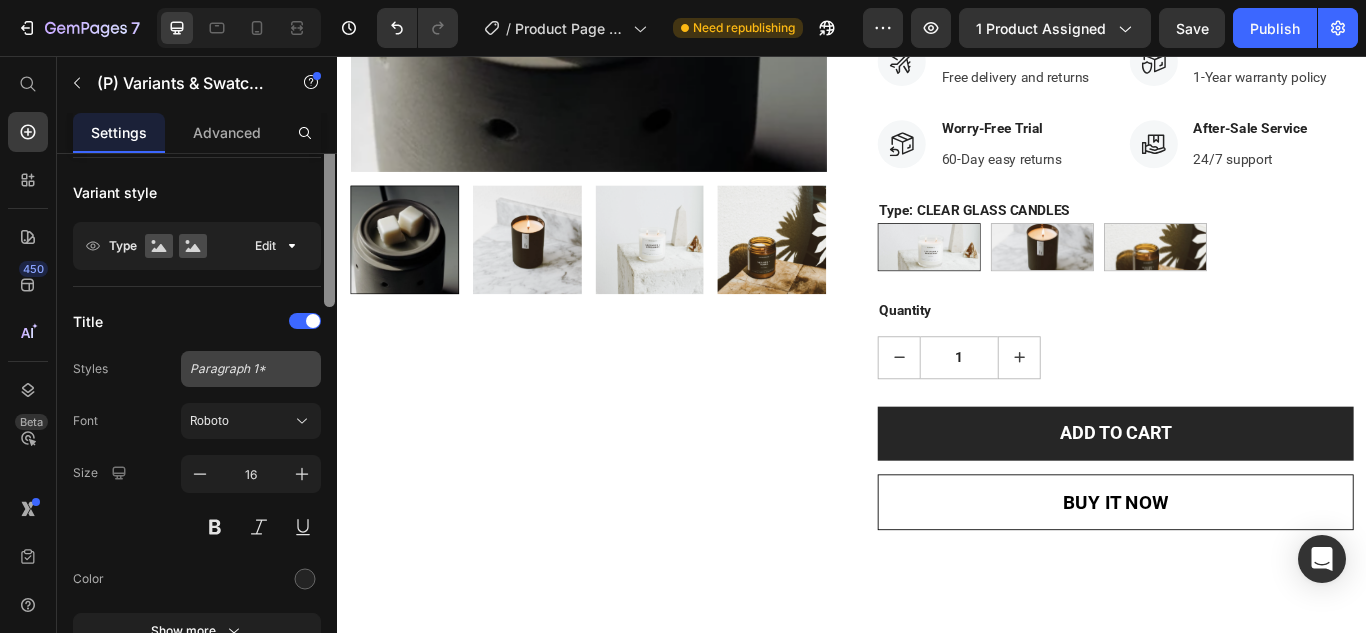 click on "Product Source Cedar + Tobacco Wax Melt  You can manage it in   Product element  Variants settings Type Separate Combine Sold out style Cross-out Variant style Type Edit Title Styles Paragraph 1* Font Roboto Size 16 Color Show more Arrangement Gap 8 px Option value text Styles Paragraph 1* Font Roboto Size 16 Show more Pre-selected option Type CLEAR GLASS CANDLES Show less Size Full width Spacing 0 px Align  Delete element" at bounding box center (197, 422) 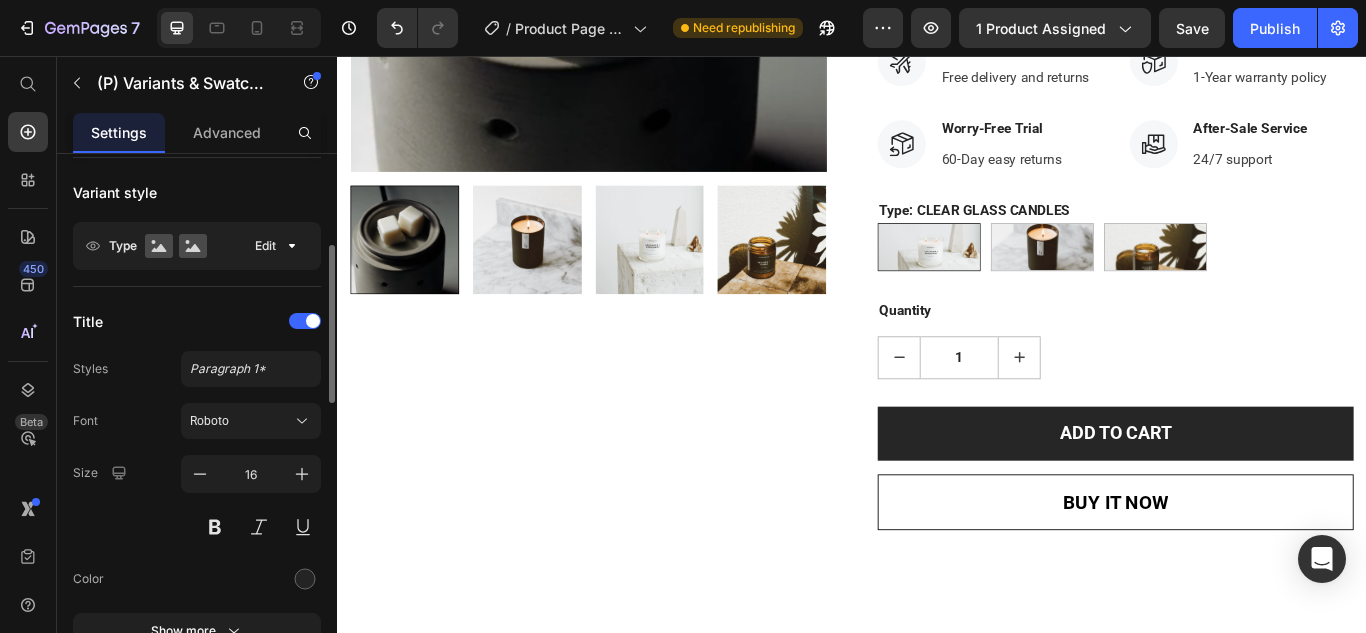 scroll, scrollTop: 322, scrollLeft: 0, axis: vertical 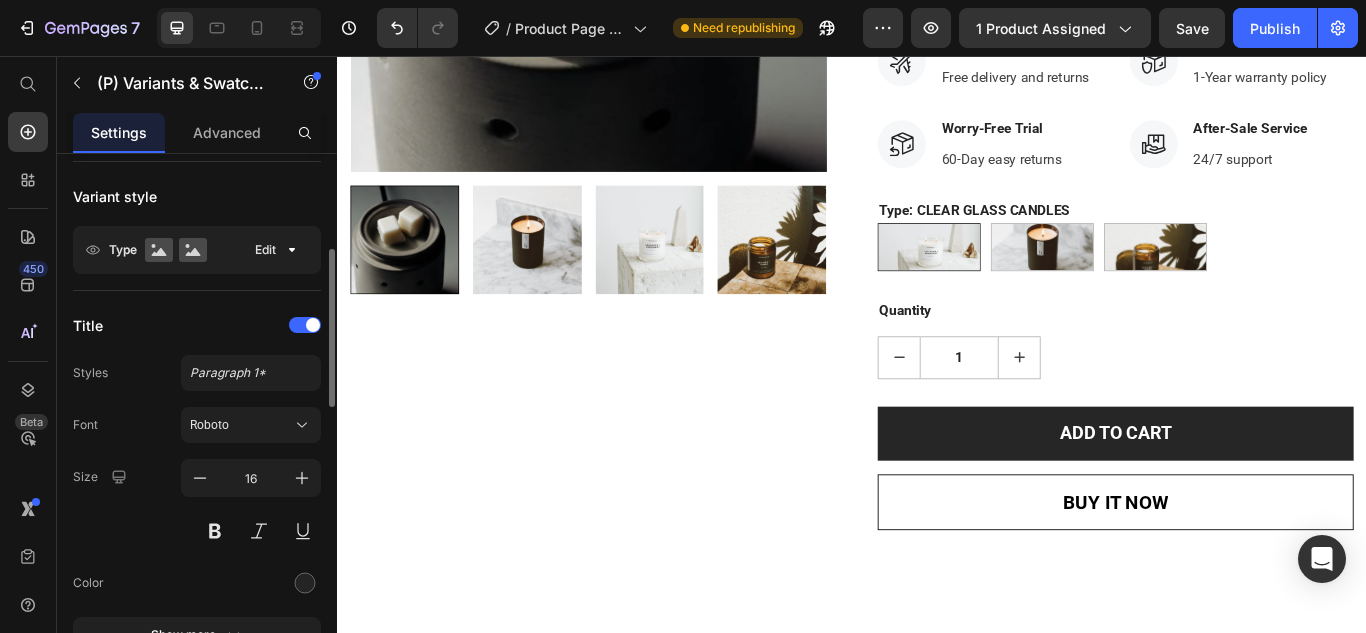 click on "Type Edit" 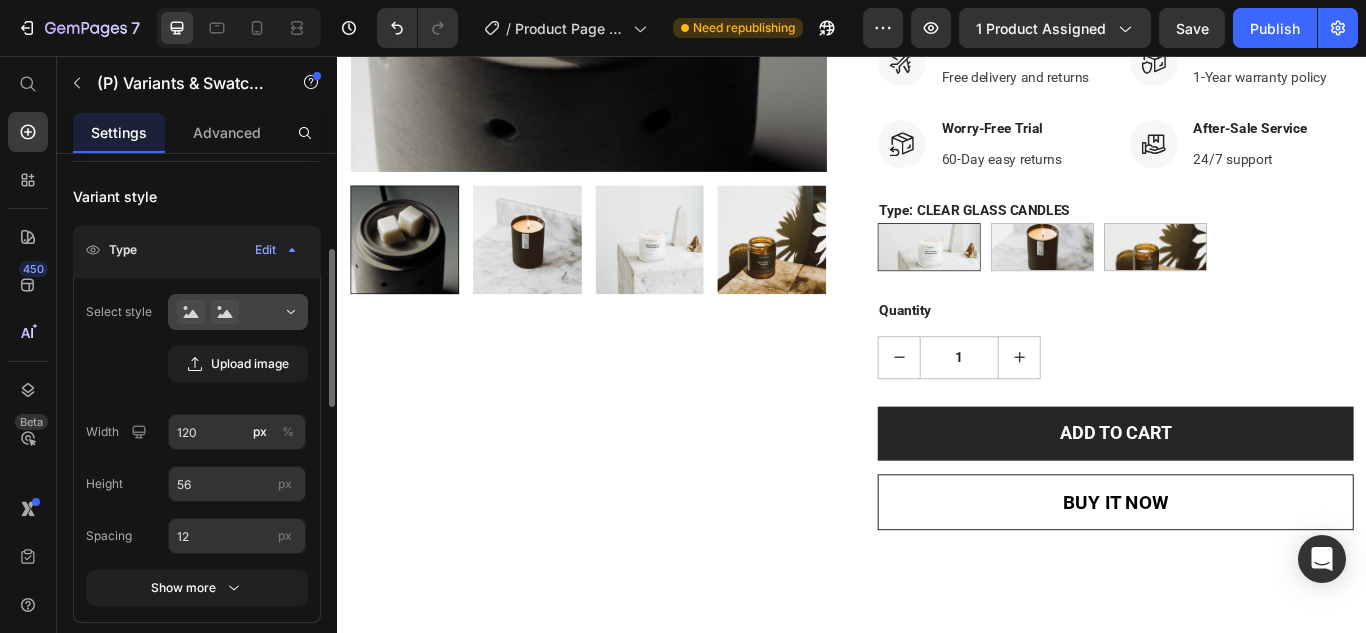 click at bounding box center [238, 312] 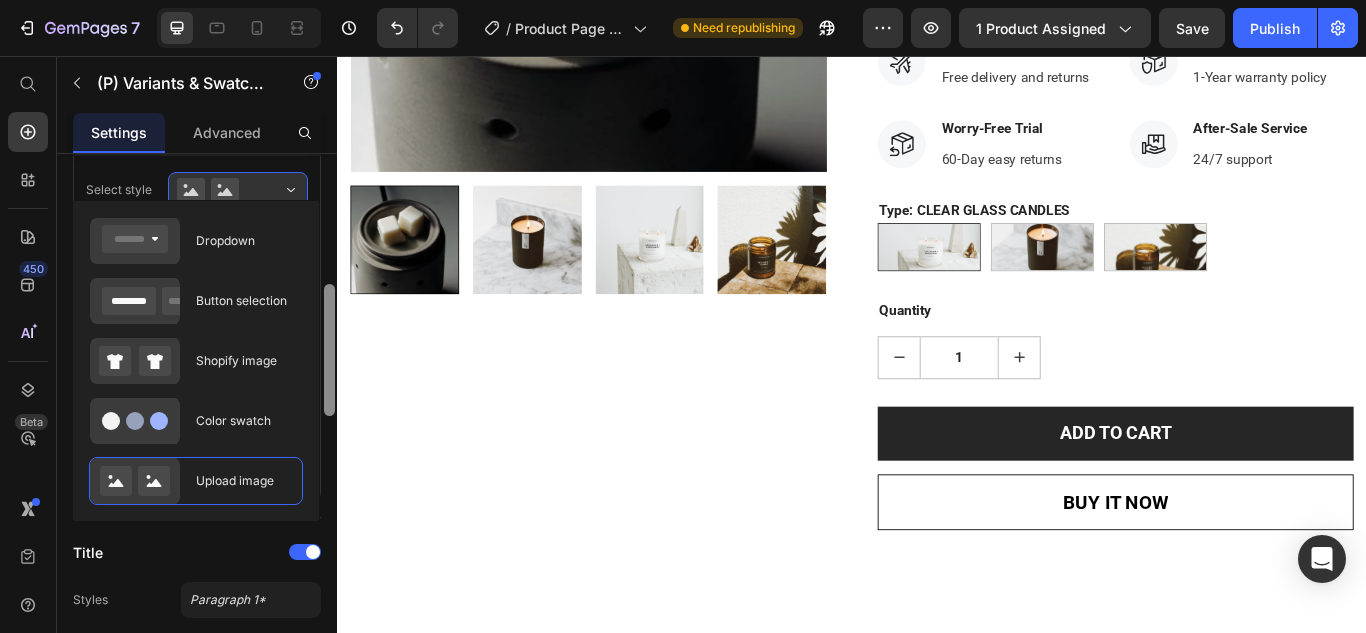 scroll, scrollTop: 460, scrollLeft: 0, axis: vertical 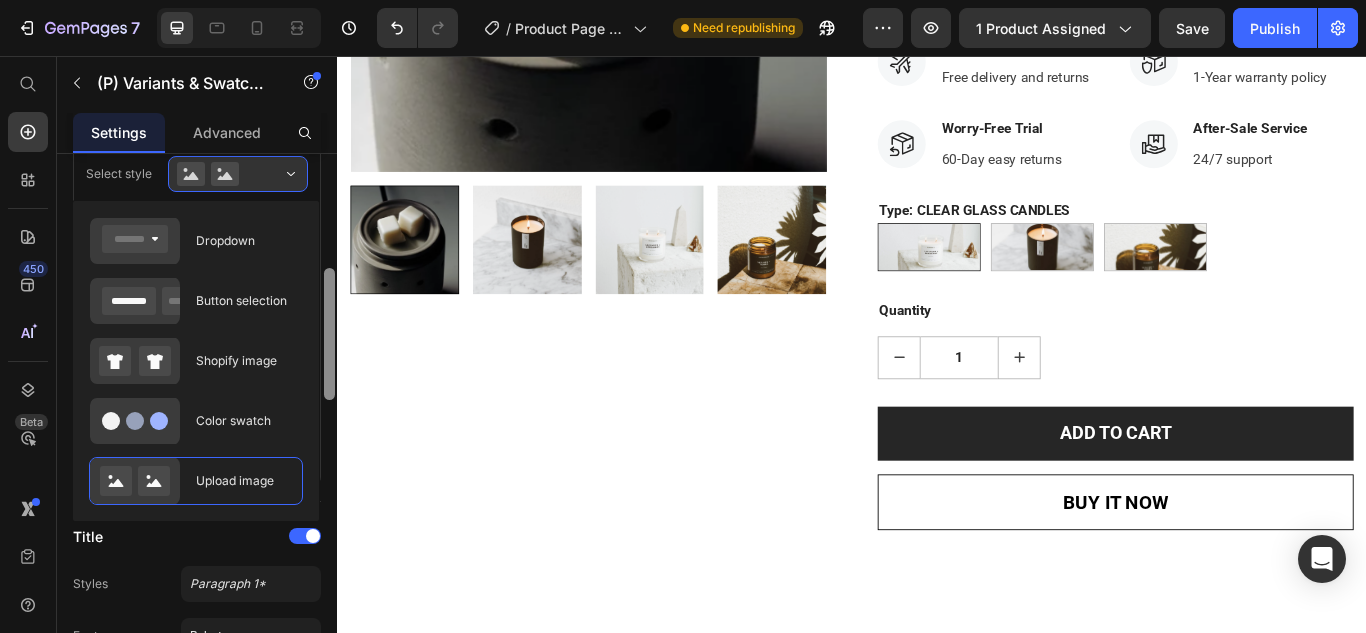 drag, startPoint x: 325, startPoint y: 312, endPoint x: 325, endPoint y: 343, distance: 31 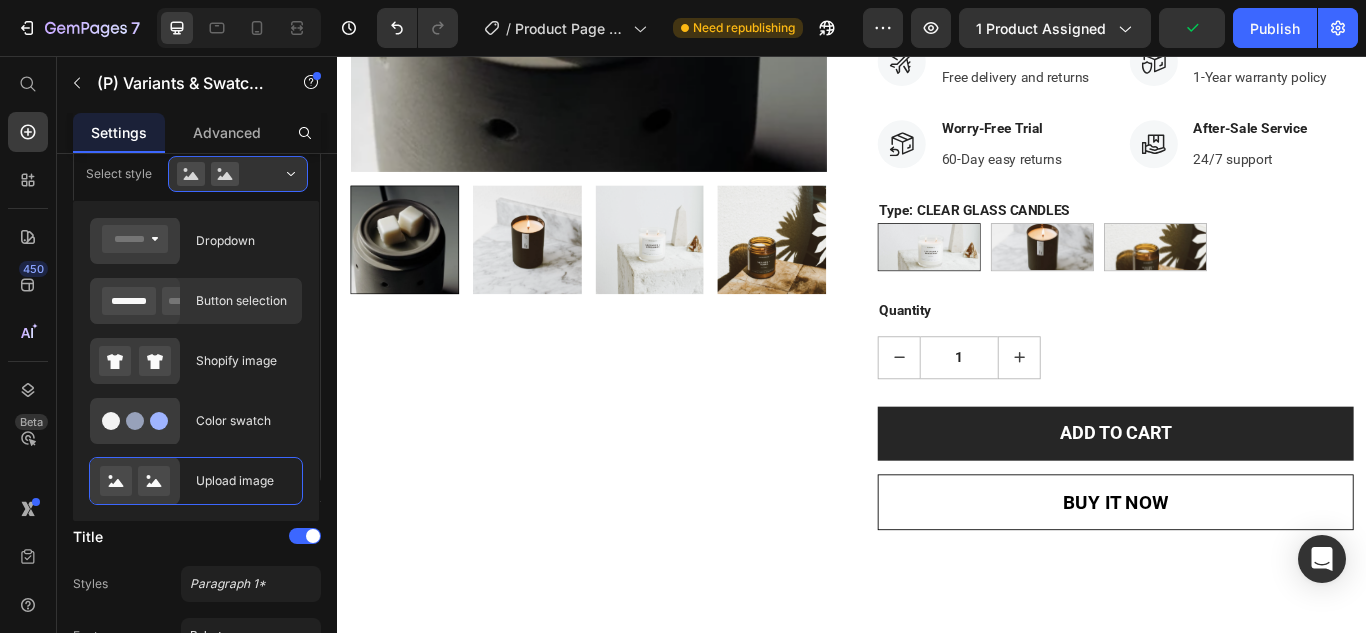click on "Button selection" at bounding box center [243, 301] 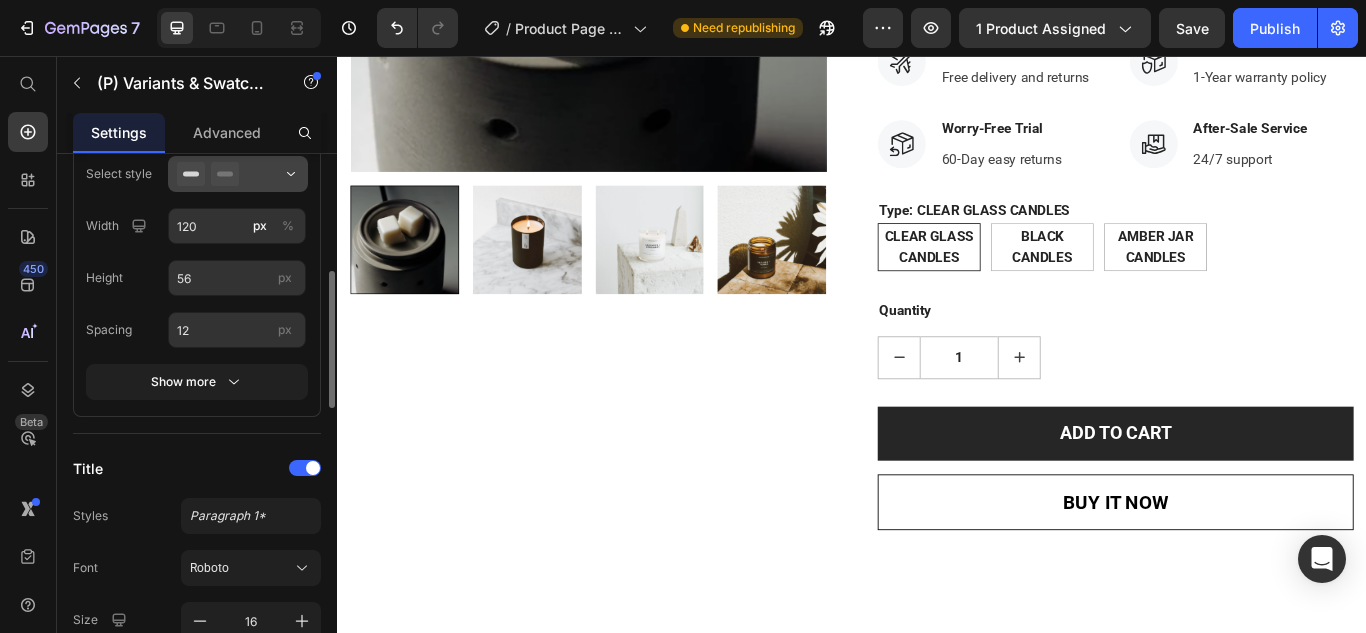 click at bounding box center [238, 174] 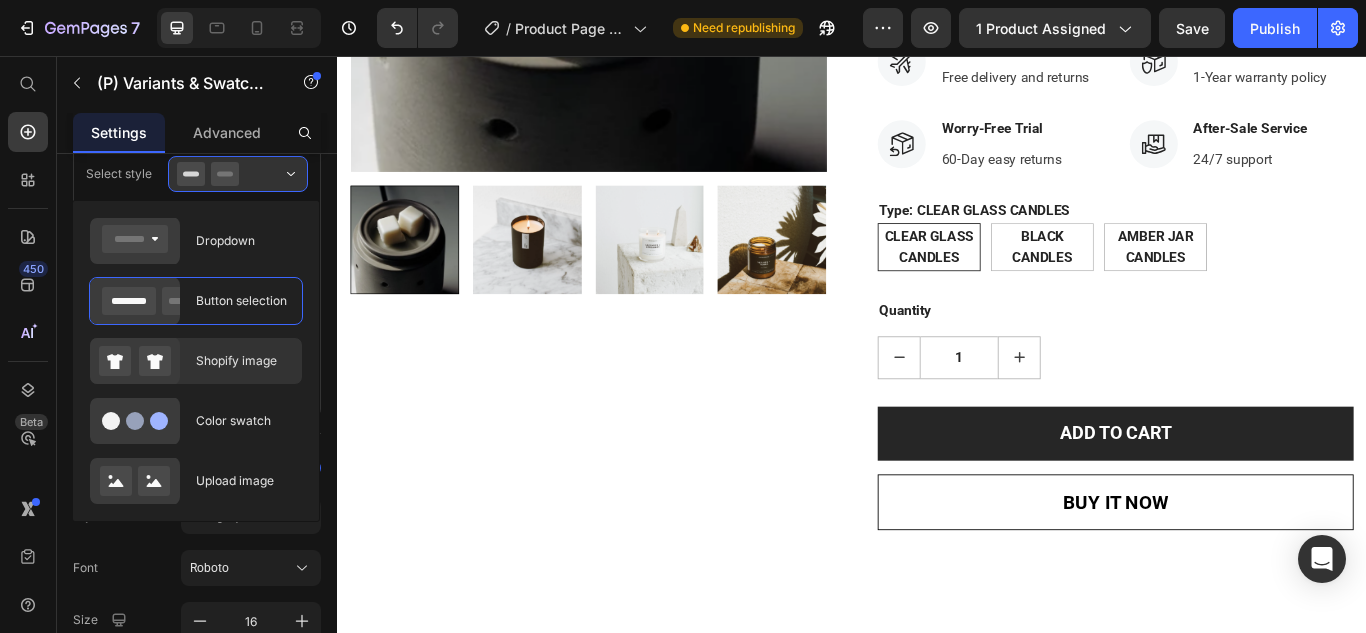 click on "Shopify image" at bounding box center [243, 361] 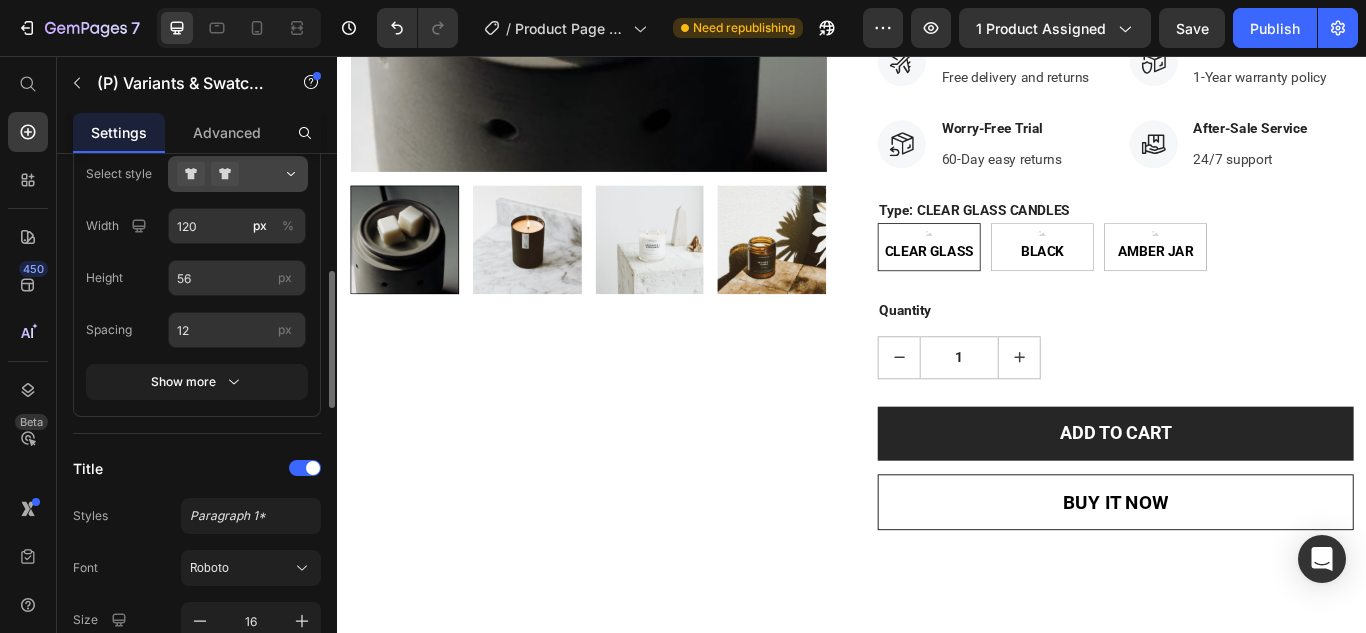click at bounding box center (238, 174) 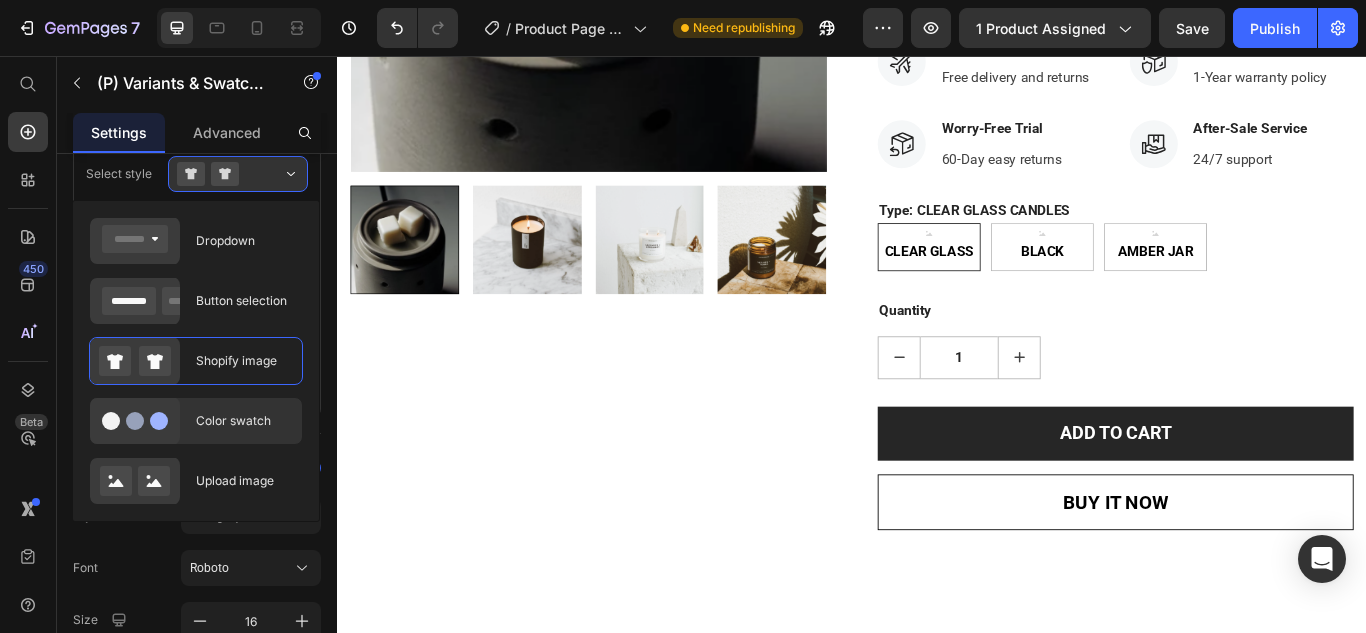 click on "Color swatch" 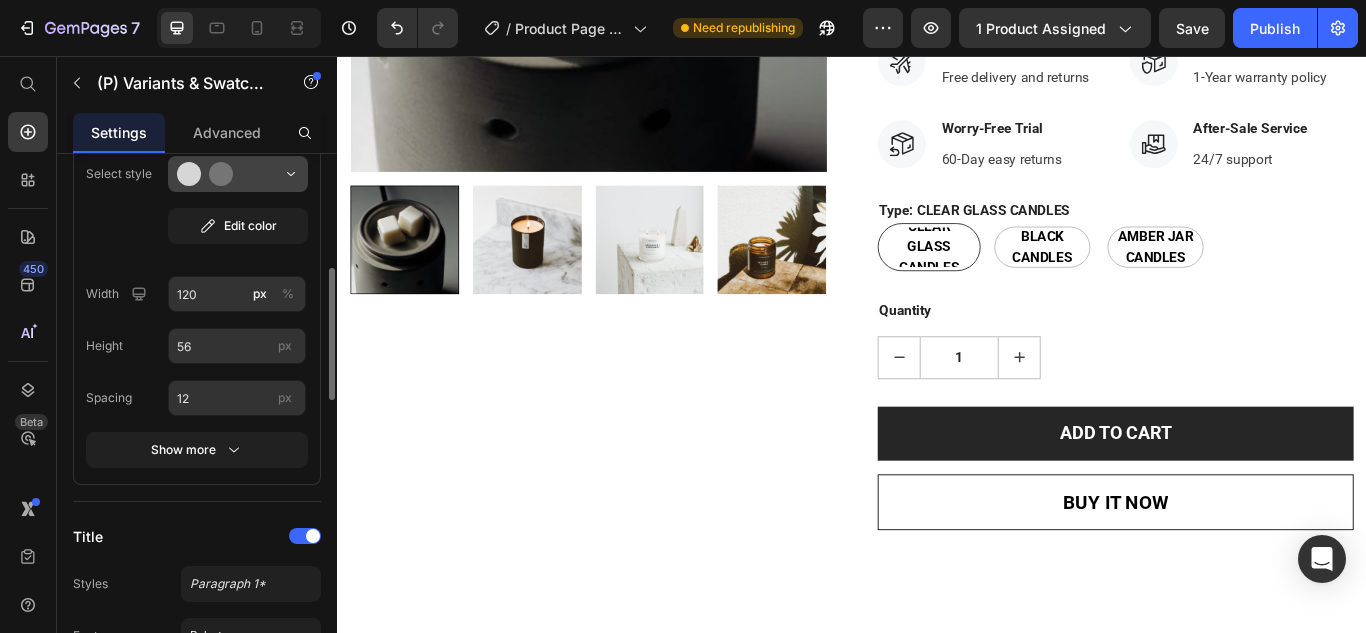 click at bounding box center (238, 174) 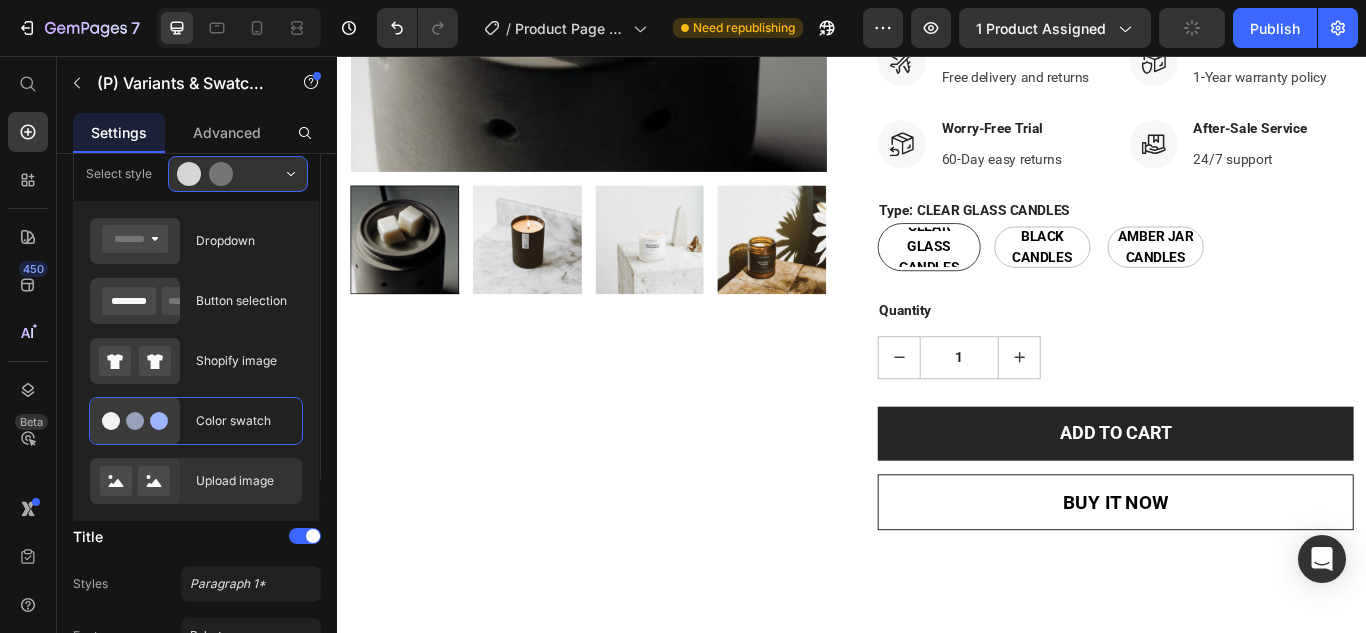 click on "Upload image" 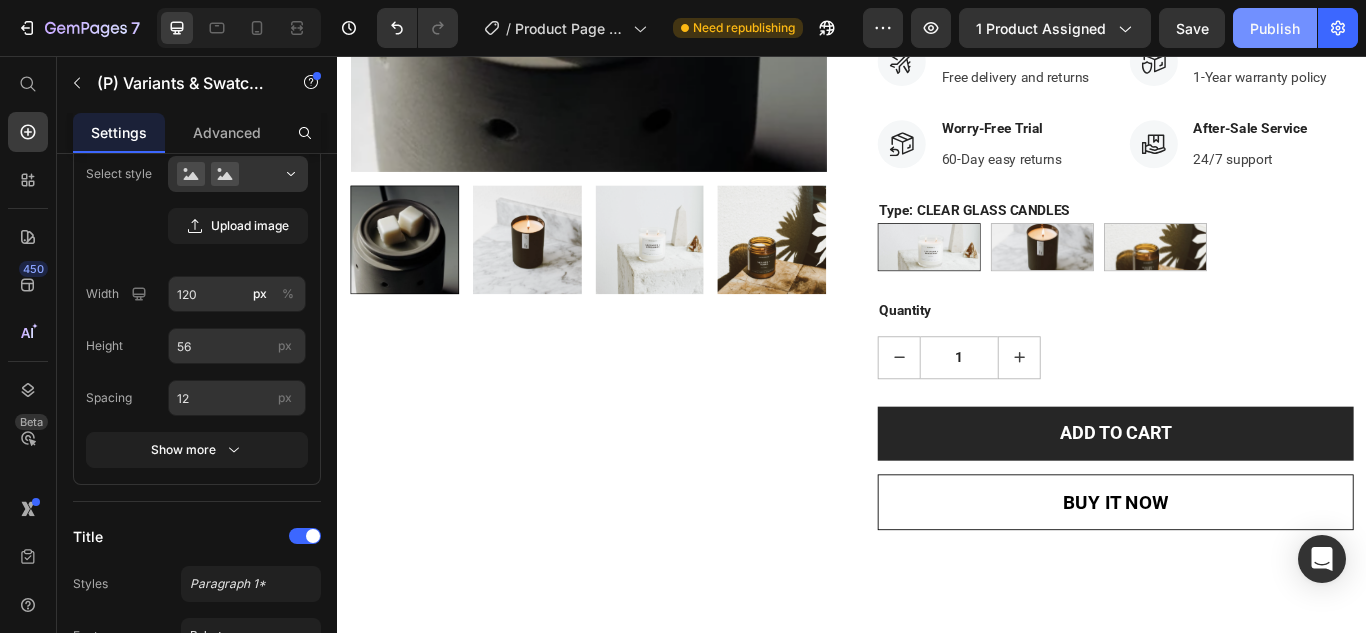 click on "Publish" at bounding box center (1275, 28) 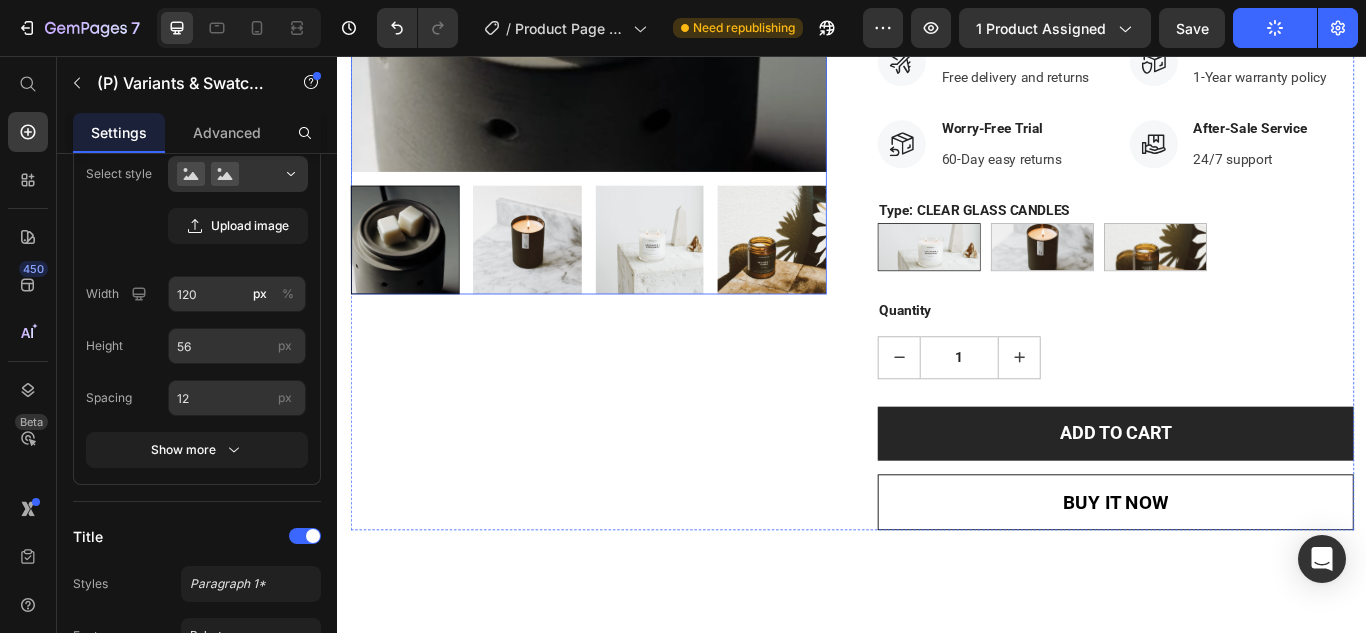 click at bounding box center (558, 270) 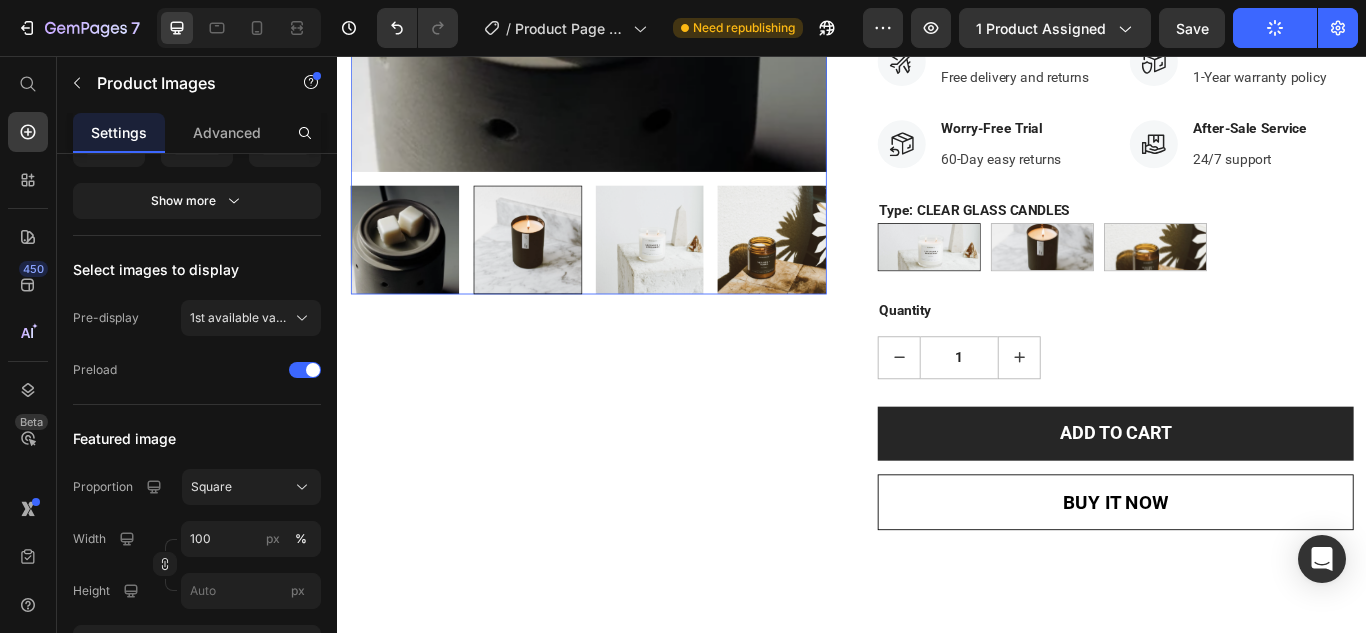 scroll, scrollTop: 0, scrollLeft: 0, axis: both 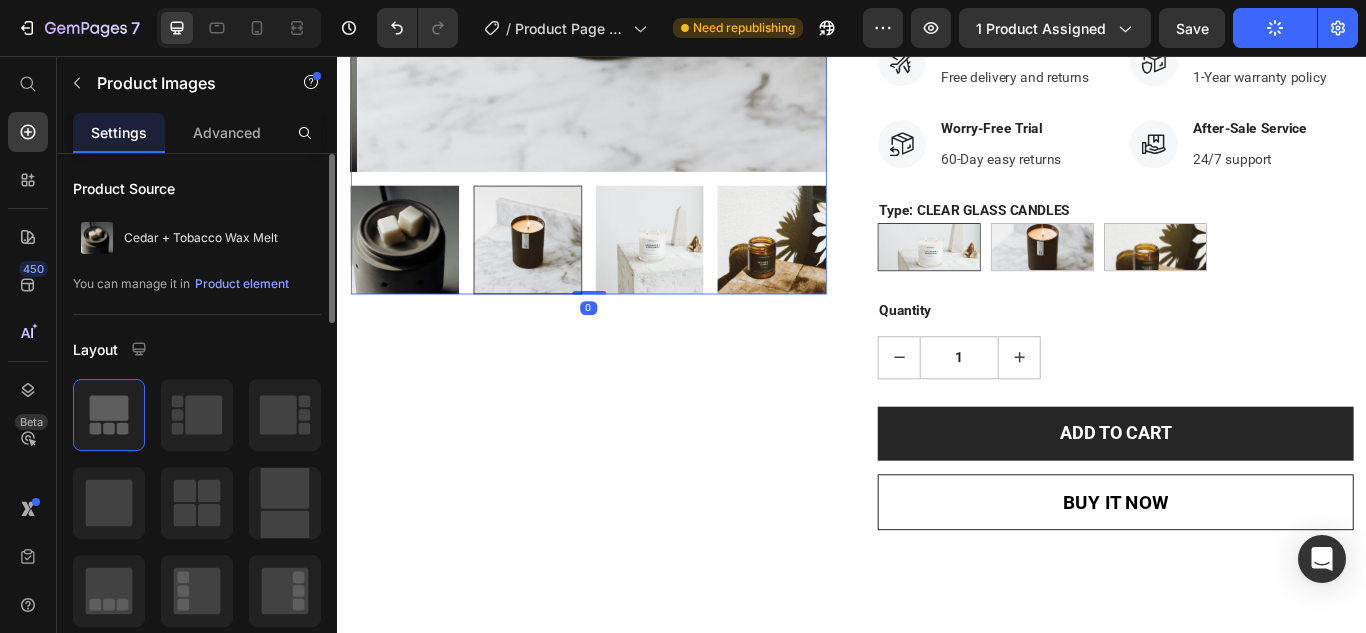 click at bounding box center (415, 270) 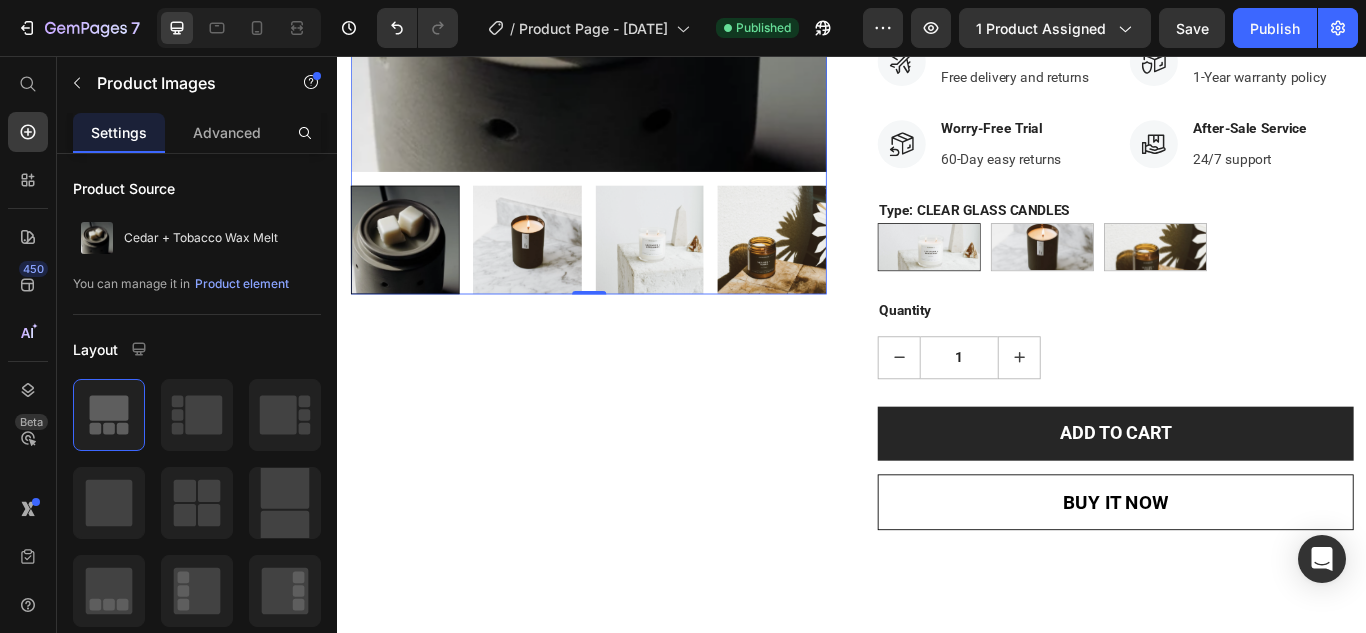 click at bounding box center [558, 270] 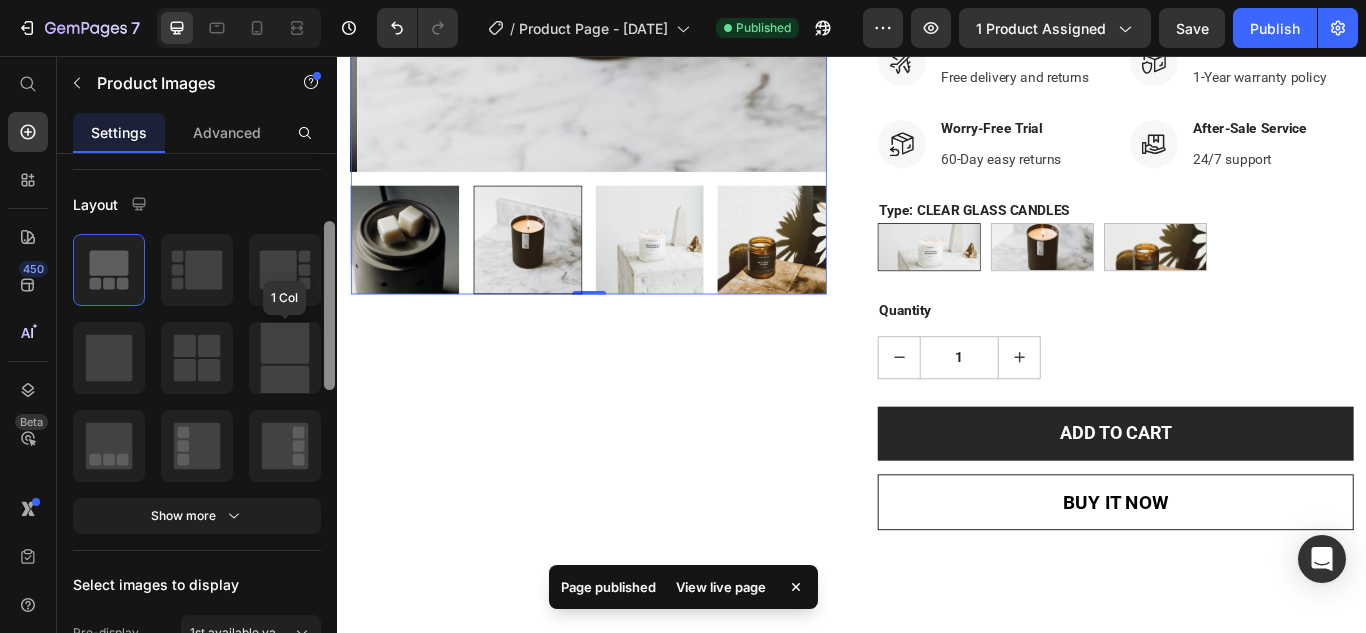scroll, scrollTop: 113, scrollLeft: 0, axis: vertical 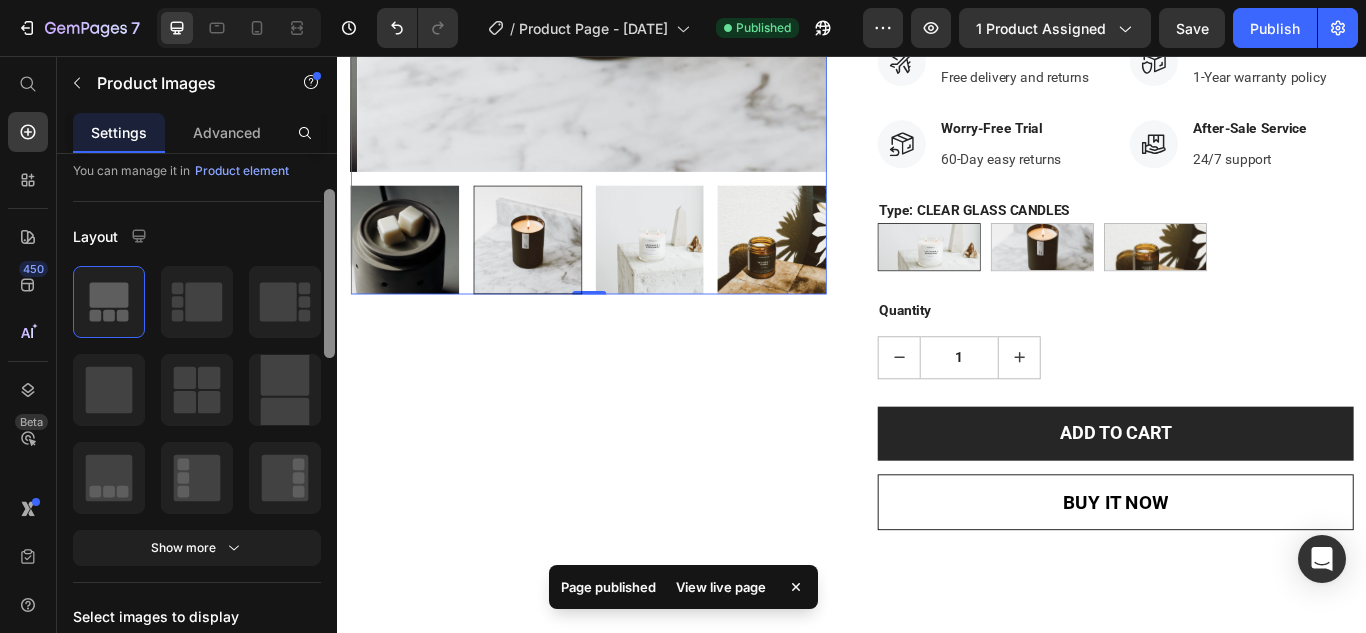 drag, startPoint x: 328, startPoint y: 297, endPoint x: 320, endPoint y: 333, distance: 36.878178 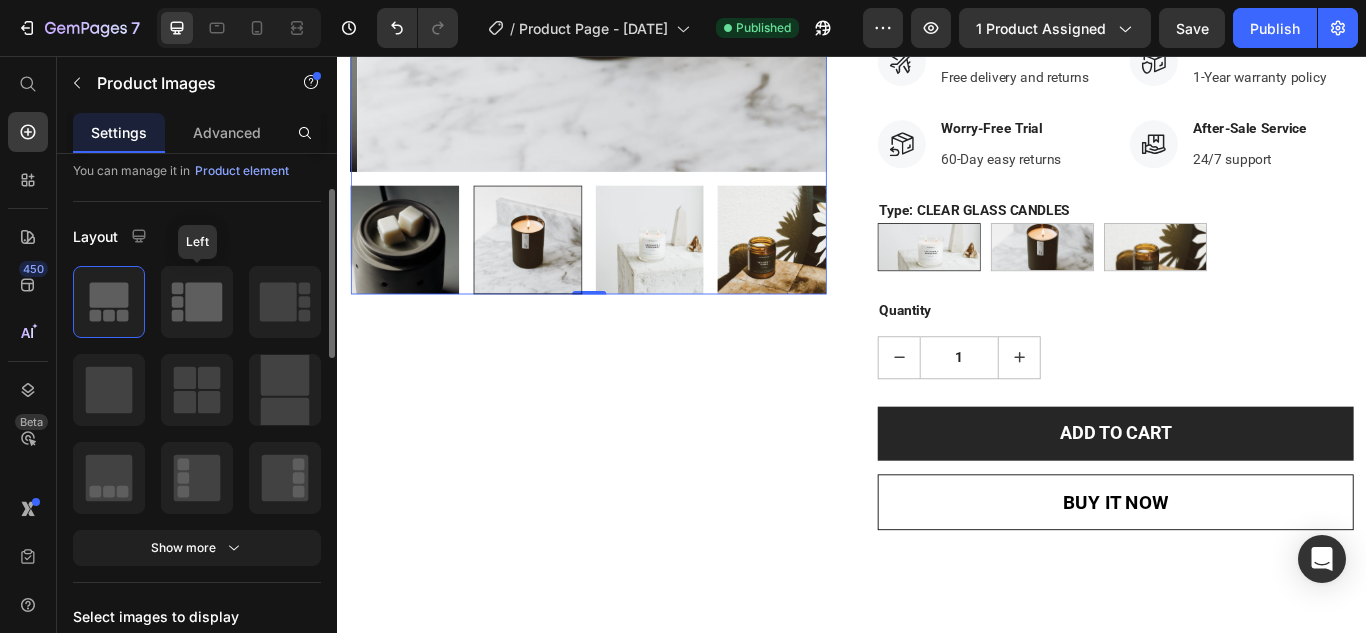 click 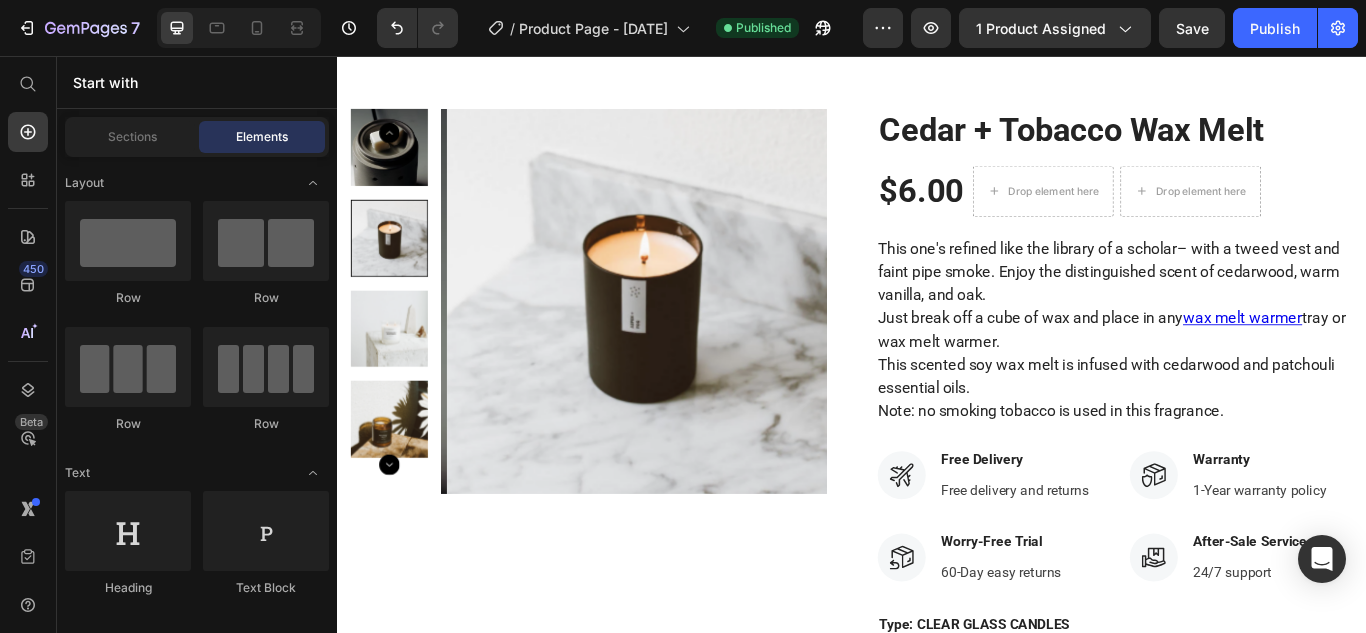 scroll, scrollTop: 204, scrollLeft: 0, axis: vertical 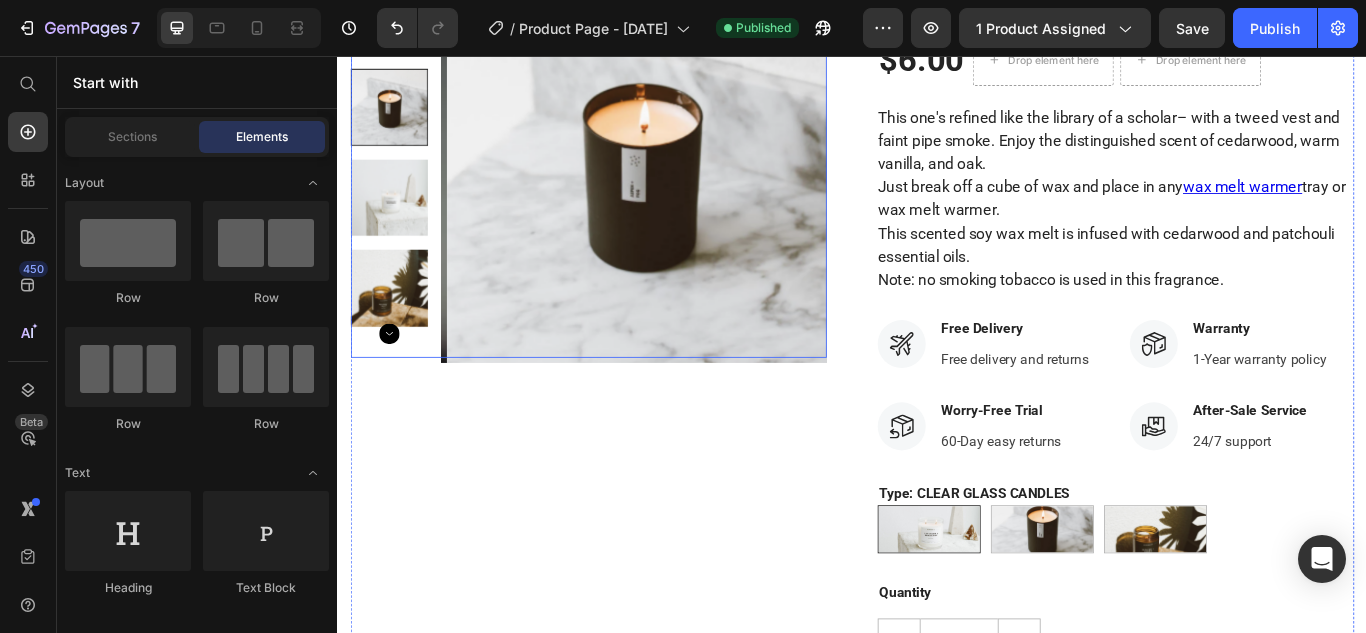 click at bounding box center [397, 222] 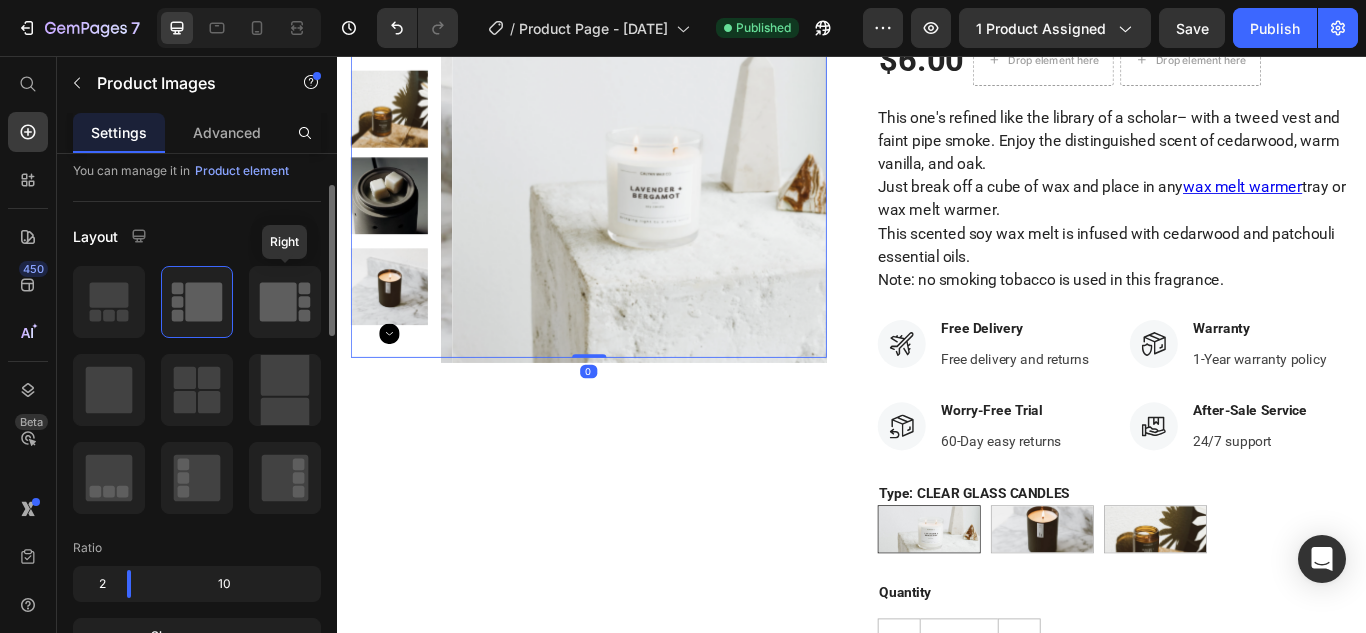 click 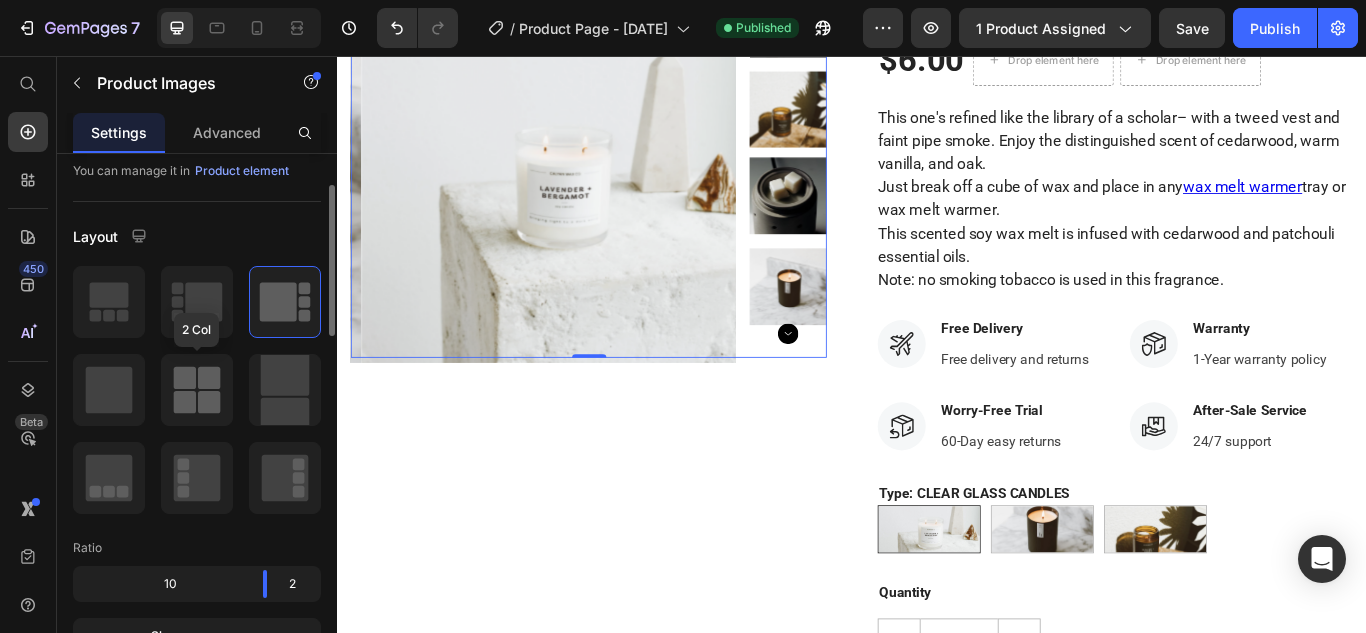 click 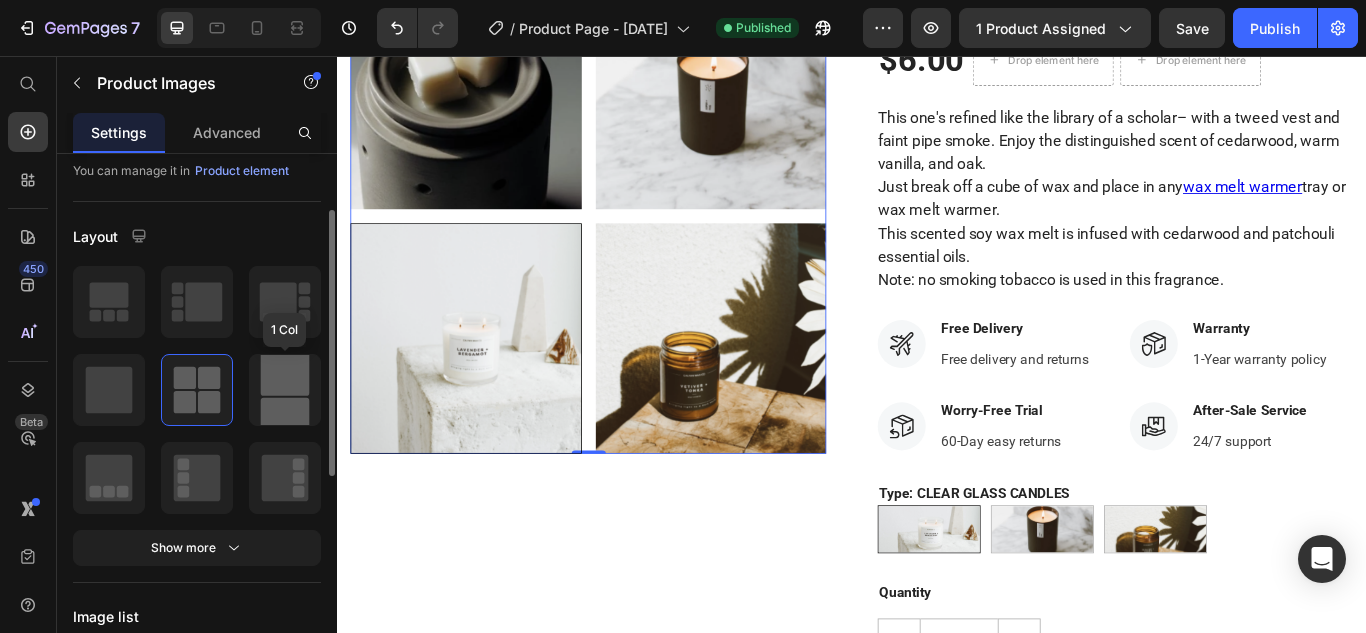 click 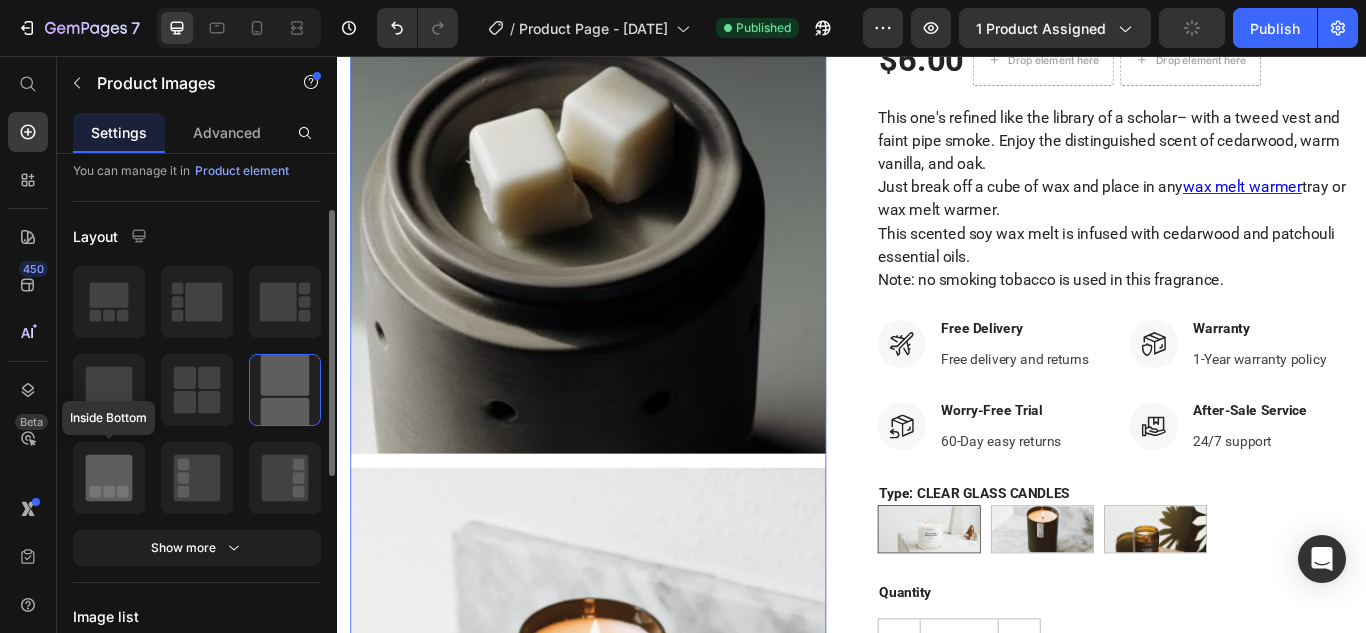 click 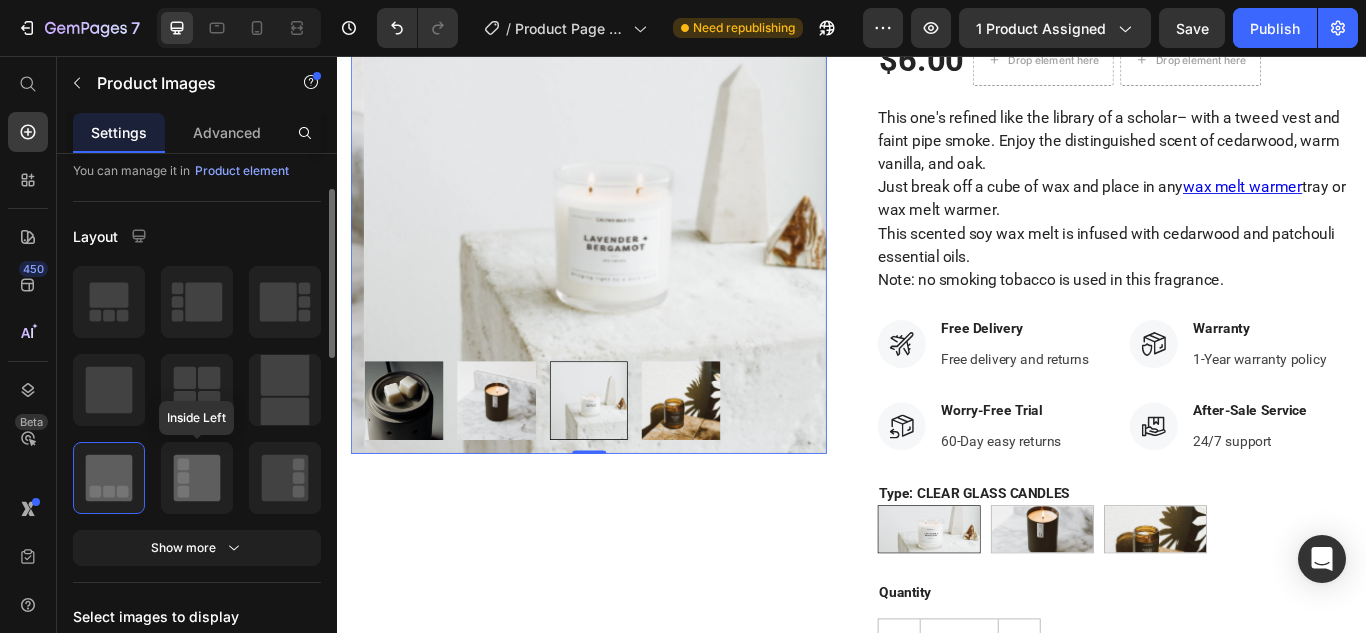 click 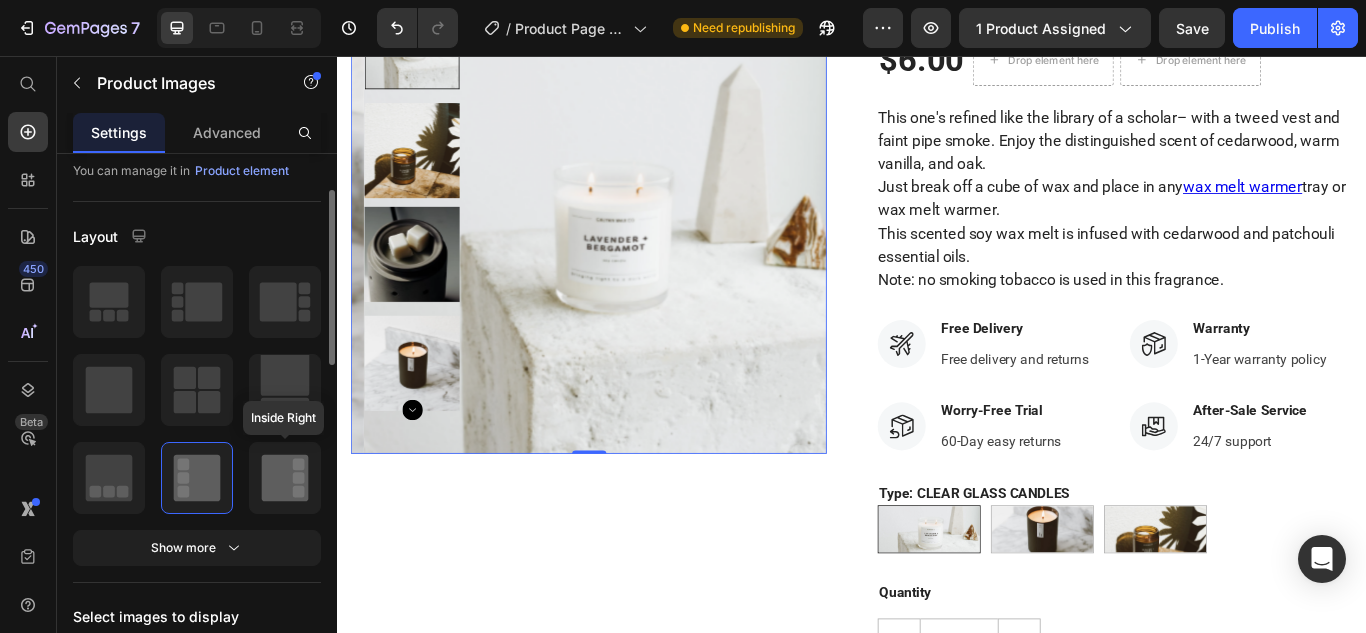click 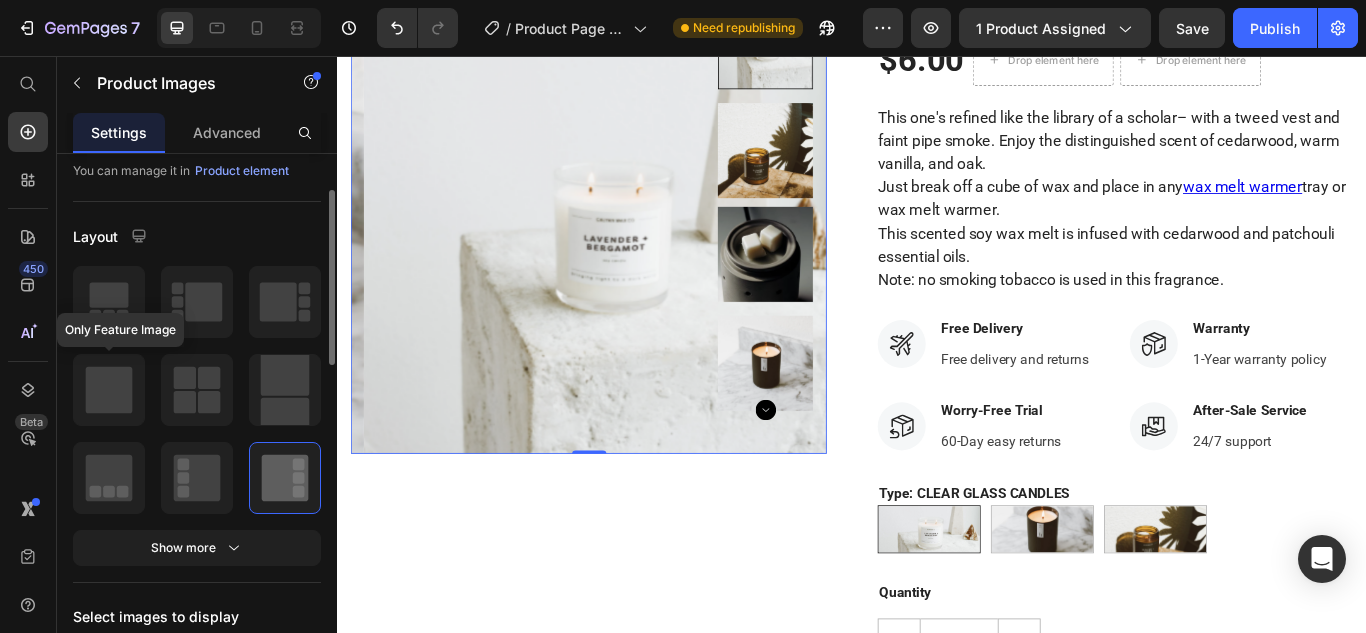 click 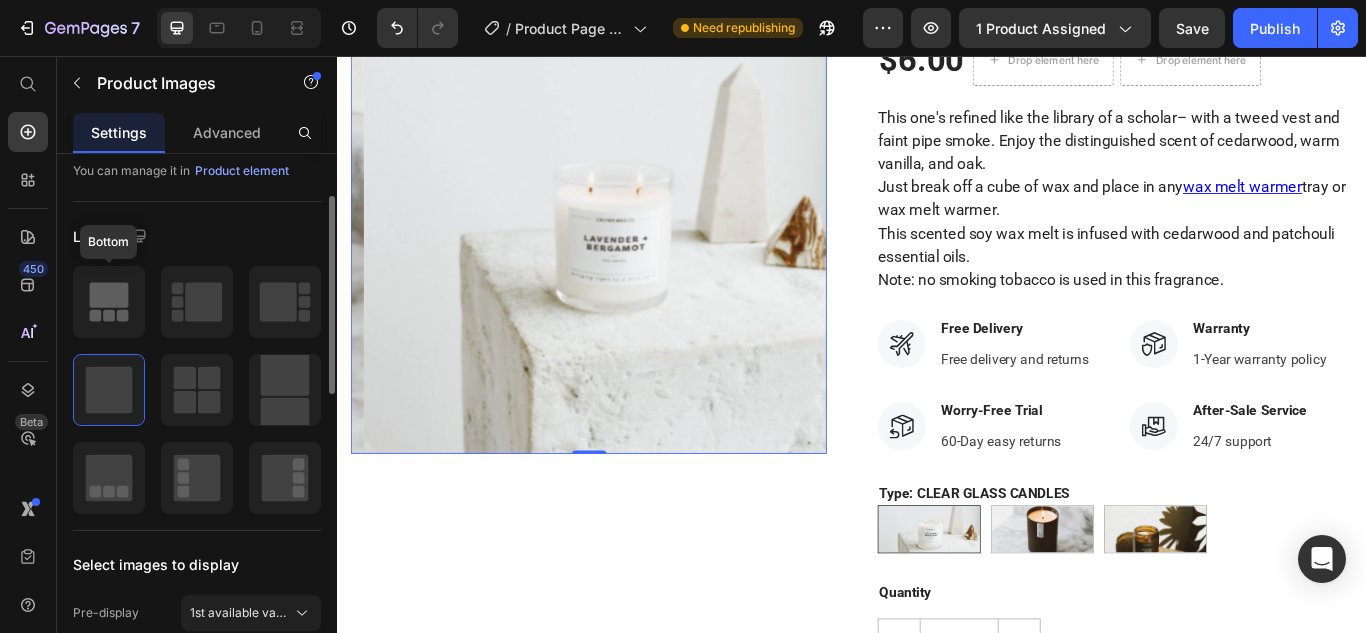 click 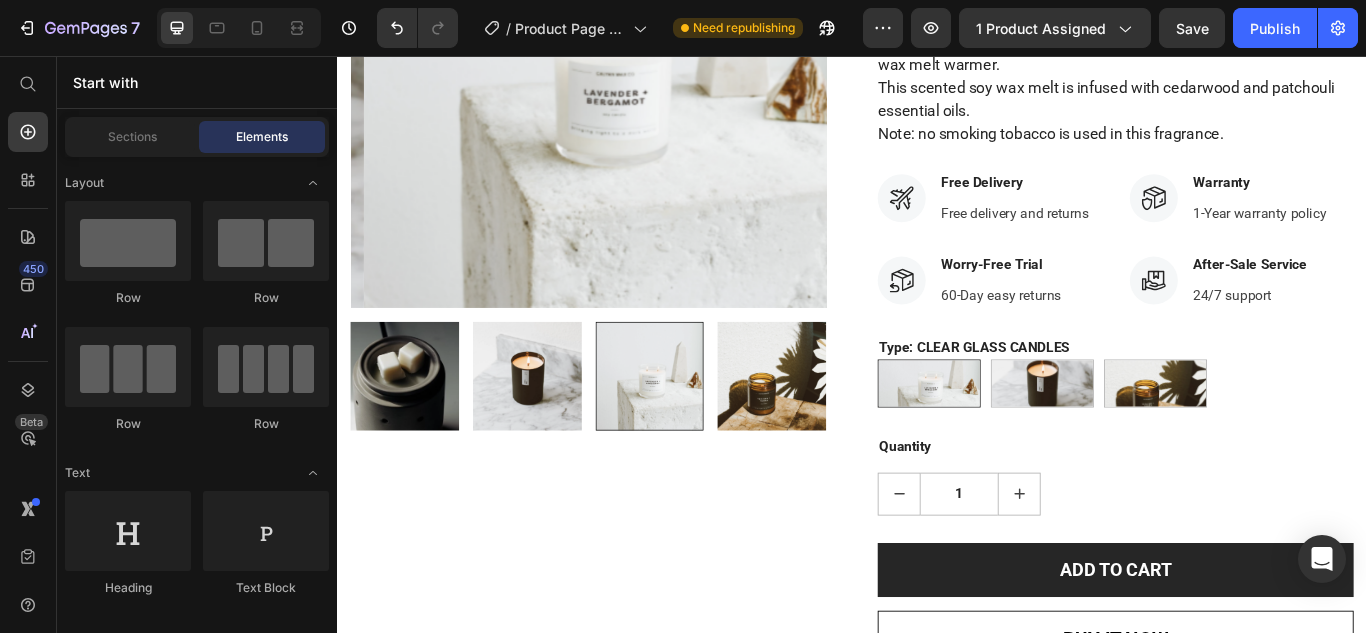 scroll, scrollTop: 402, scrollLeft: 0, axis: vertical 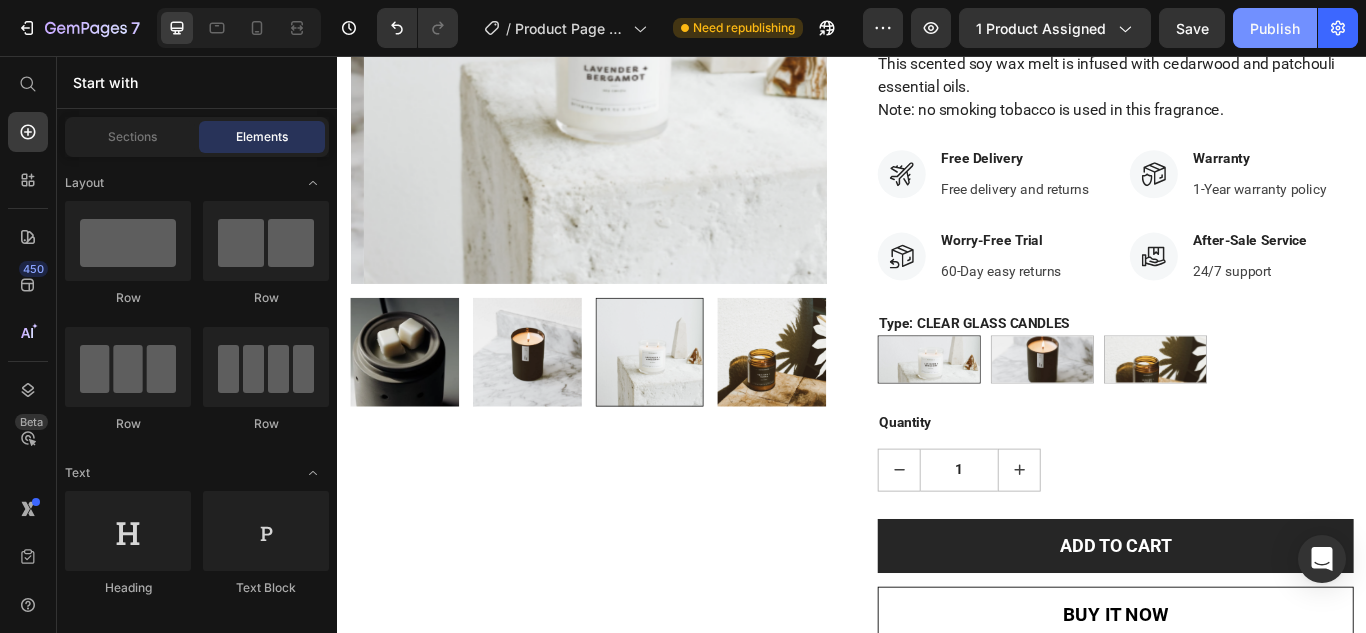 click on "Publish" 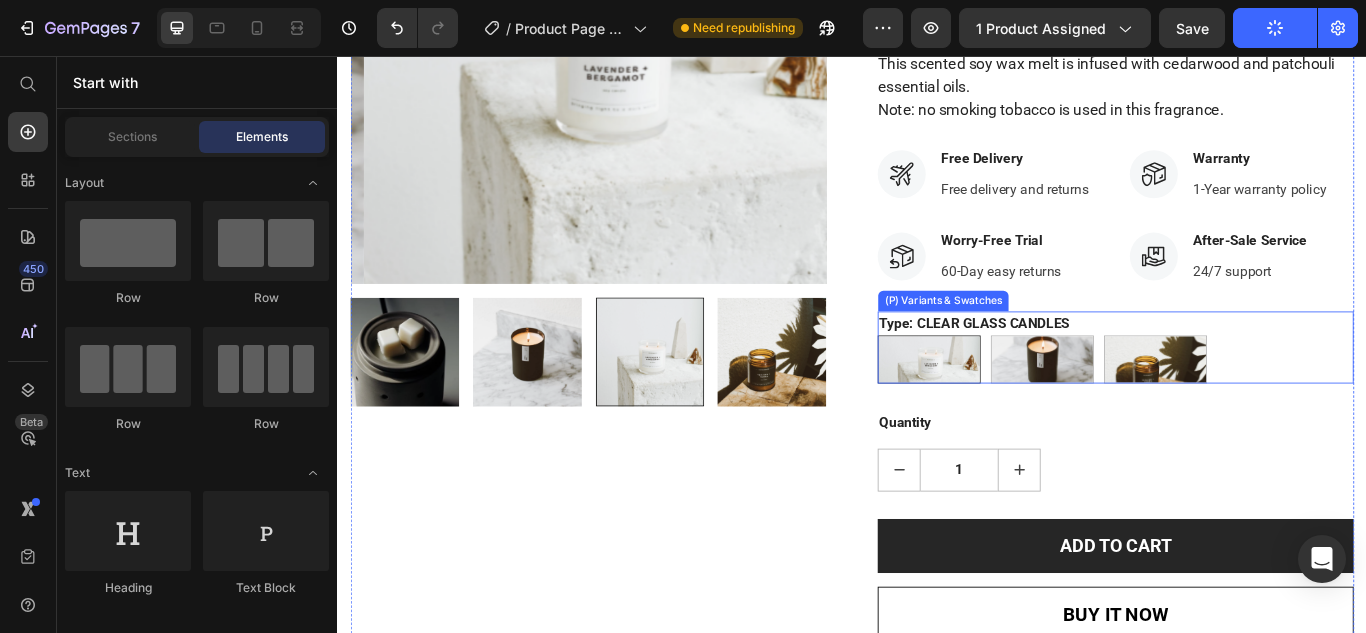 click on "CLEAR GLASS CANDLES CLEAR GLASS CANDLES BLACK CANDLES BLACK CANDLES AMBER JAR CANDLES AMBER JAR CANDLES" at bounding box center (1244, 410) 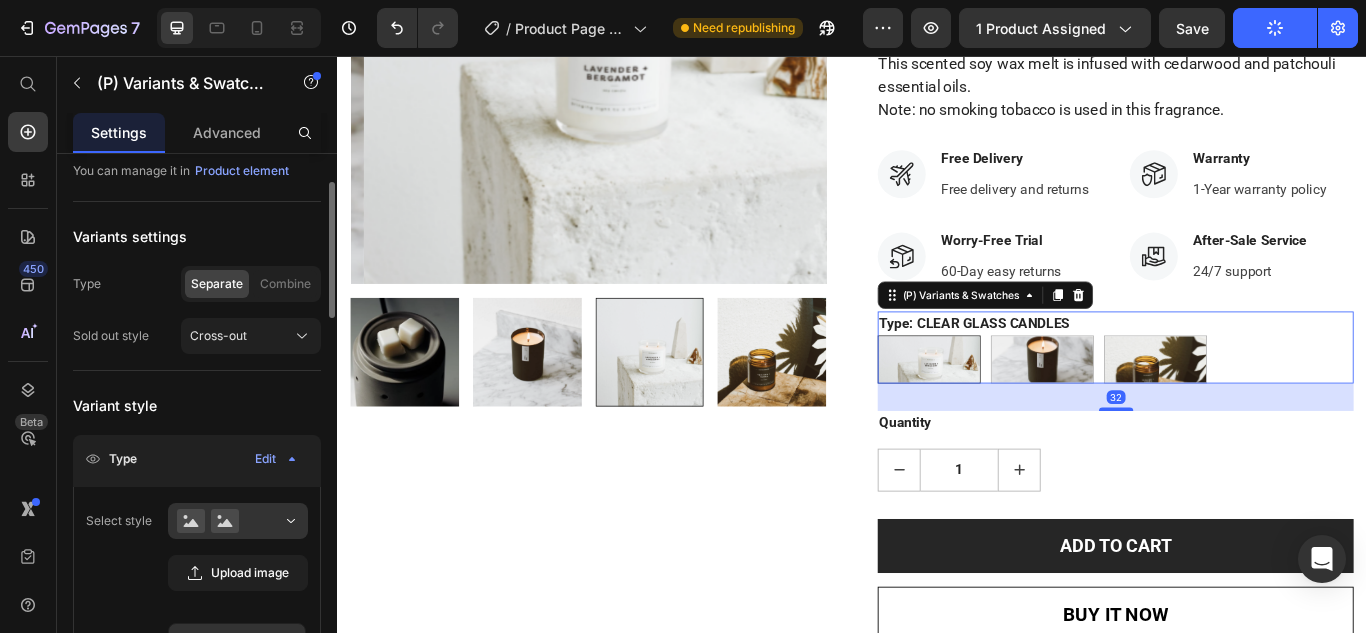 scroll, scrollTop: 0, scrollLeft: 0, axis: both 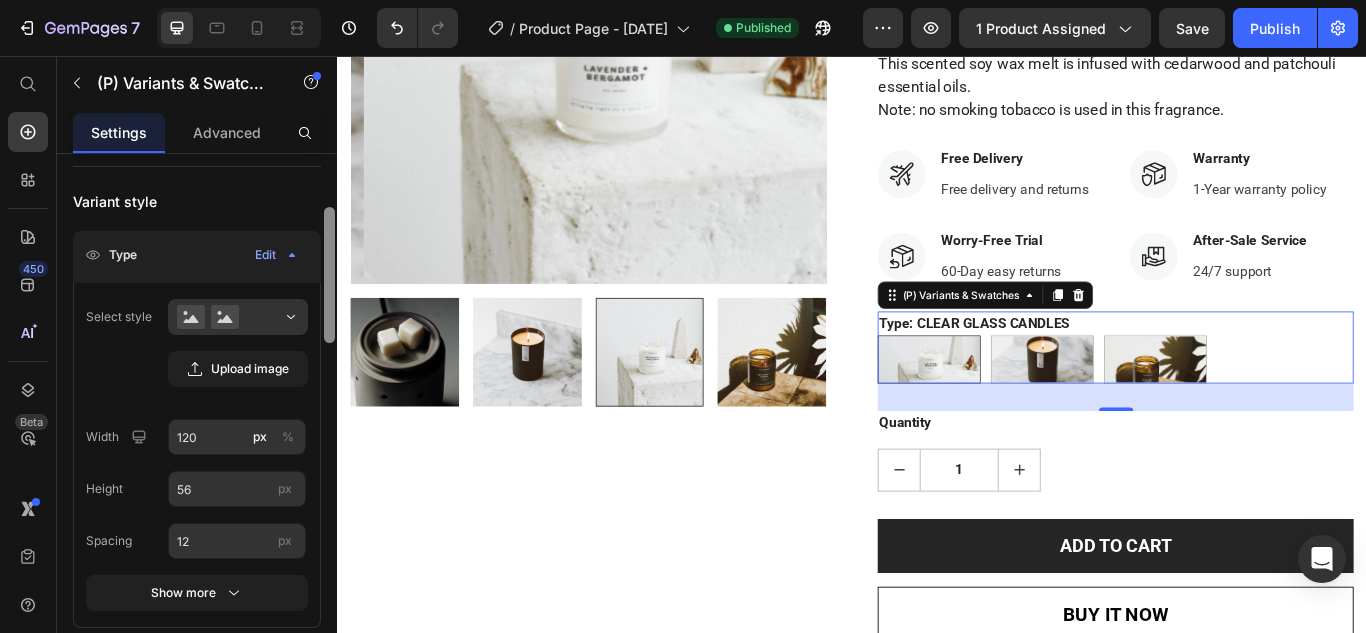 drag, startPoint x: 331, startPoint y: 264, endPoint x: 308, endPoint y: 351, distance: 89.98889 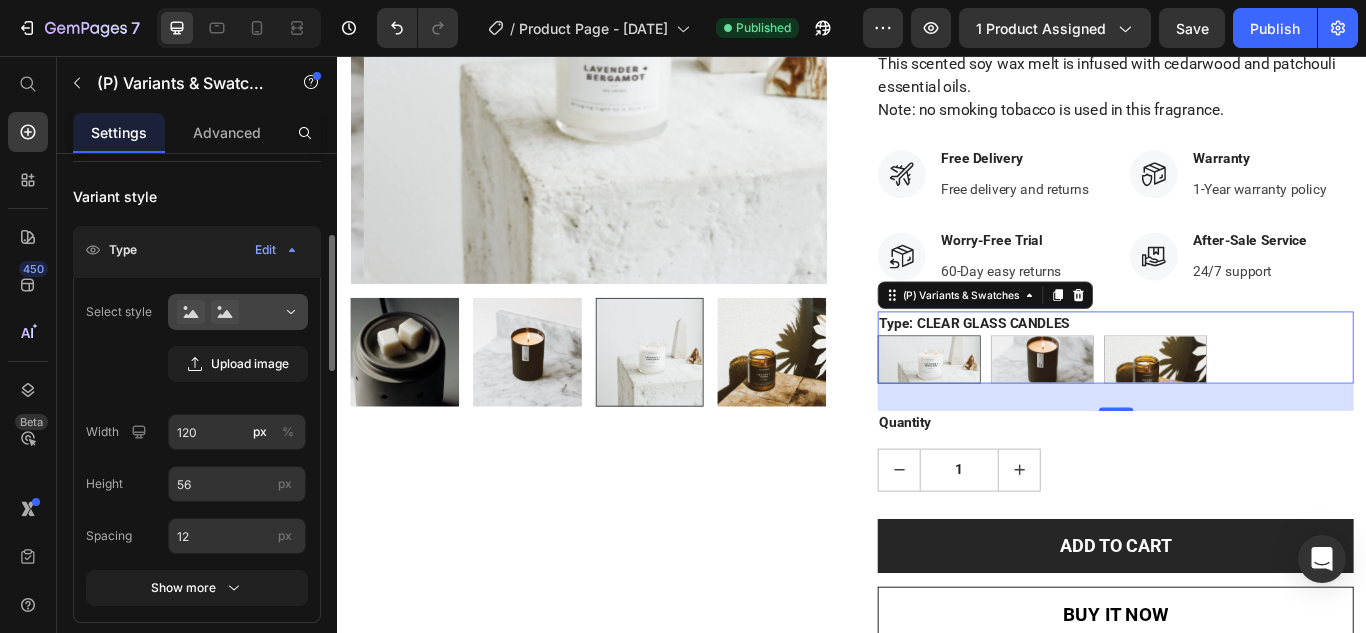 click at bounding box center (238, 312) 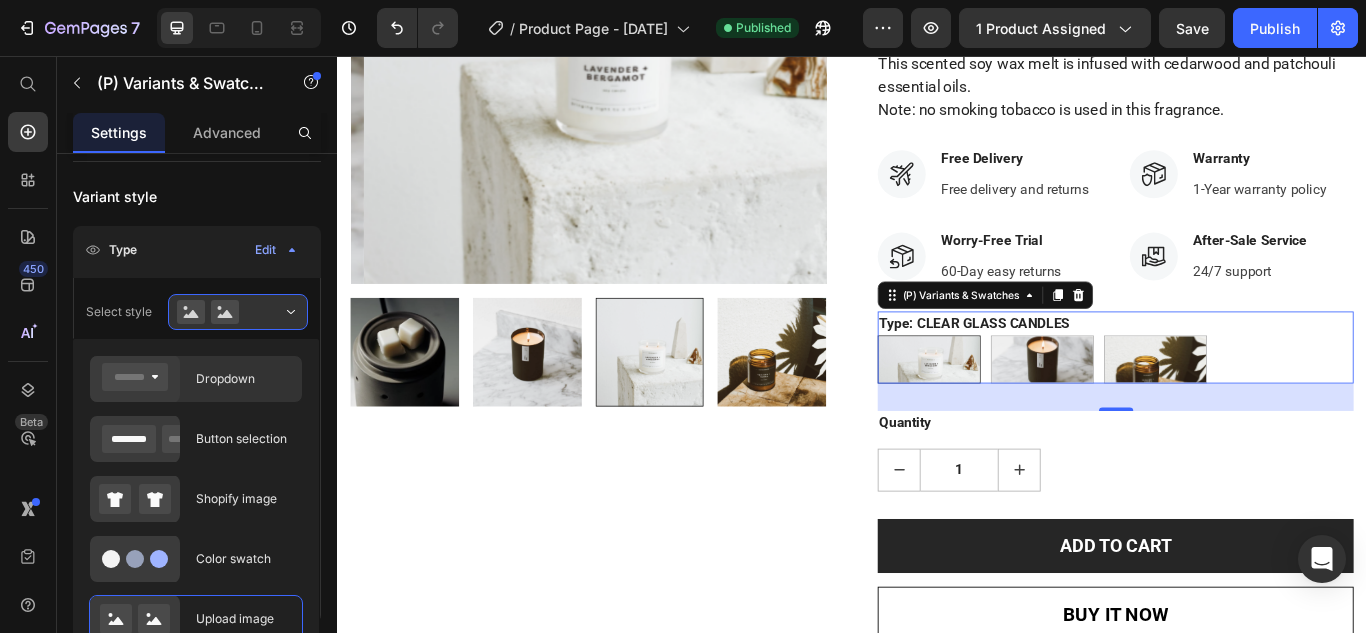 click on "Dropdown" 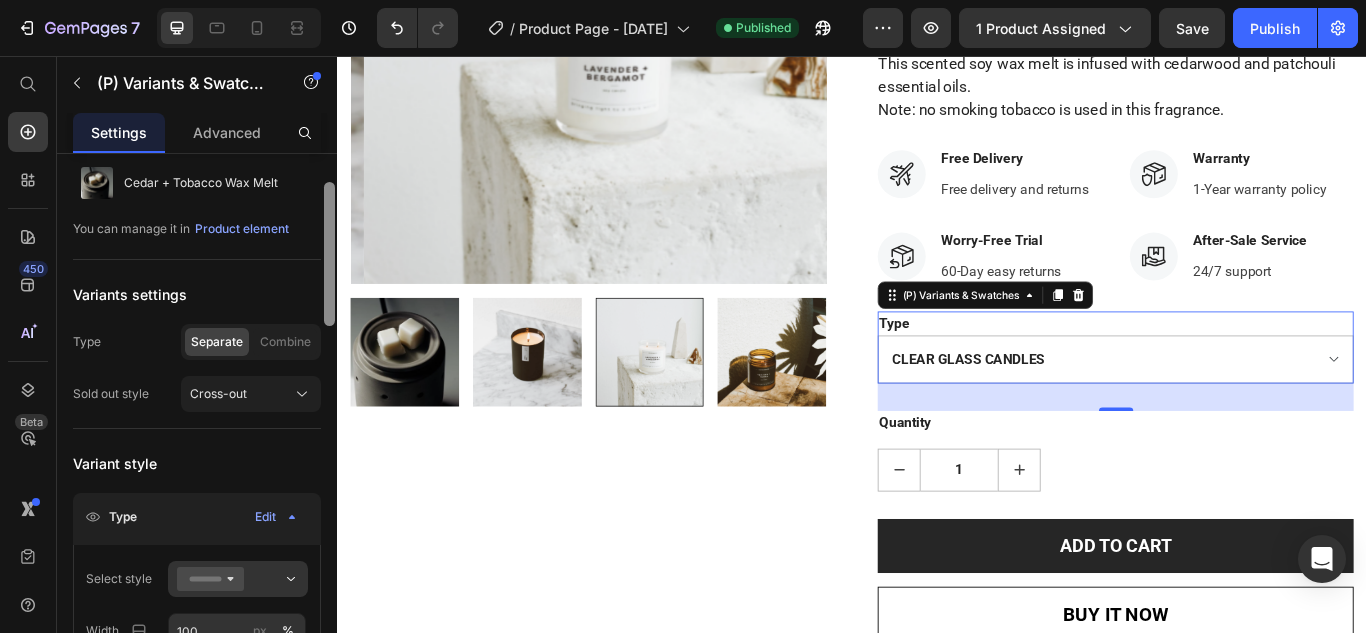scroll, scrollTop: 0, scrollLeft: 0, axis: both 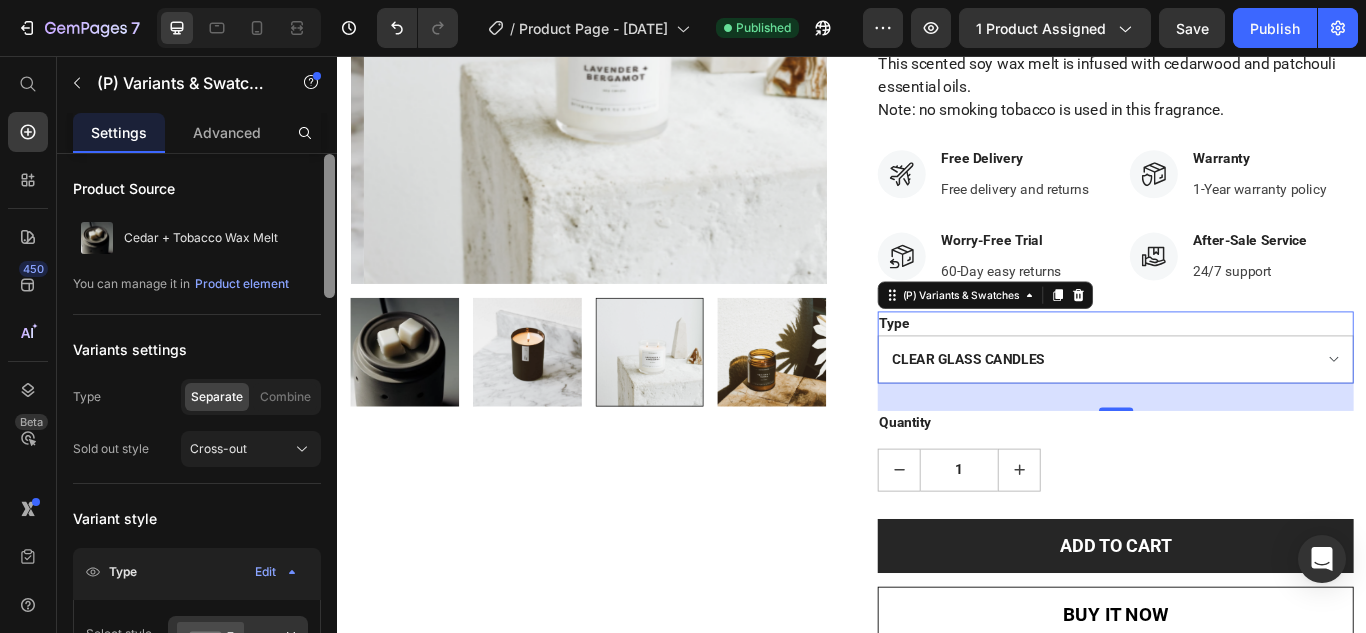 drag, startPoint x: 327, startPoint y: 319, endPoint x: 331, endPoint y: 127, distance: 192.04166 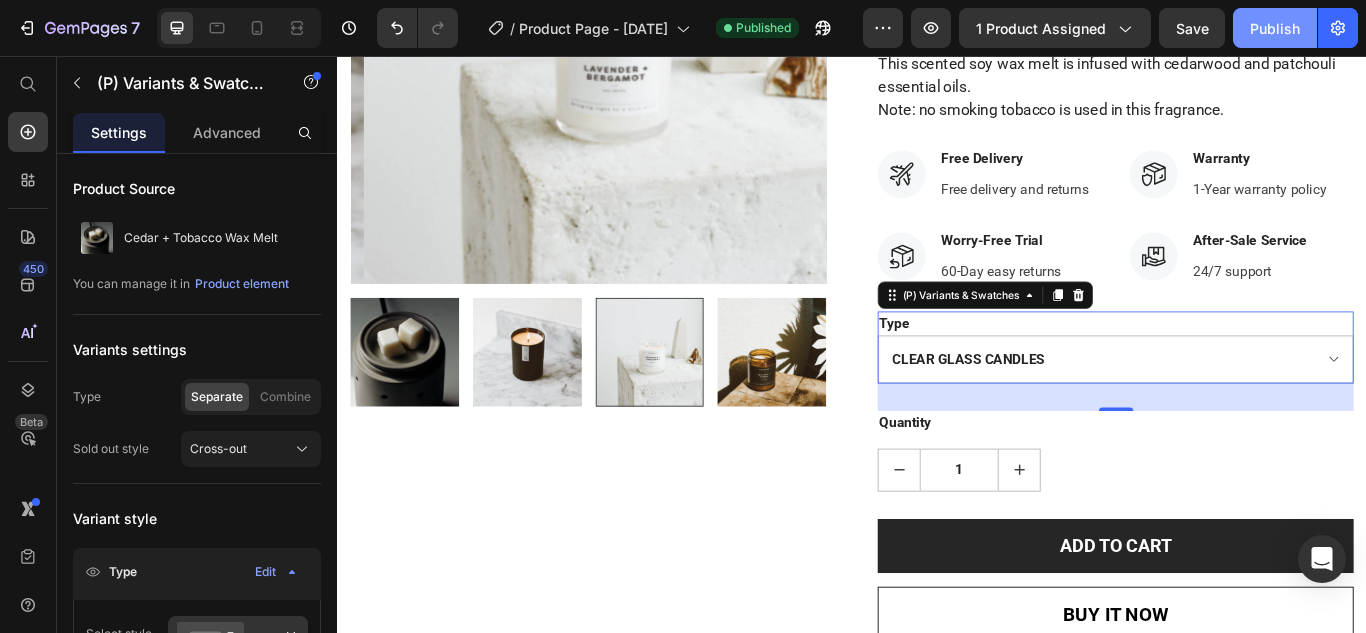 click on "Publish" at bounding box center [1275, 28] 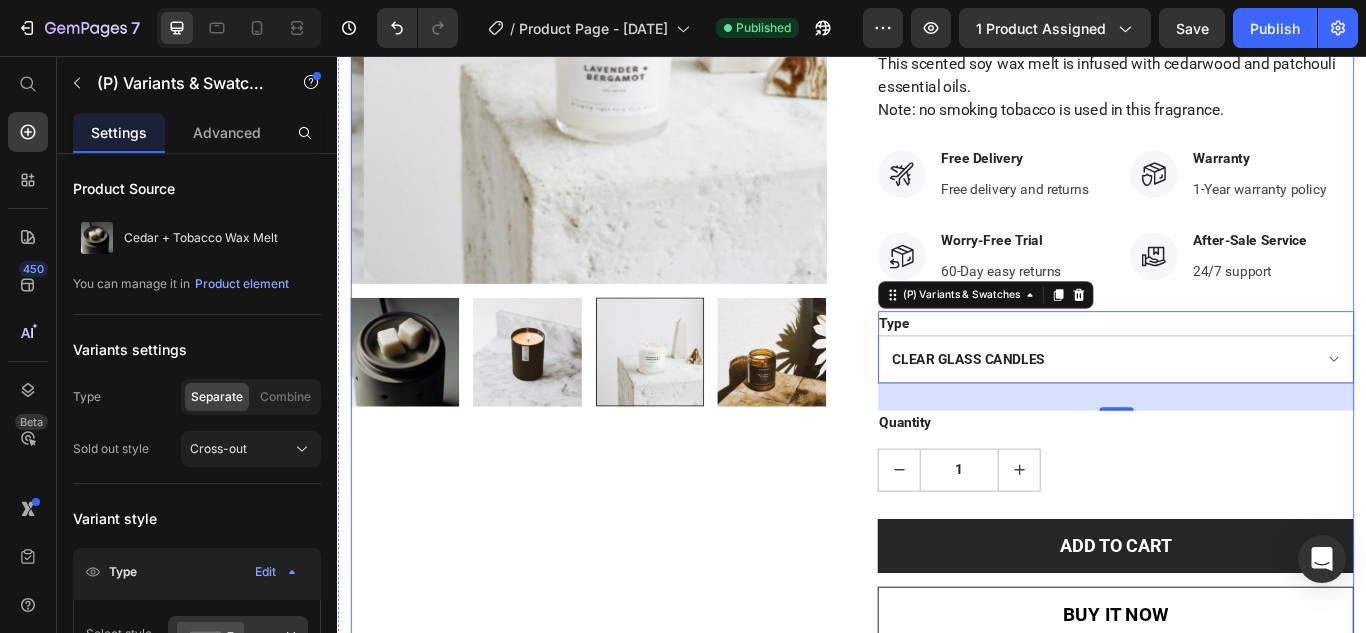 click on "Product Images" at bounding box center (629, 253) 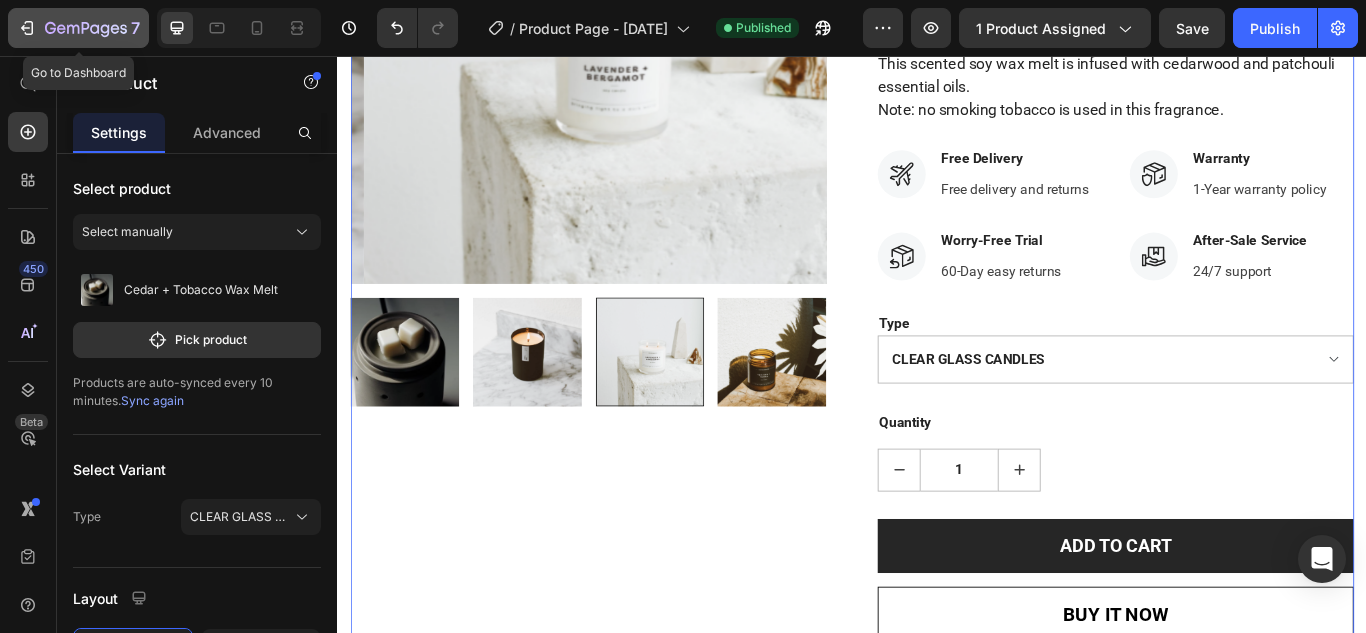 click on "7" 